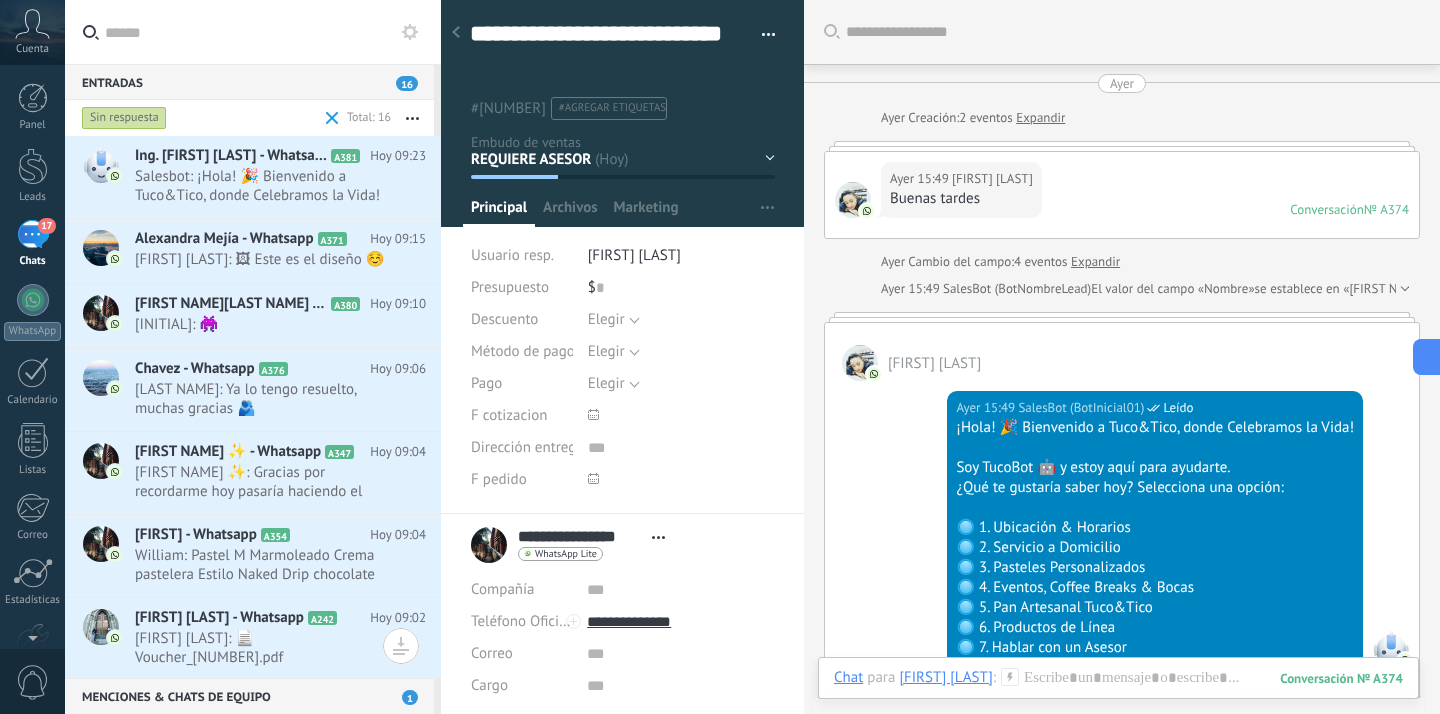 scroll, scrollTop: 0, scrollLeft: 0, axis: both 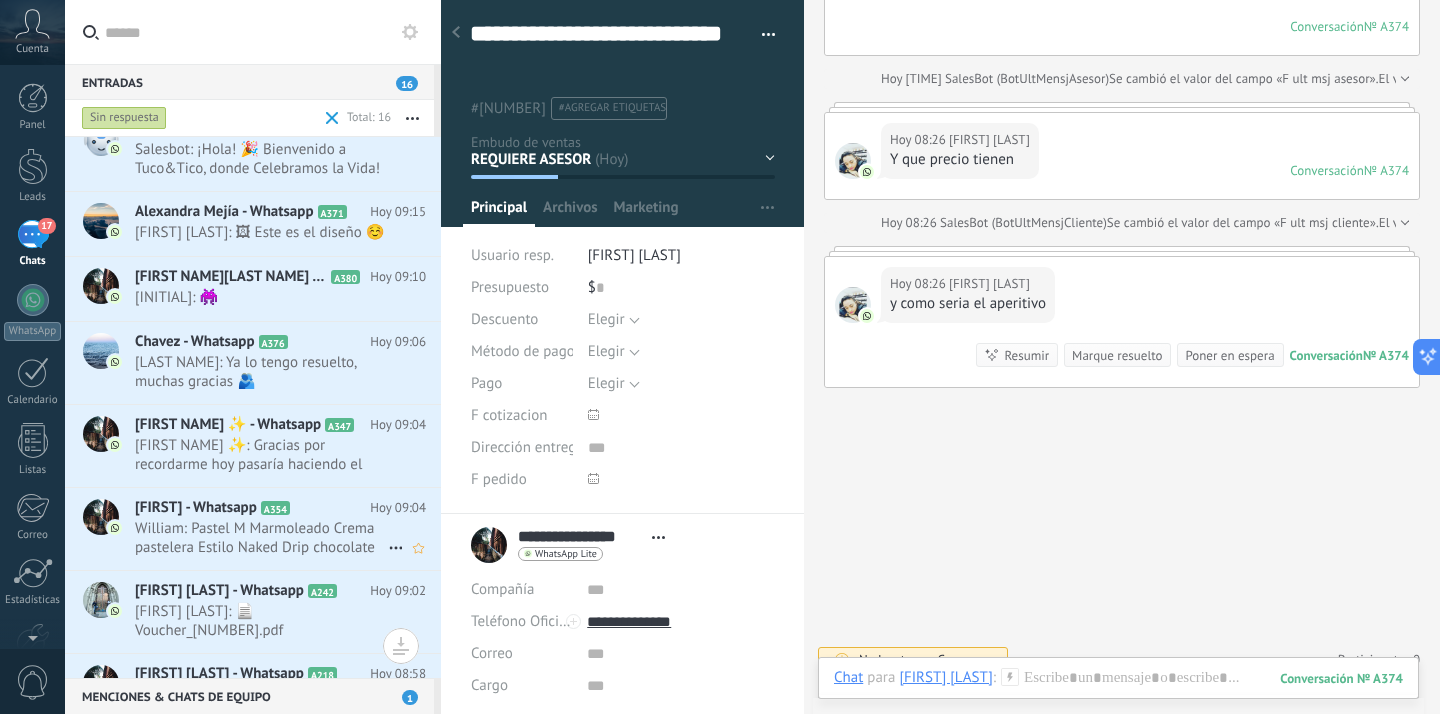 click on "William: Pastel M
Marmoleado
Crema pastelera
Estilo Naked
Drip chocolate blanco
Una consulta el costo sería de $[PRICE]...." at bounding box center (261, 538) 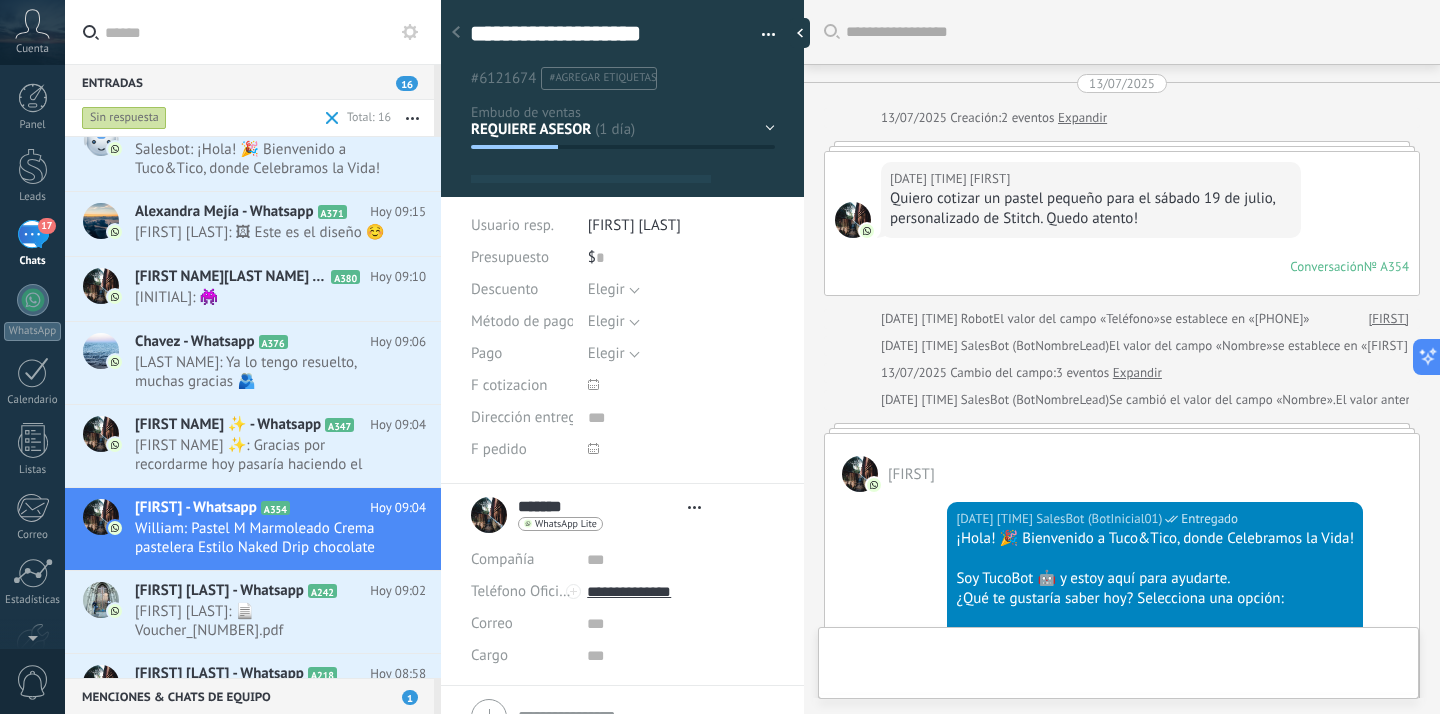 type on "**********" 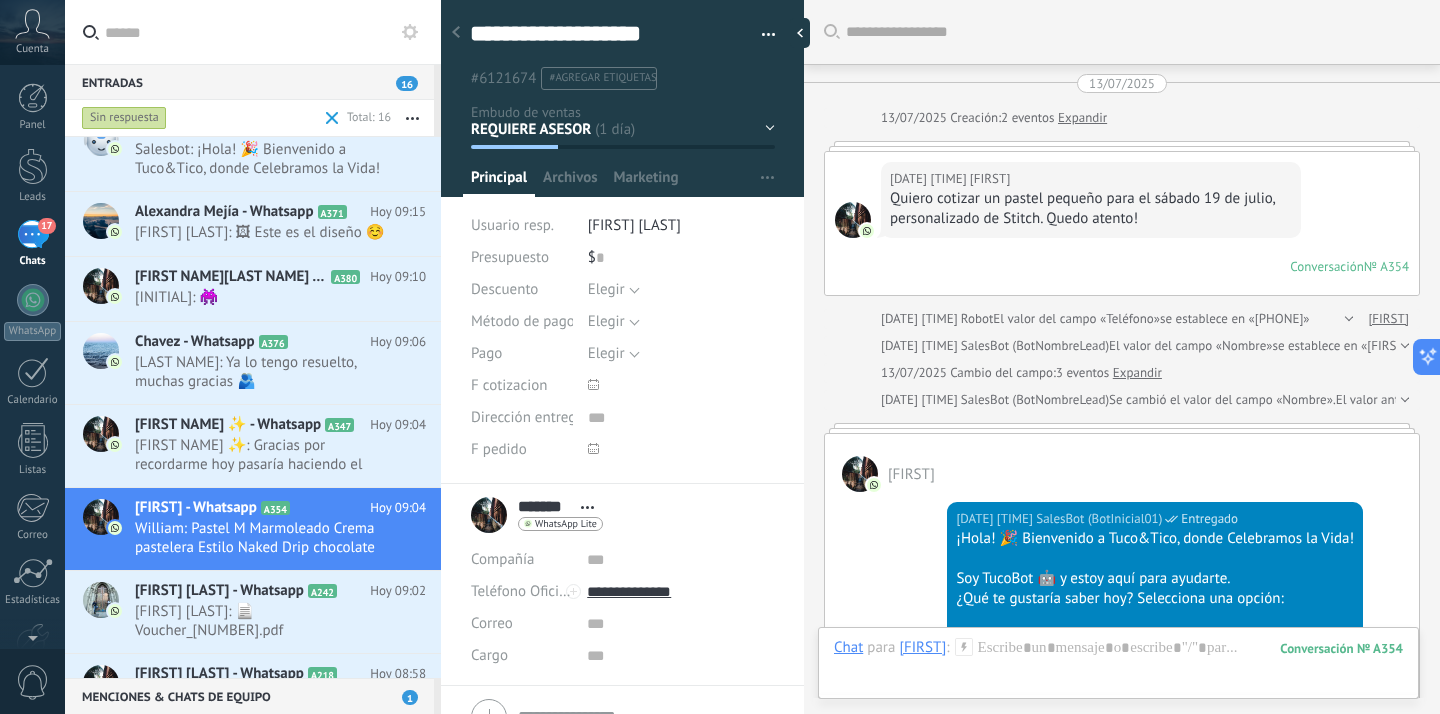 scroll, scrollTop: 30, scrollLeft: 0, axis: vertical 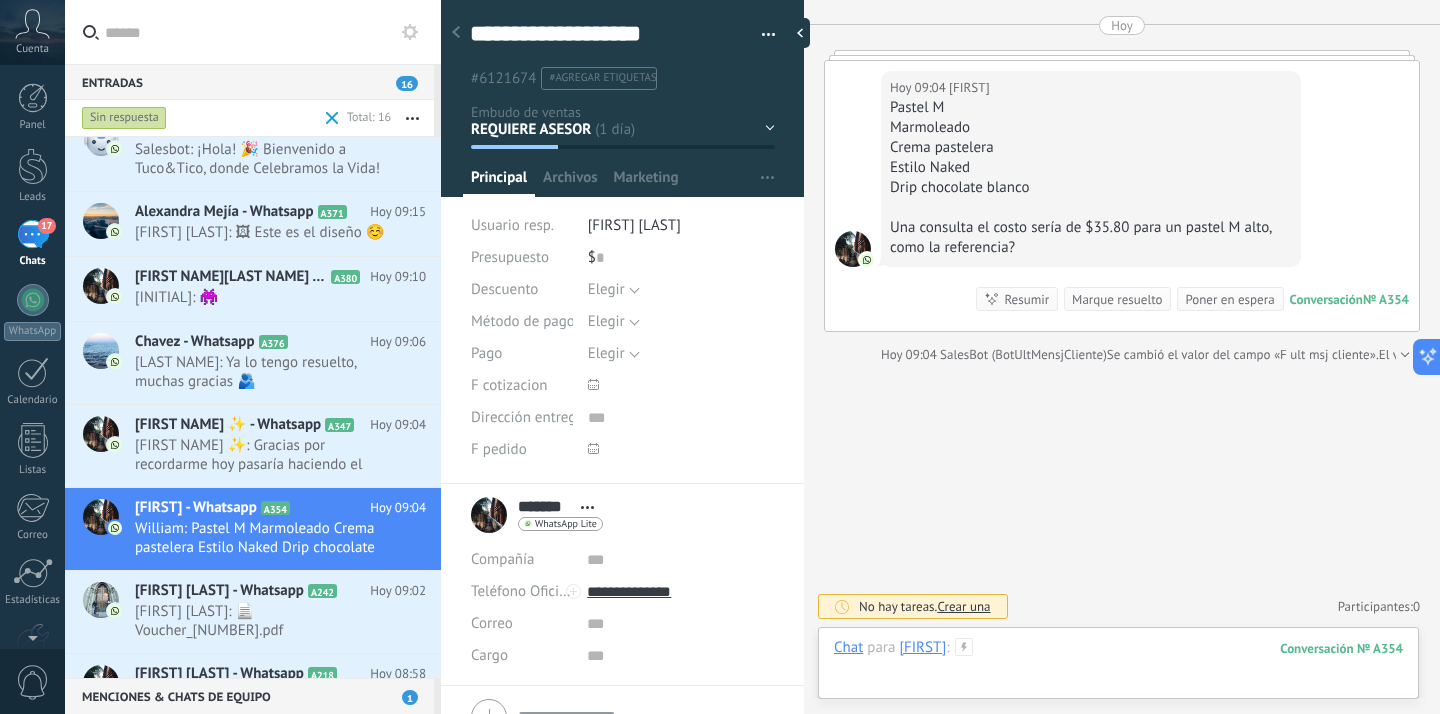 click at bounding box center (1118, 668) 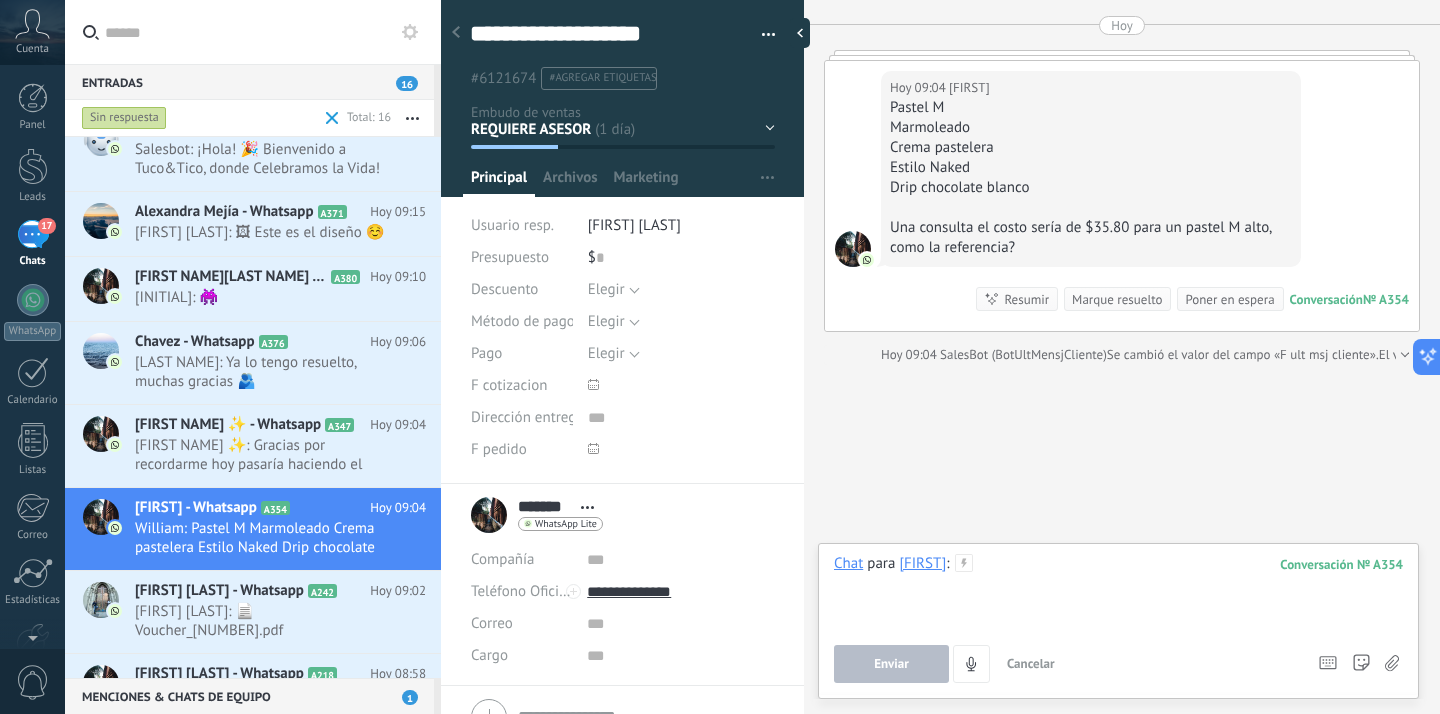 type 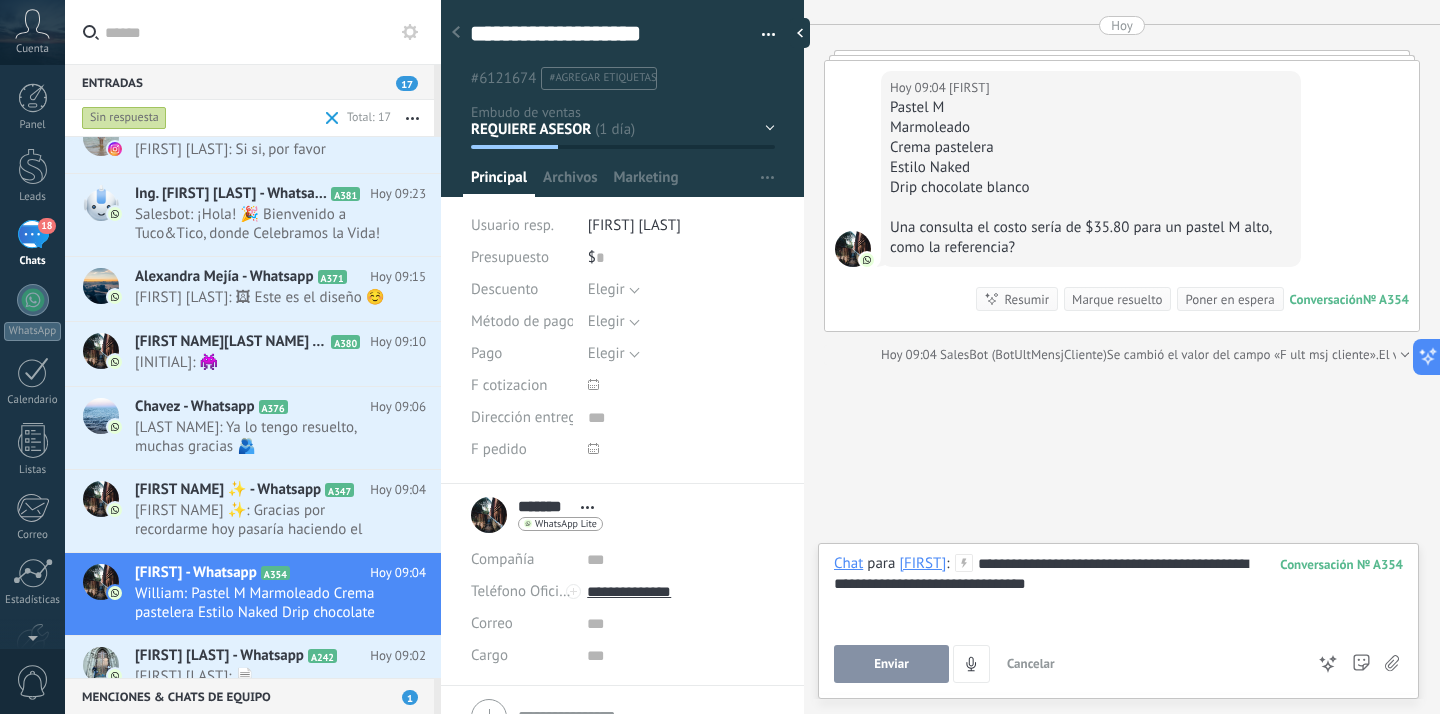 click on "Enviar" at bounding box center (891, 664) 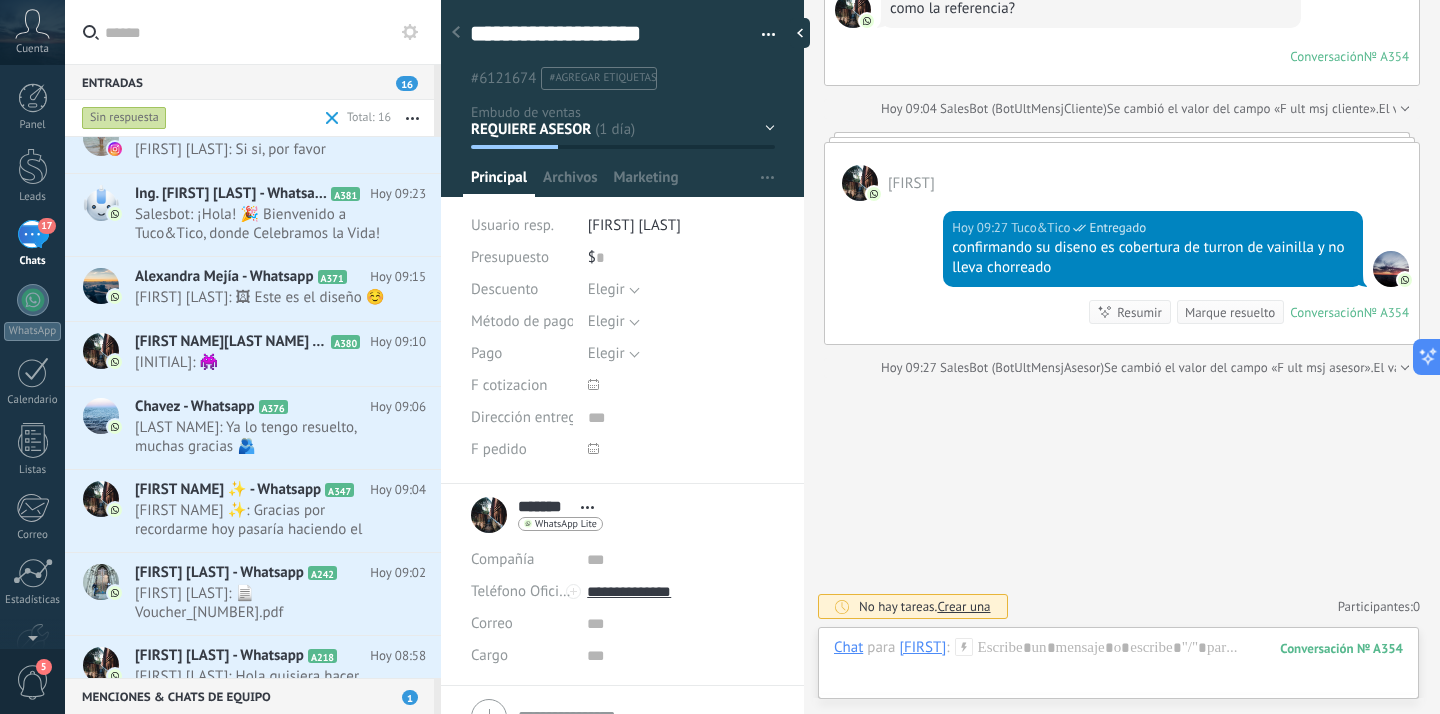 scroll, scrollTop: 4548, scrollLeft: 0, axis: vertical 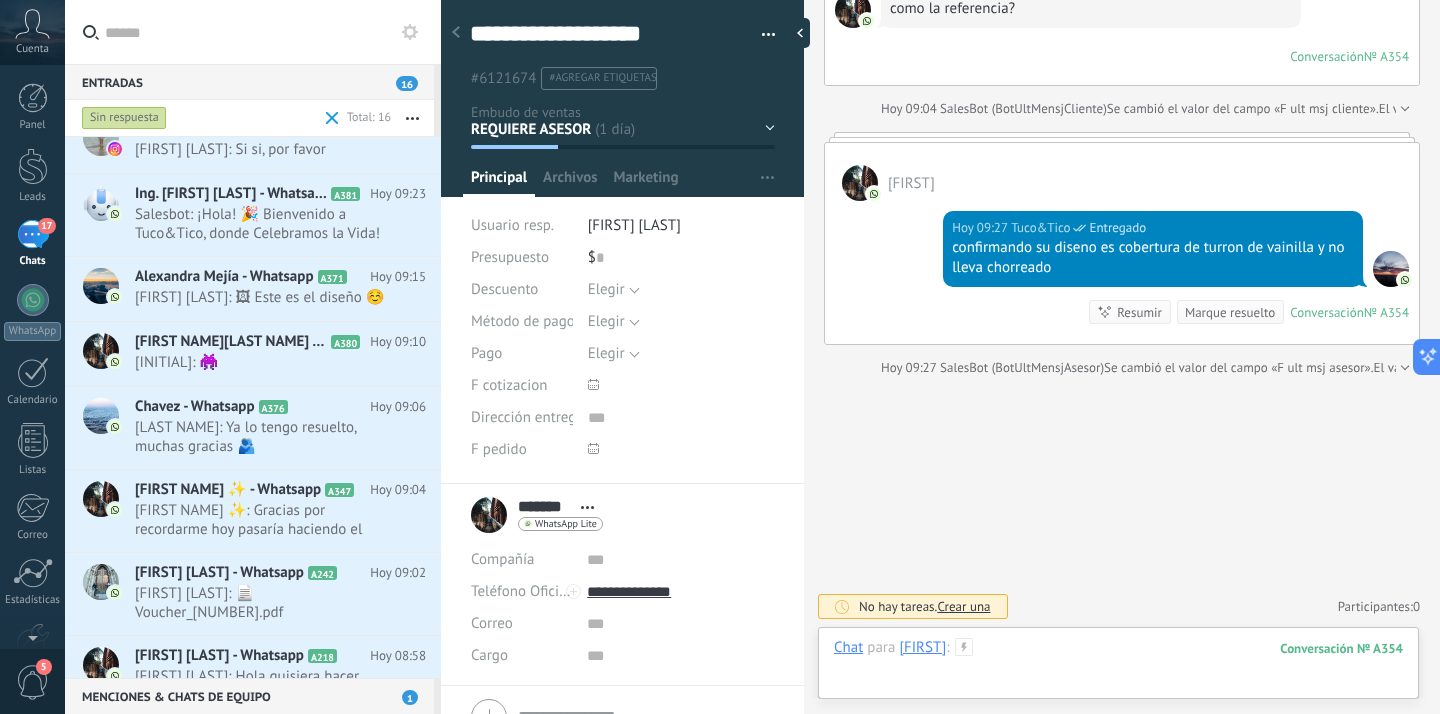 click at bounding box center (1118, 668) 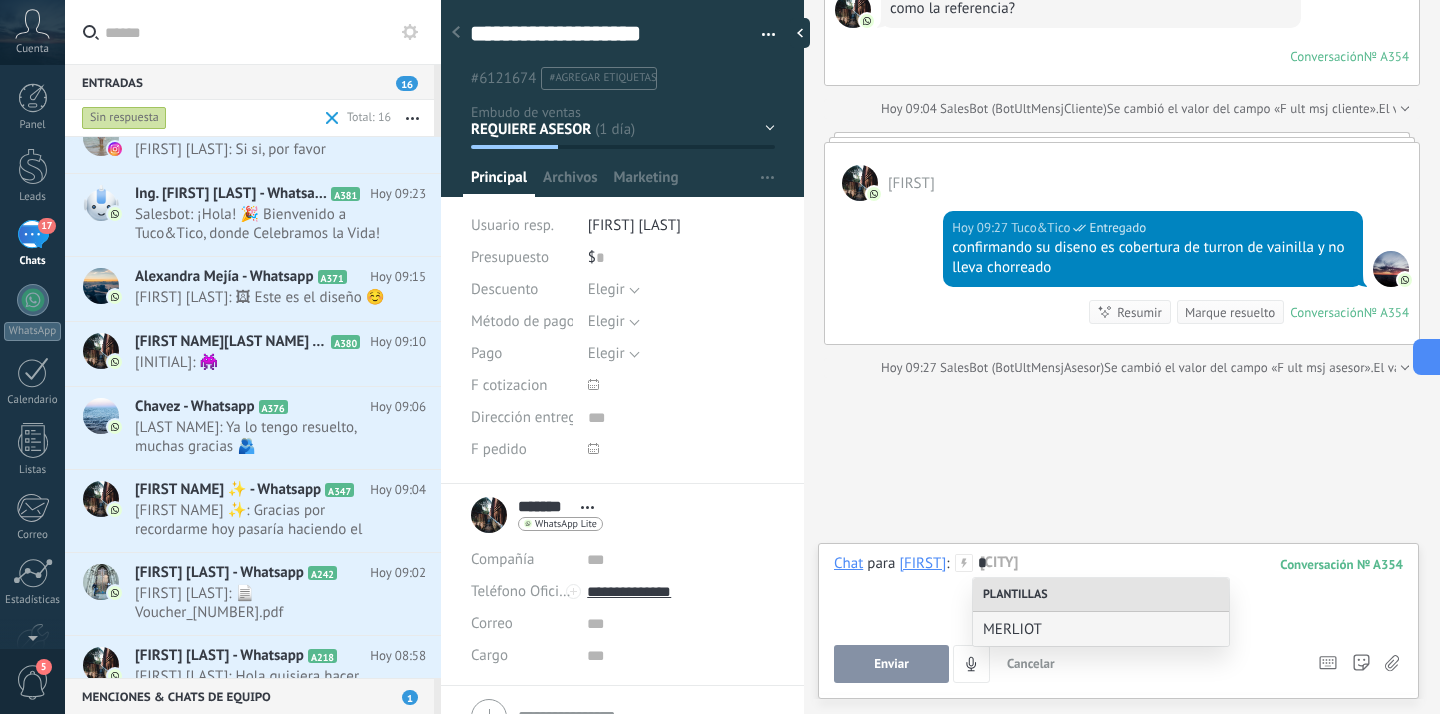 type 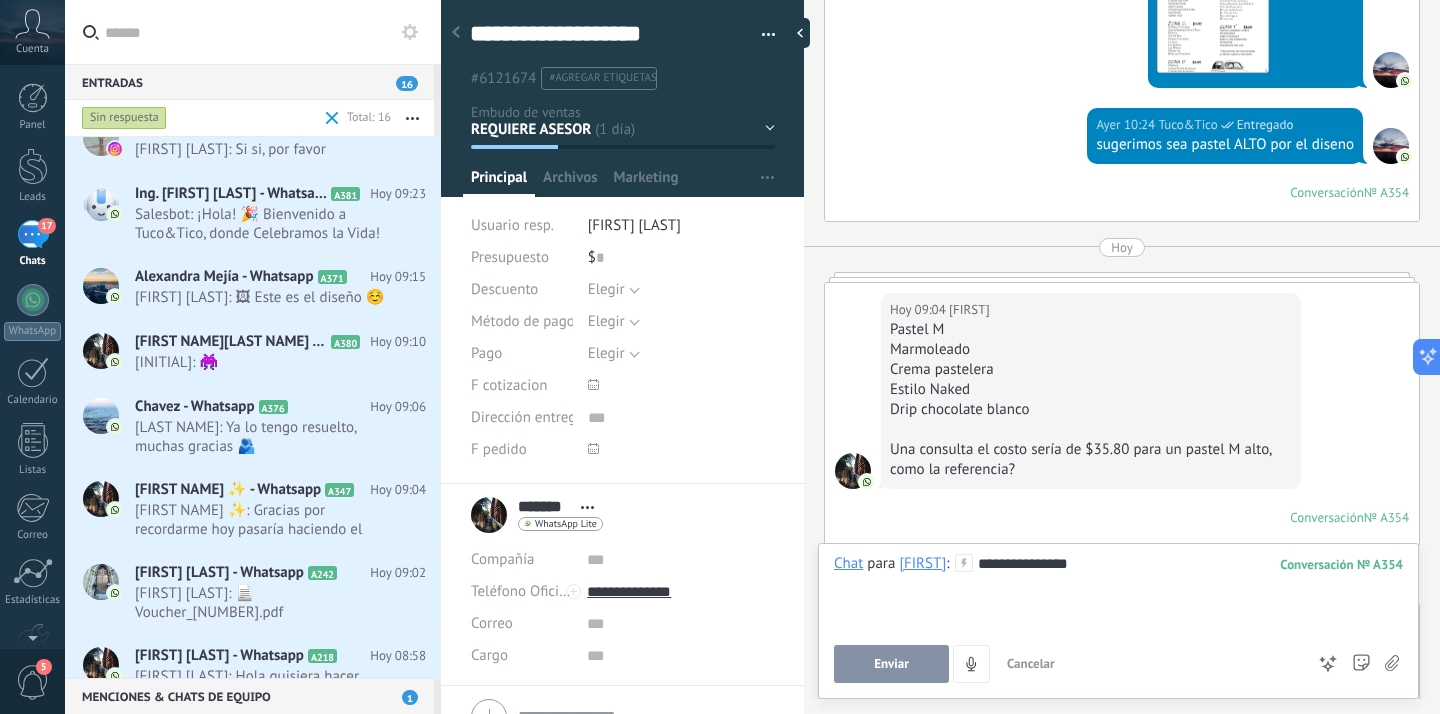 scroll, scrollTop: 4066, scrollLeft: 0, axis: vertical 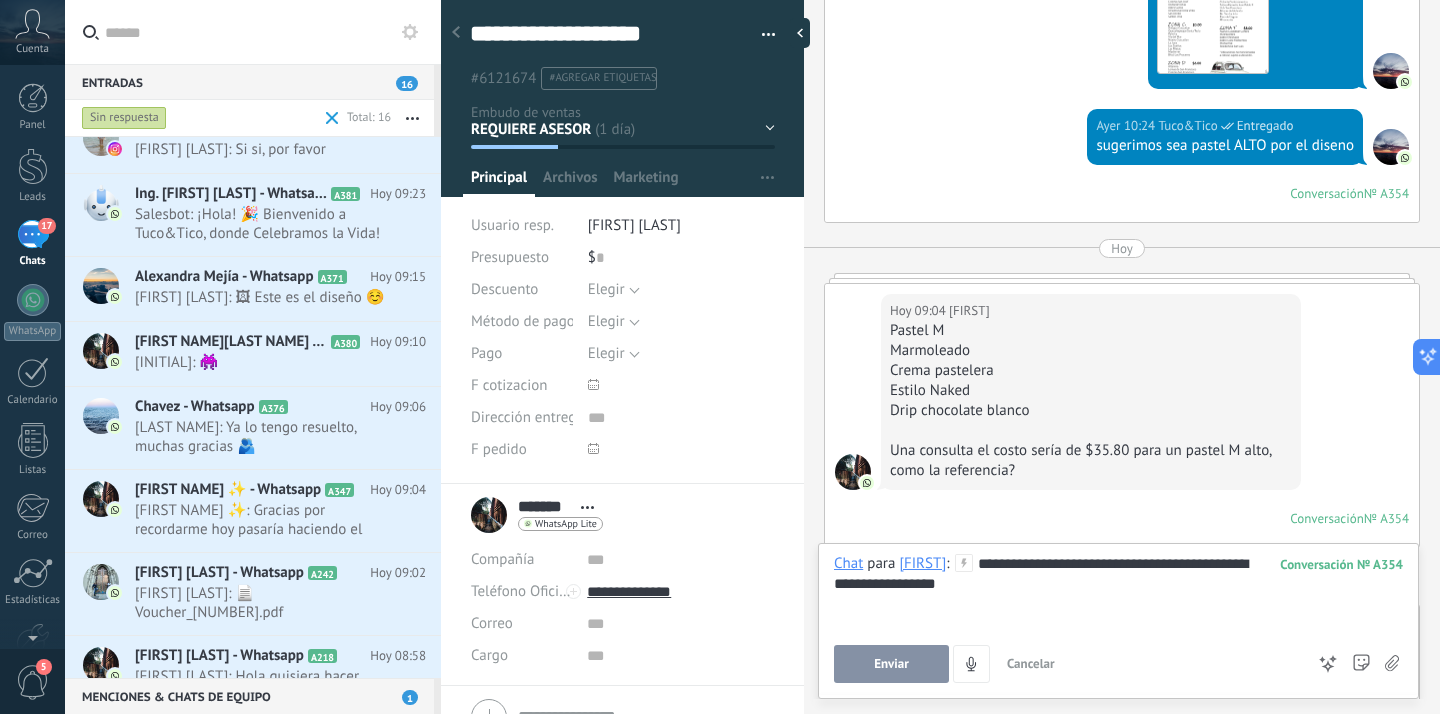 click on "Enviar" at bounding box center [891, 664] 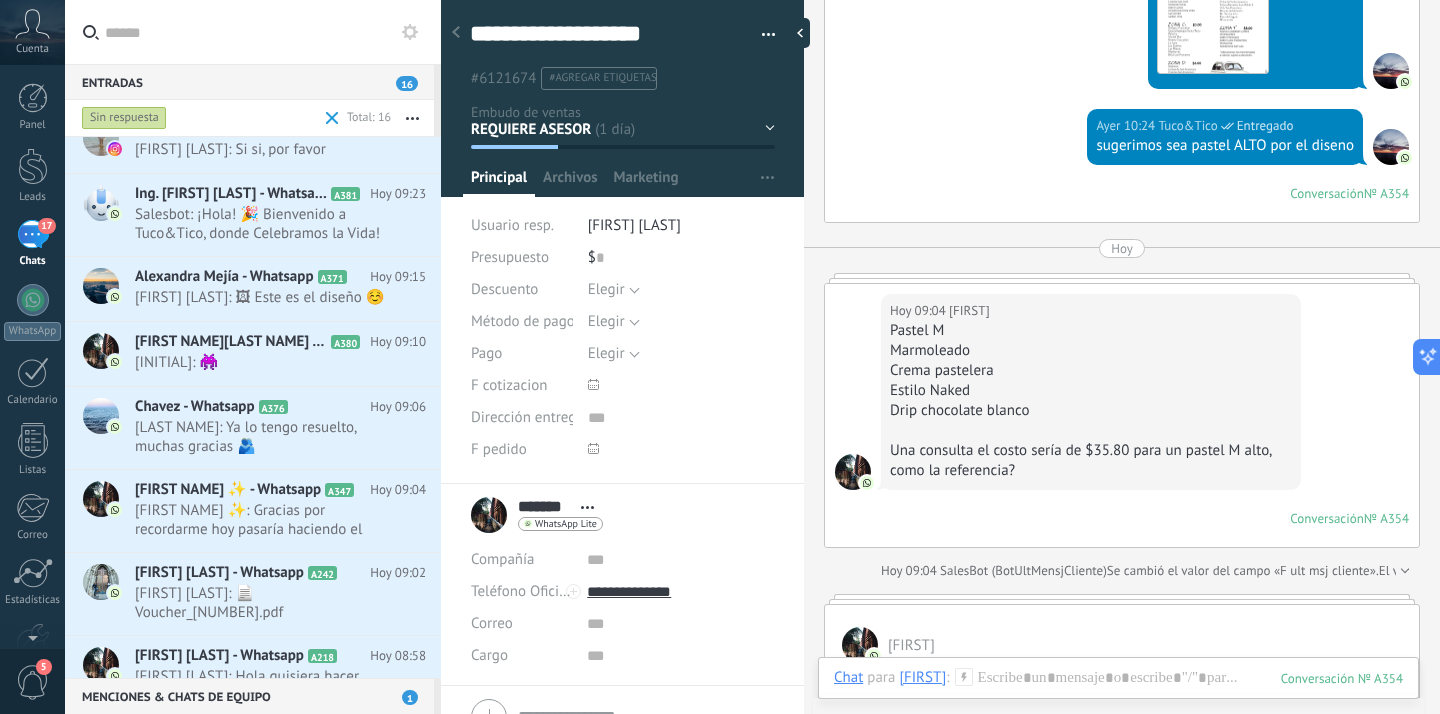 scroll, scrollTop: 4548, scrollLeft: 0, axis: vertical 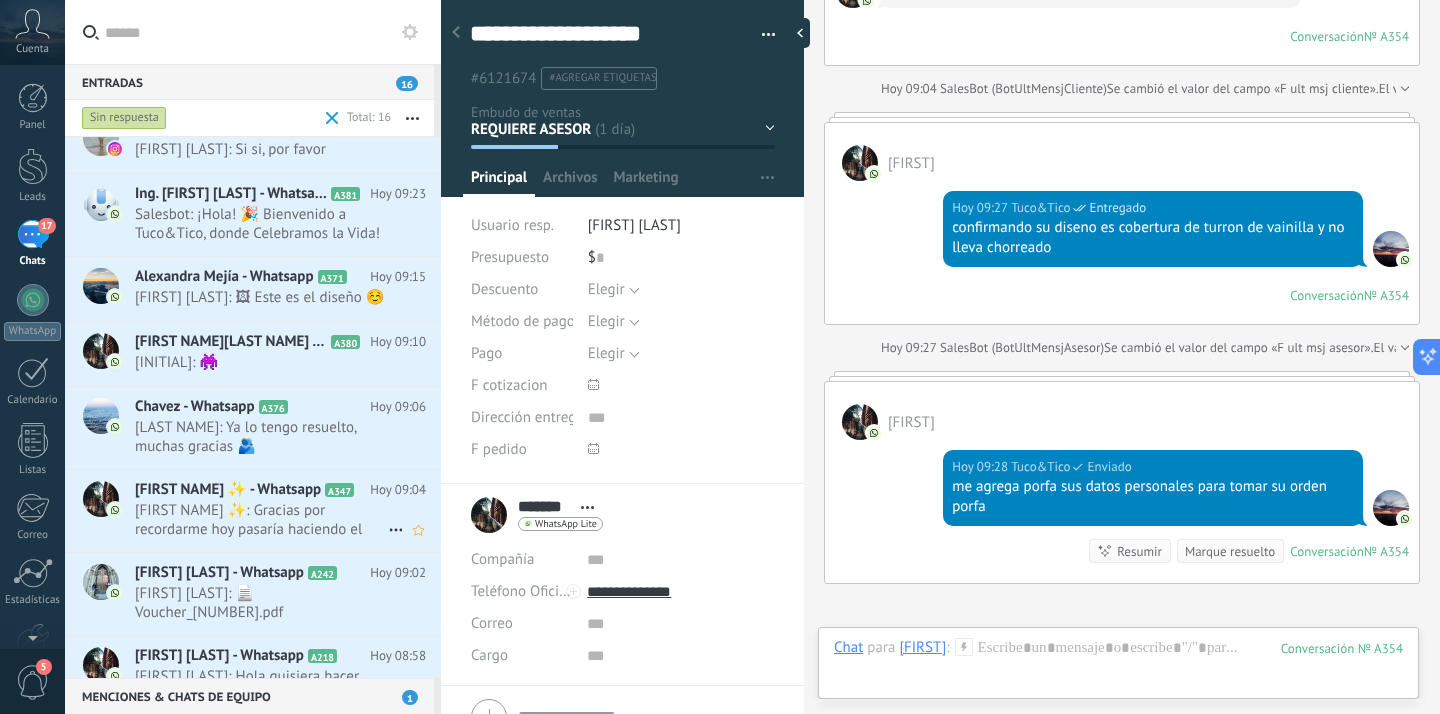 click on "[FIRST NAME] ✨: Gracias por recordarme hoy pasaría haciendo el deposito" at bounding box center (261, 520) 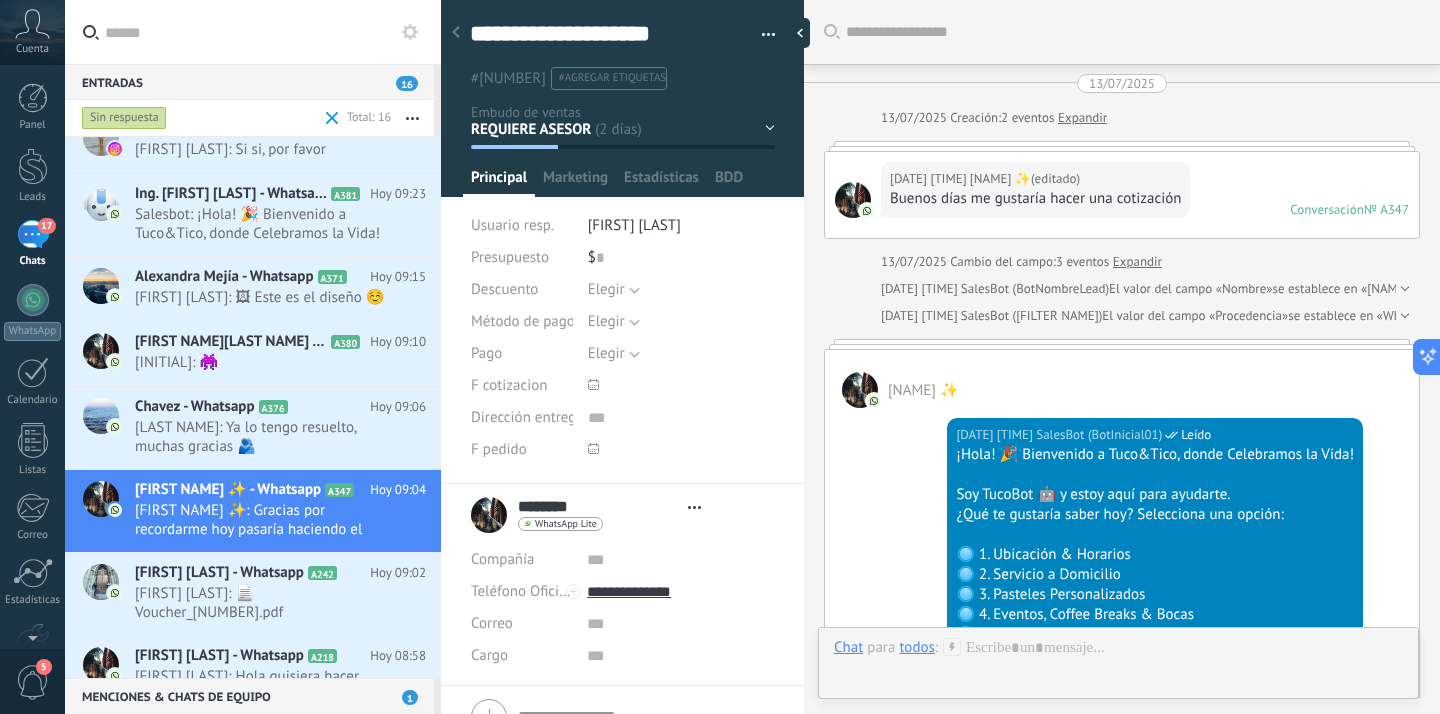 type on "**********" 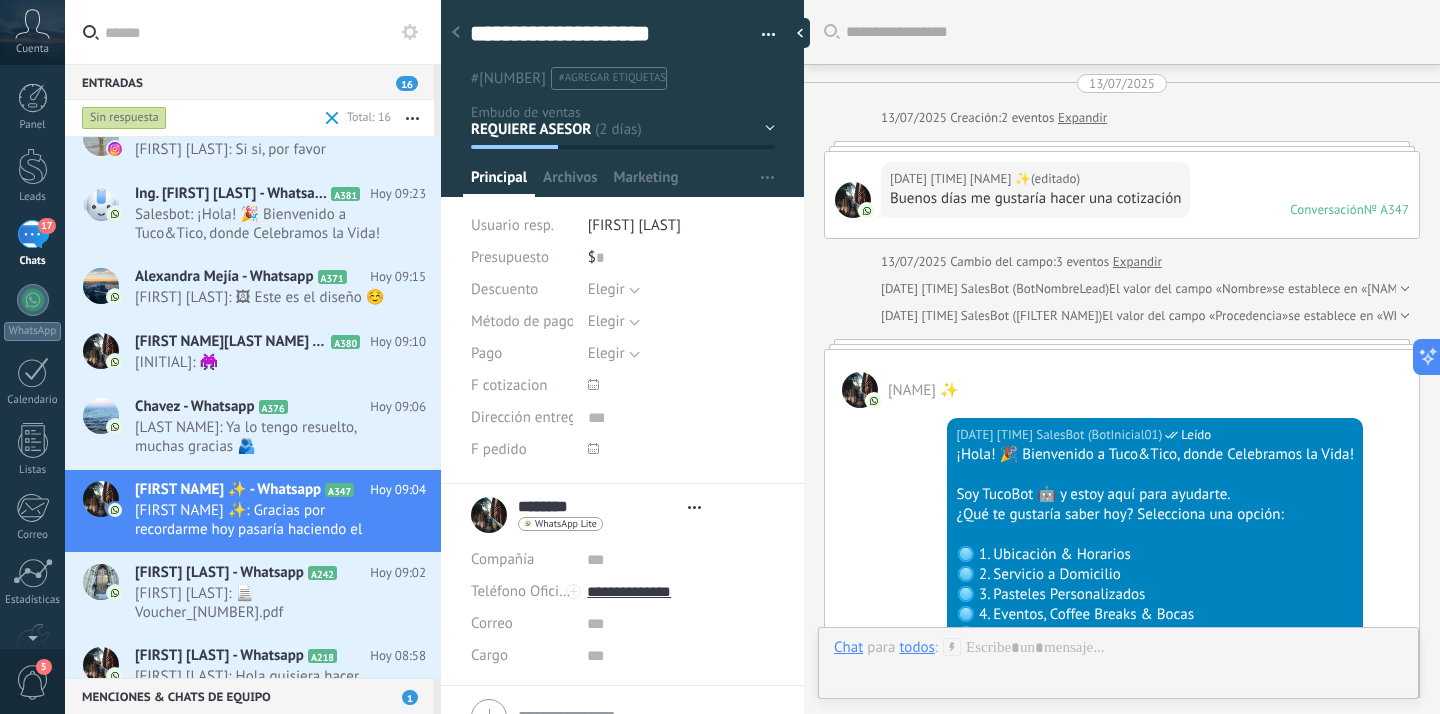 scroll, scrollTop: 5159, scrollLeft: 0, axis: vertical 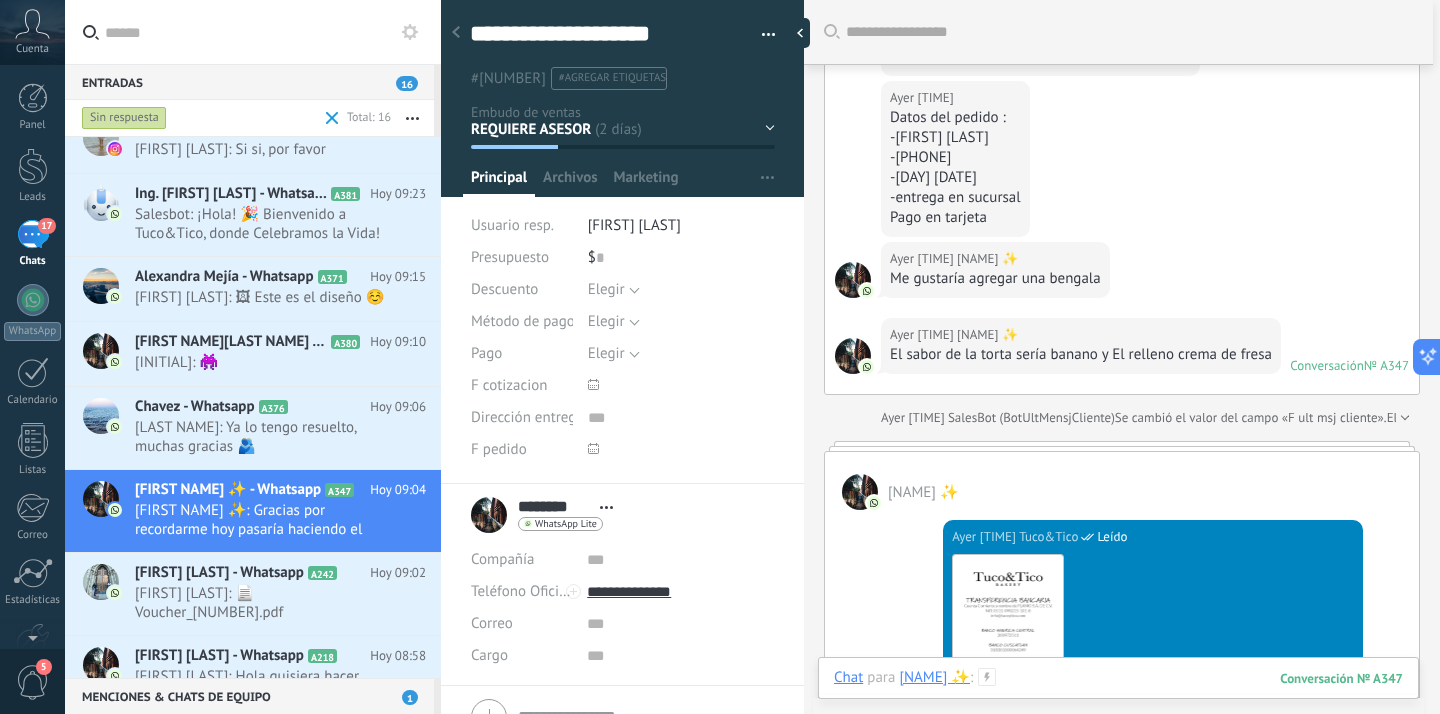 click at bounding box center (1118, 698) 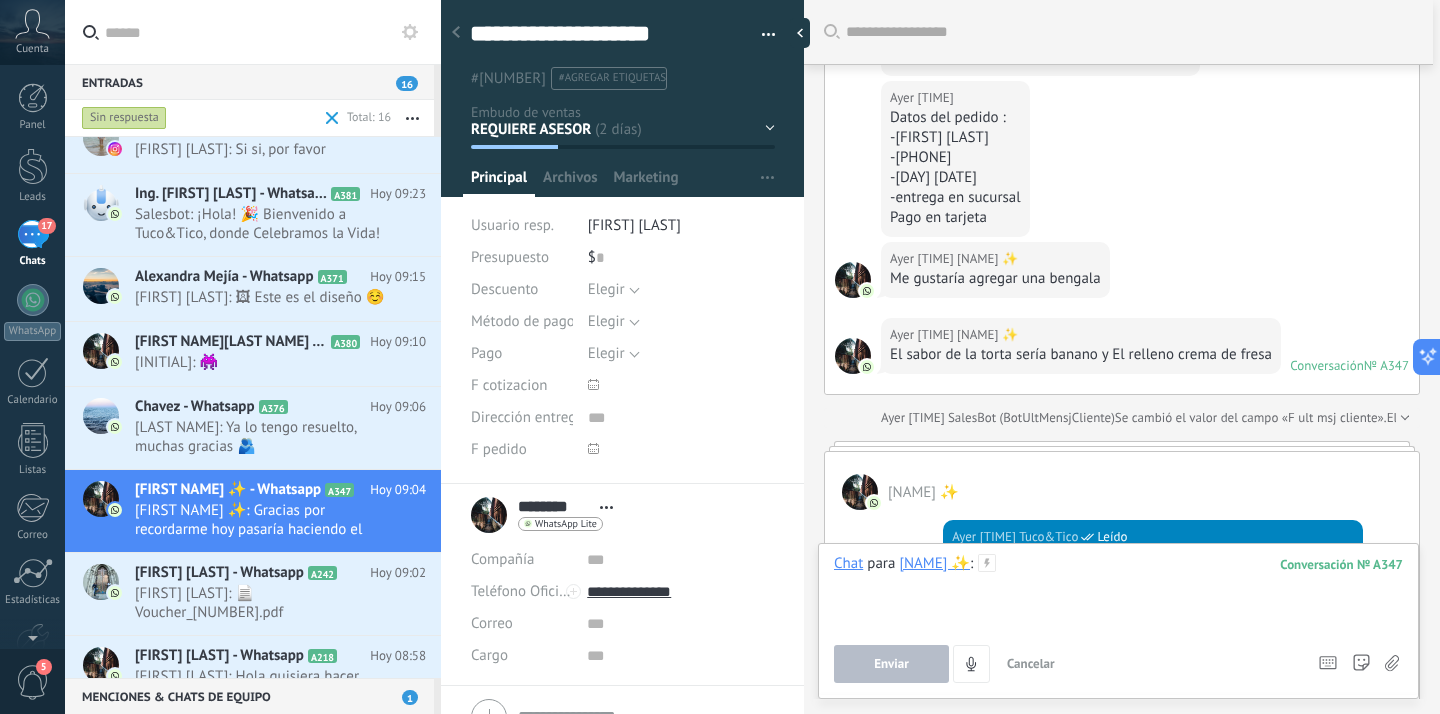 type 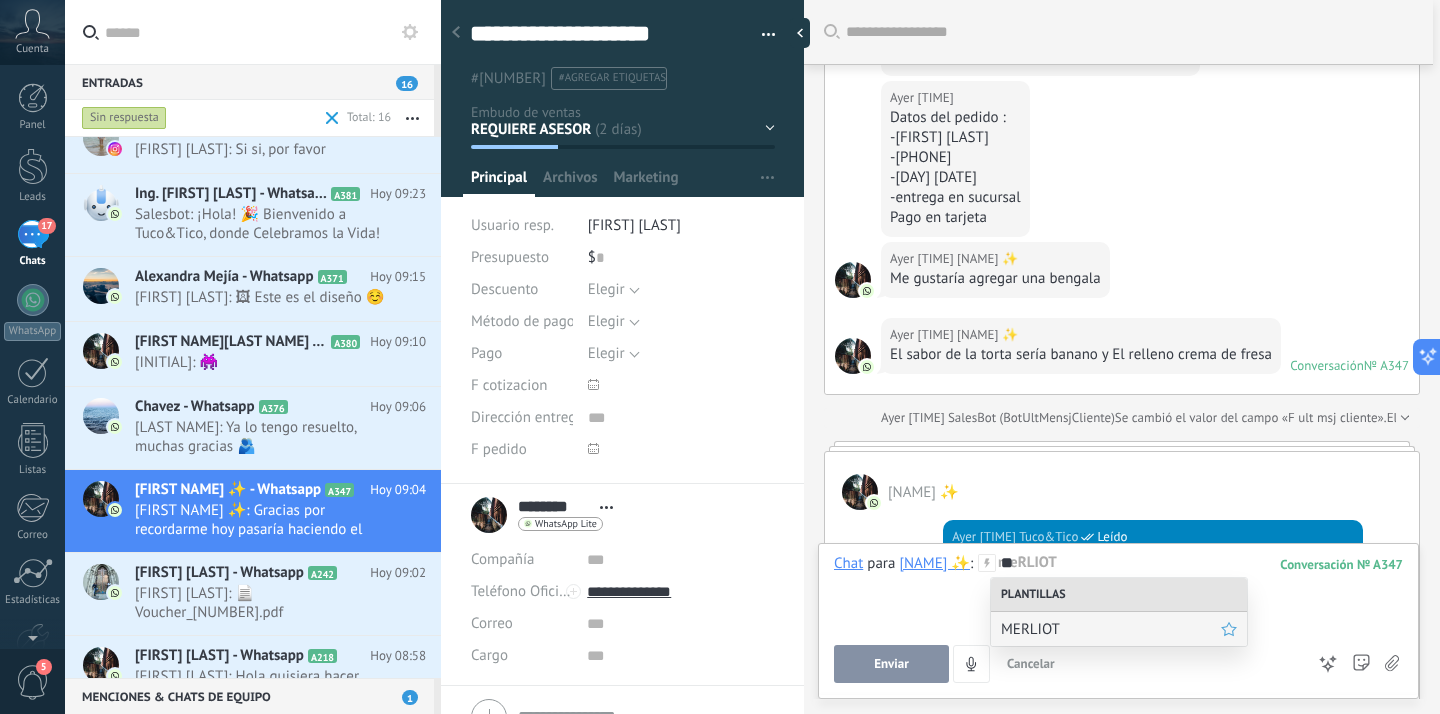click on "MERLIOT" at bounding box center (1111, 629) 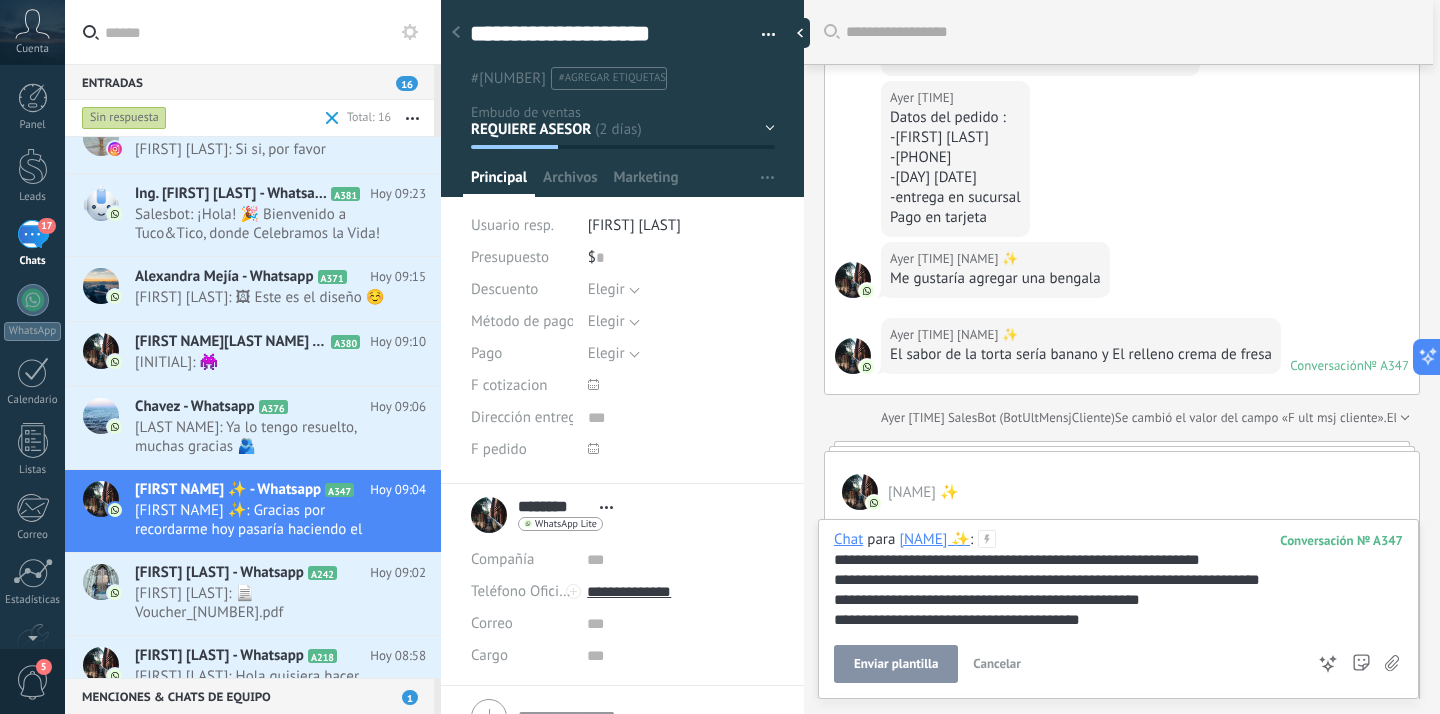 click on "Enviar plantilla" at bounding box center [896, 664] 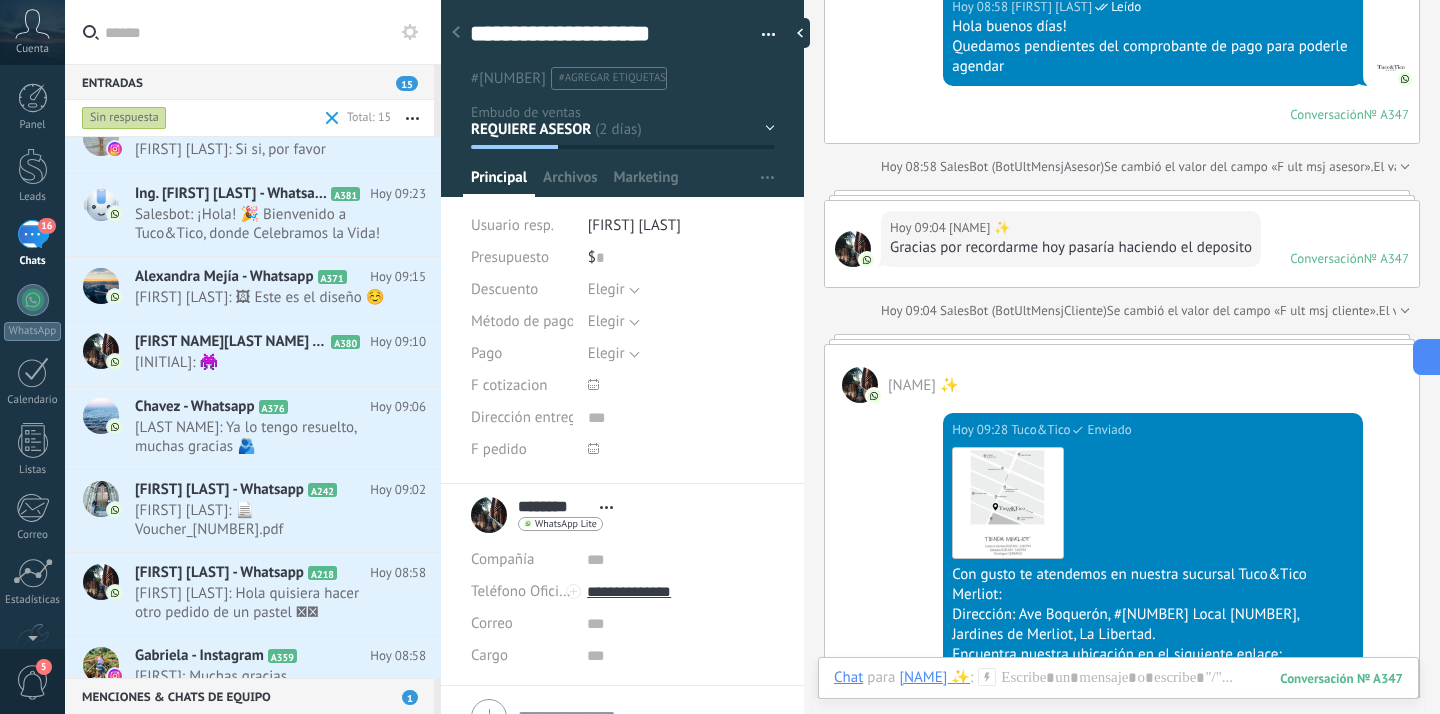 scroll, scrollTop: 5218, scrollLeft: 0, axis: vertical 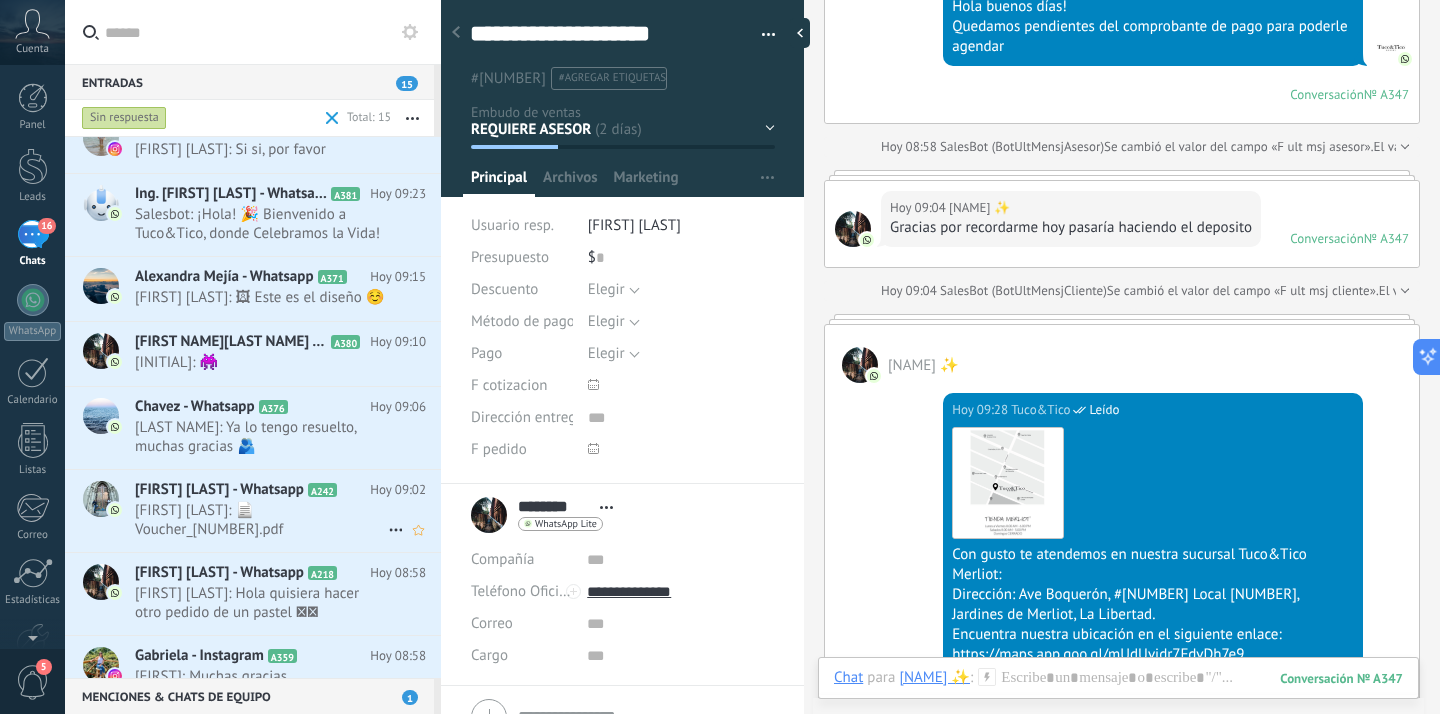 click on "[FIRST] [LAST]: 📄 Voucher_[NUMBER].pdf" at bounding box center [261, 520] 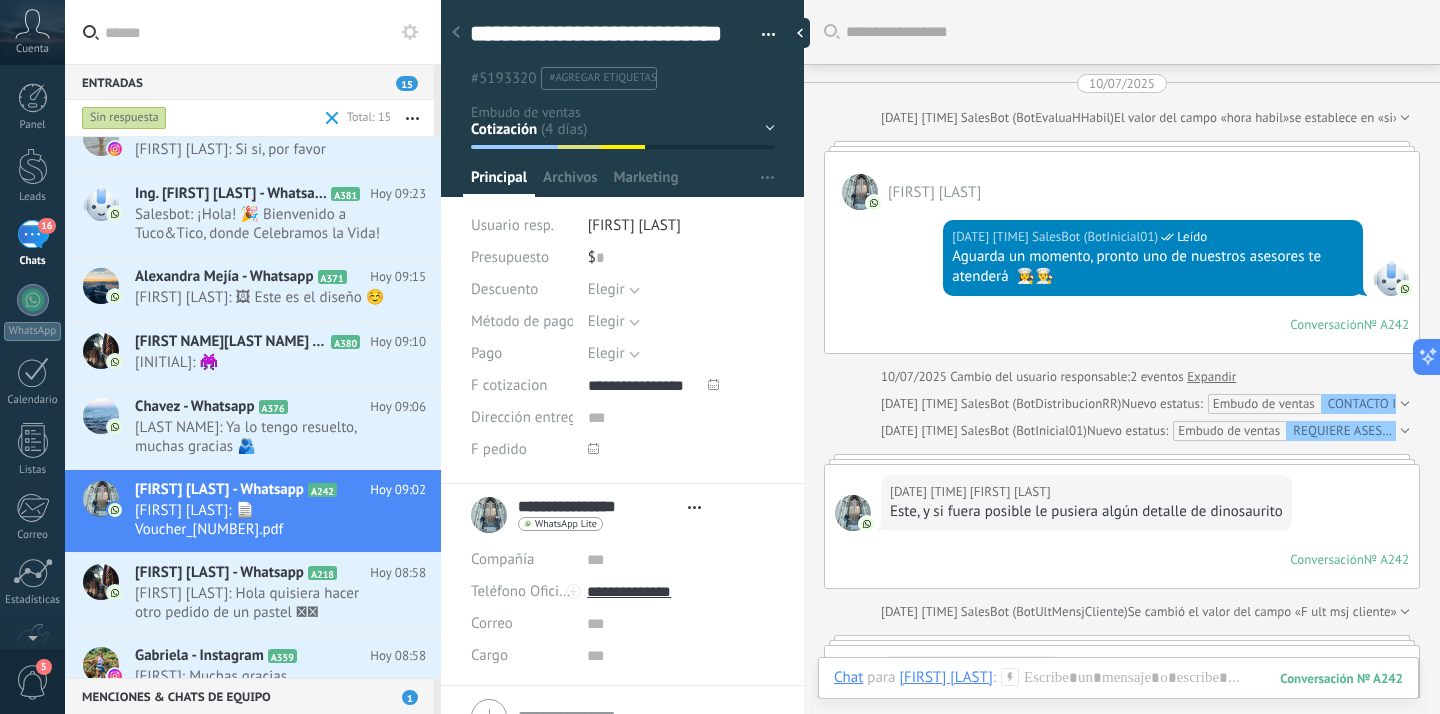 type on "**********" 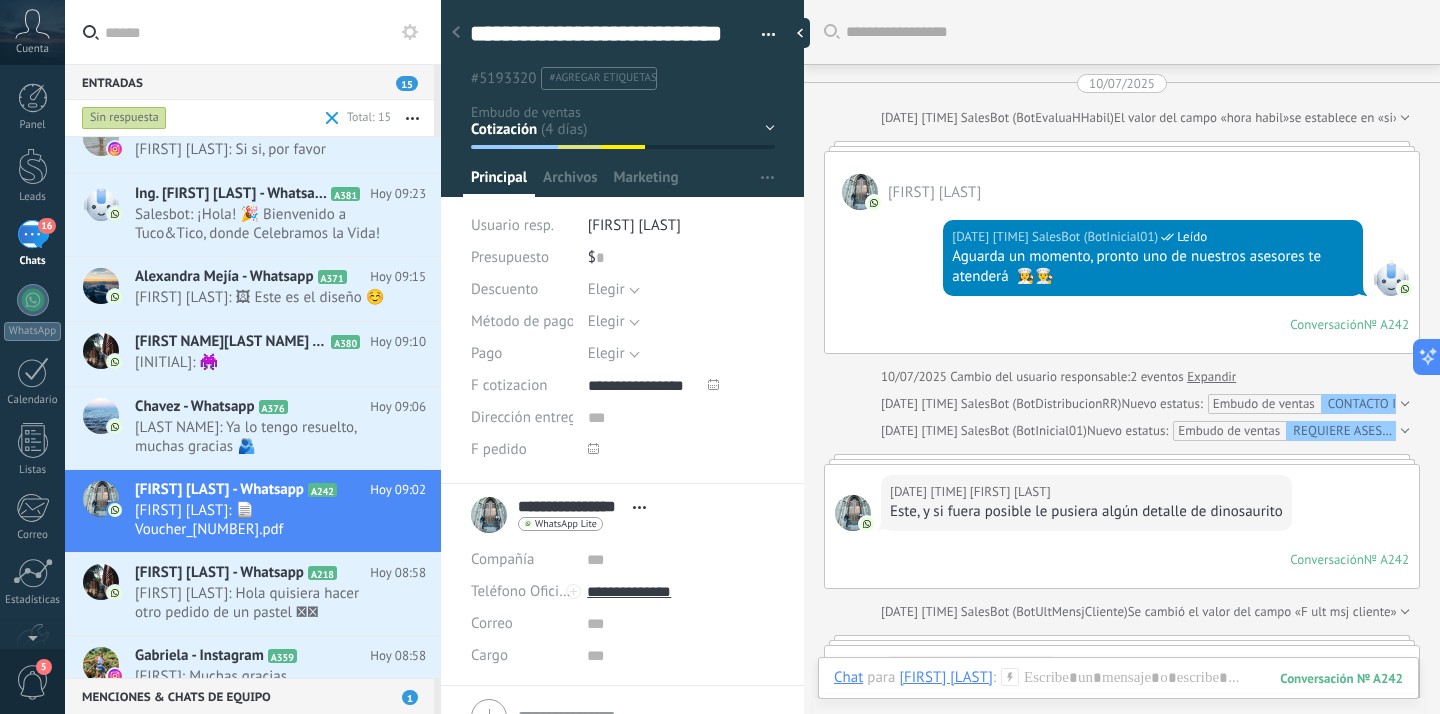 scroll, scrollTop: 6552, scrollLeft: 0, axis: vertical 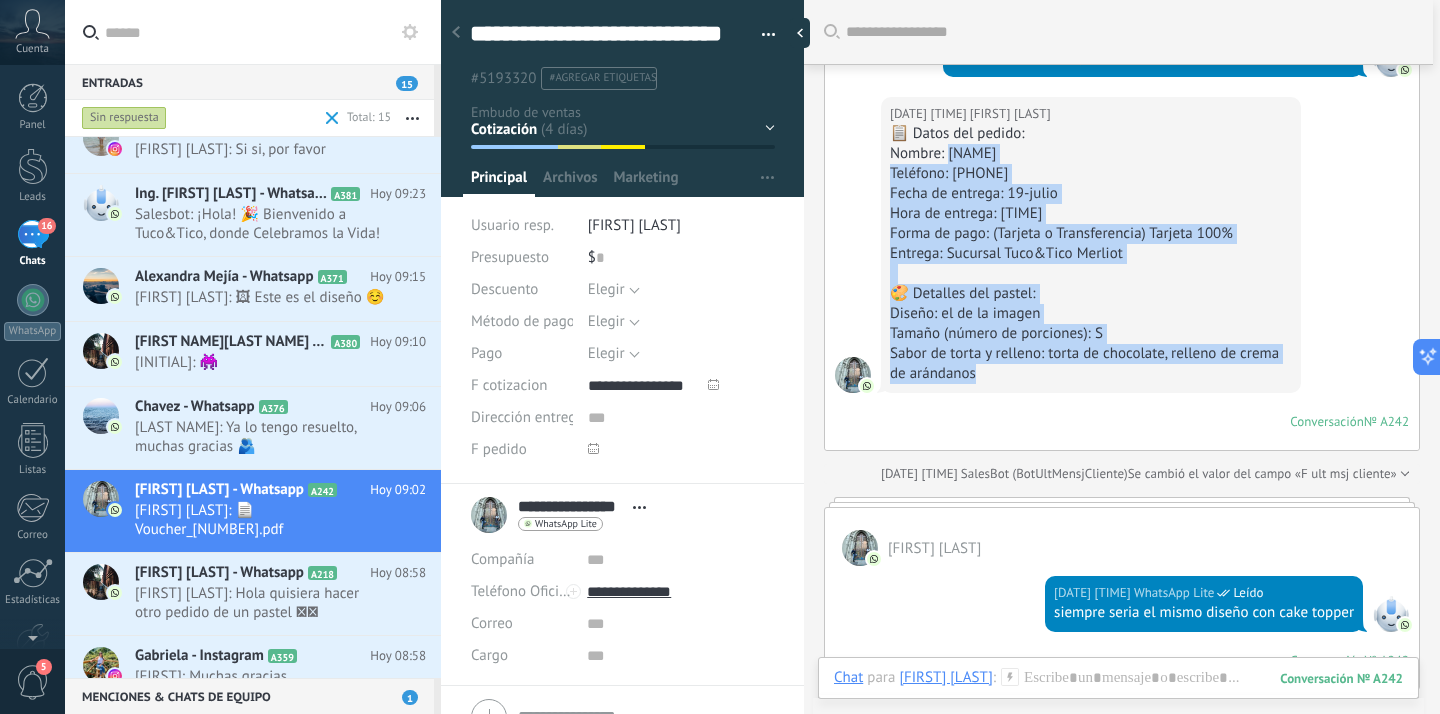 drag, startPoint x: 950, startPoint y: 159, endPoint x: 1063, endPoint y: 372, distance: 241.11823 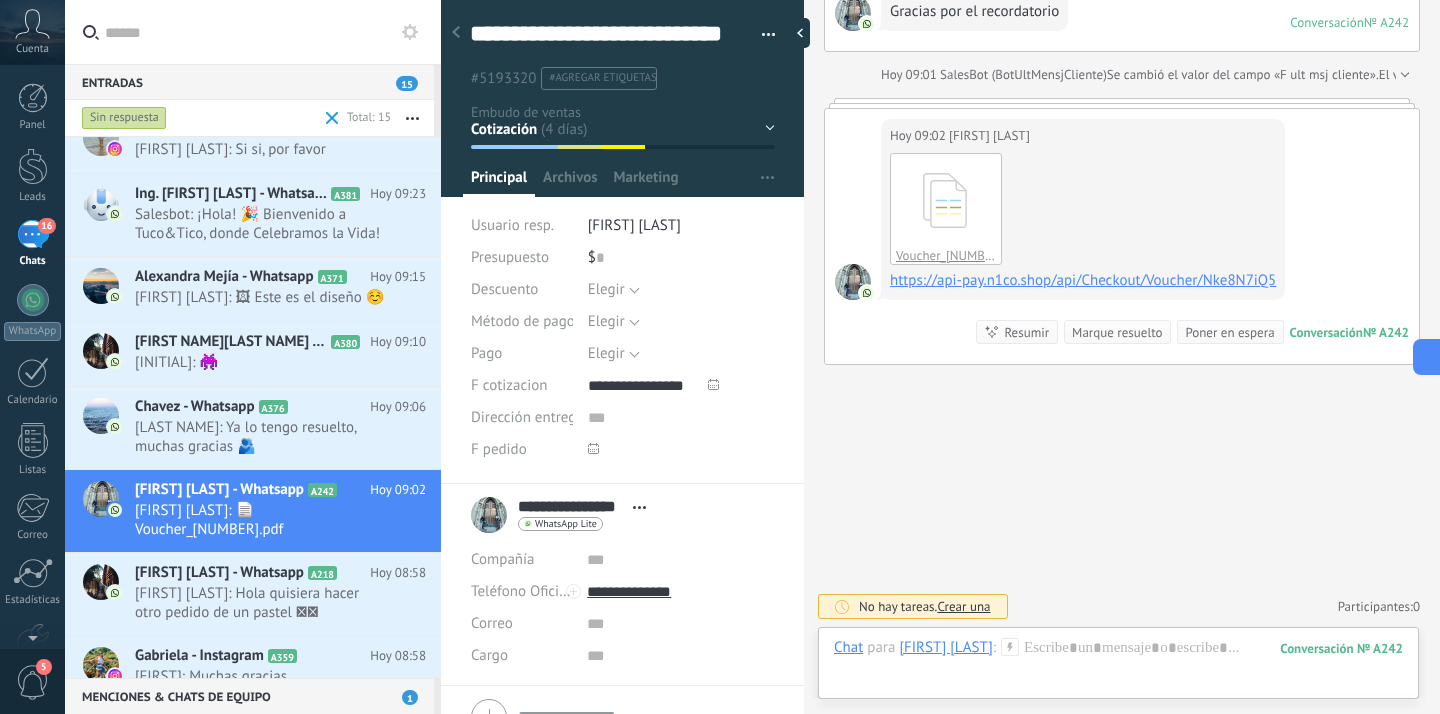 scroll, scrollTop: 6729, scrollLeft: 0, axis: vertical 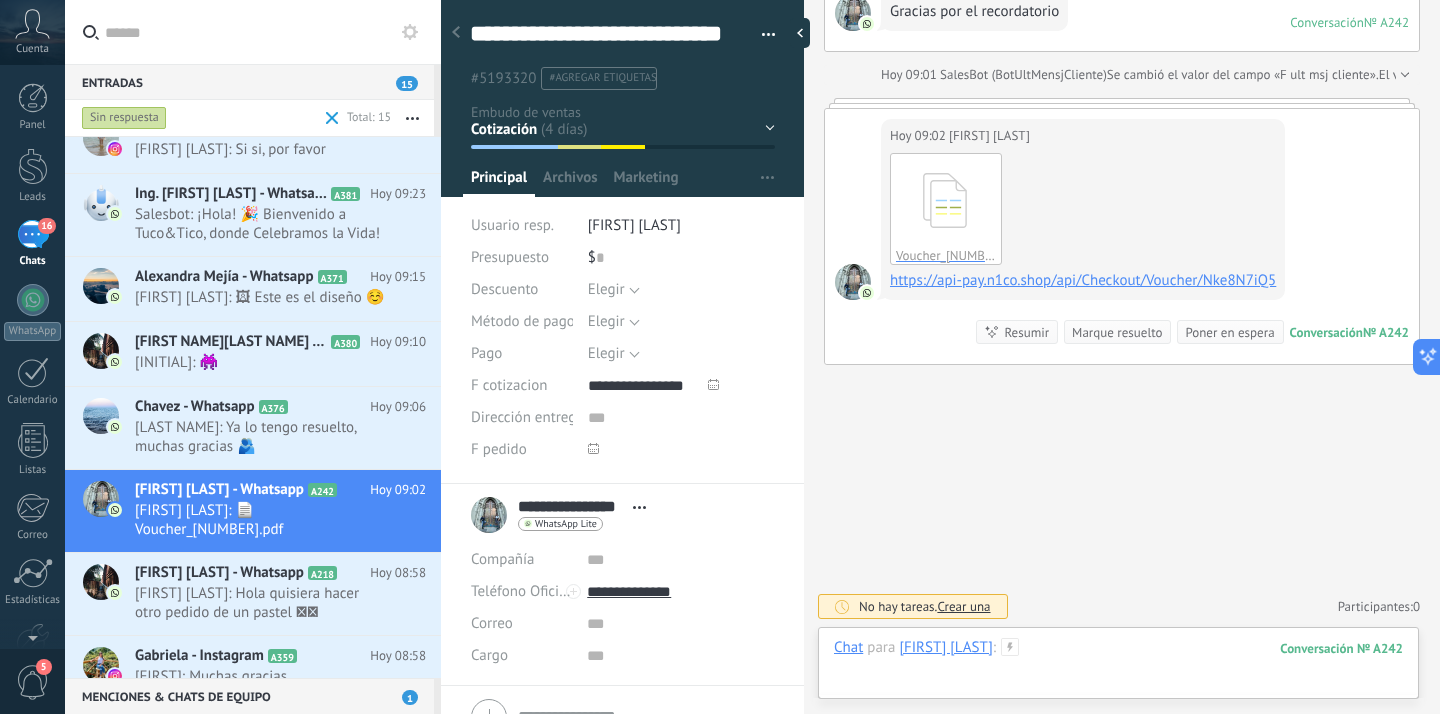 click at bounding box center [1118, 668] 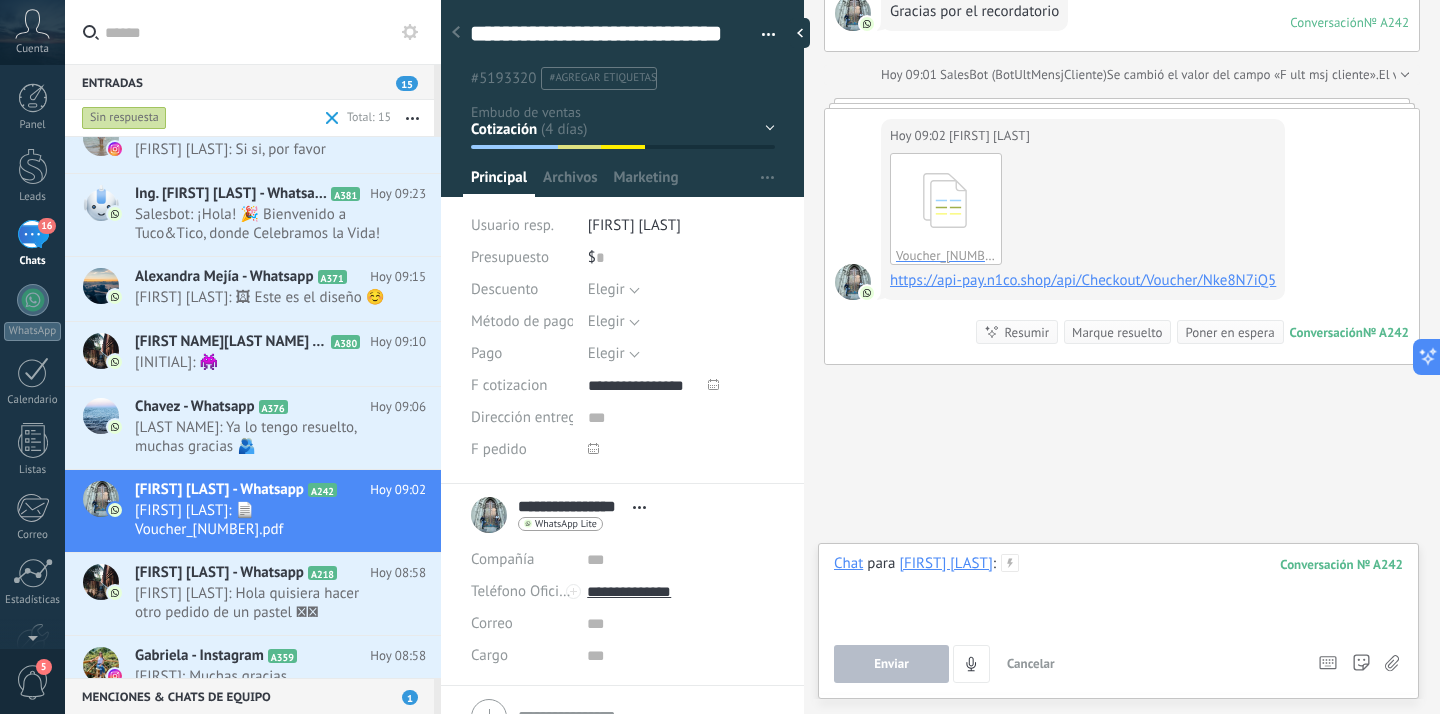 type 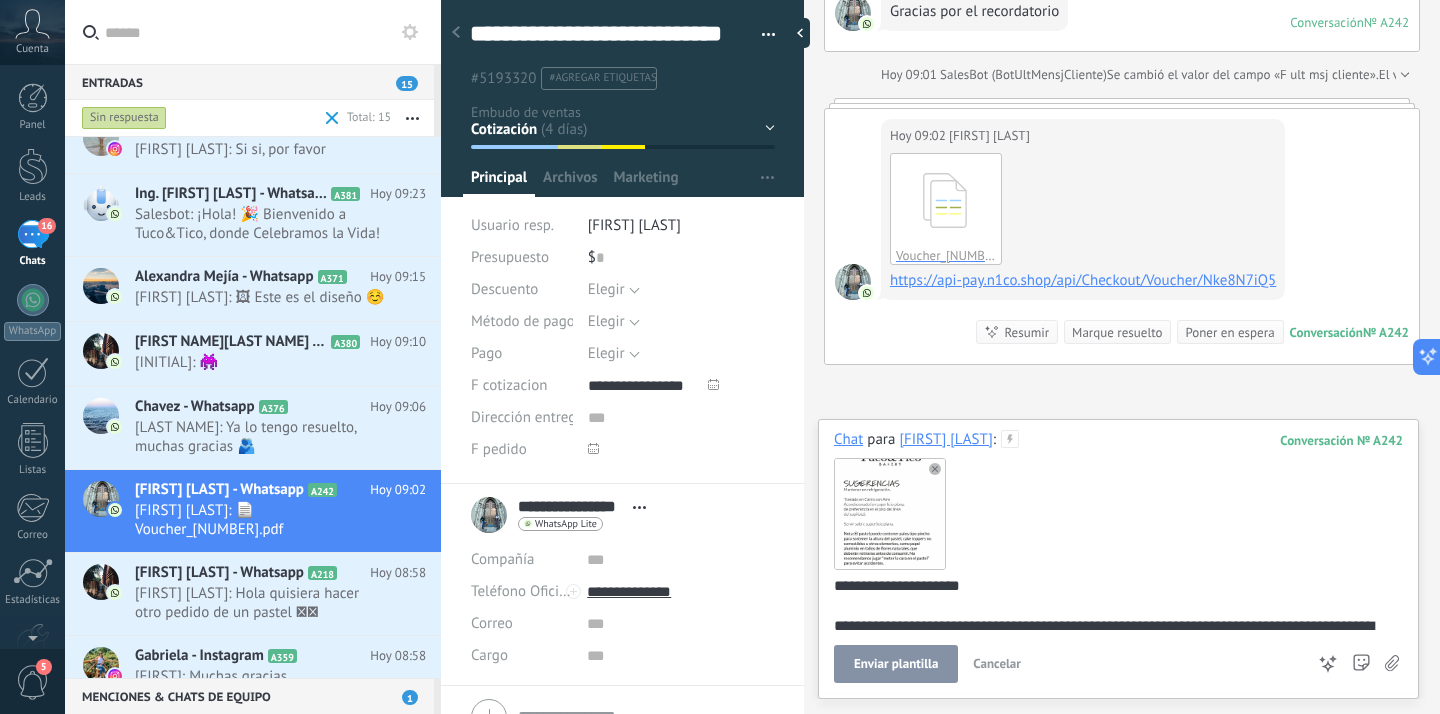 click on "Enviar plantilla" at bounding box center [896, 664] 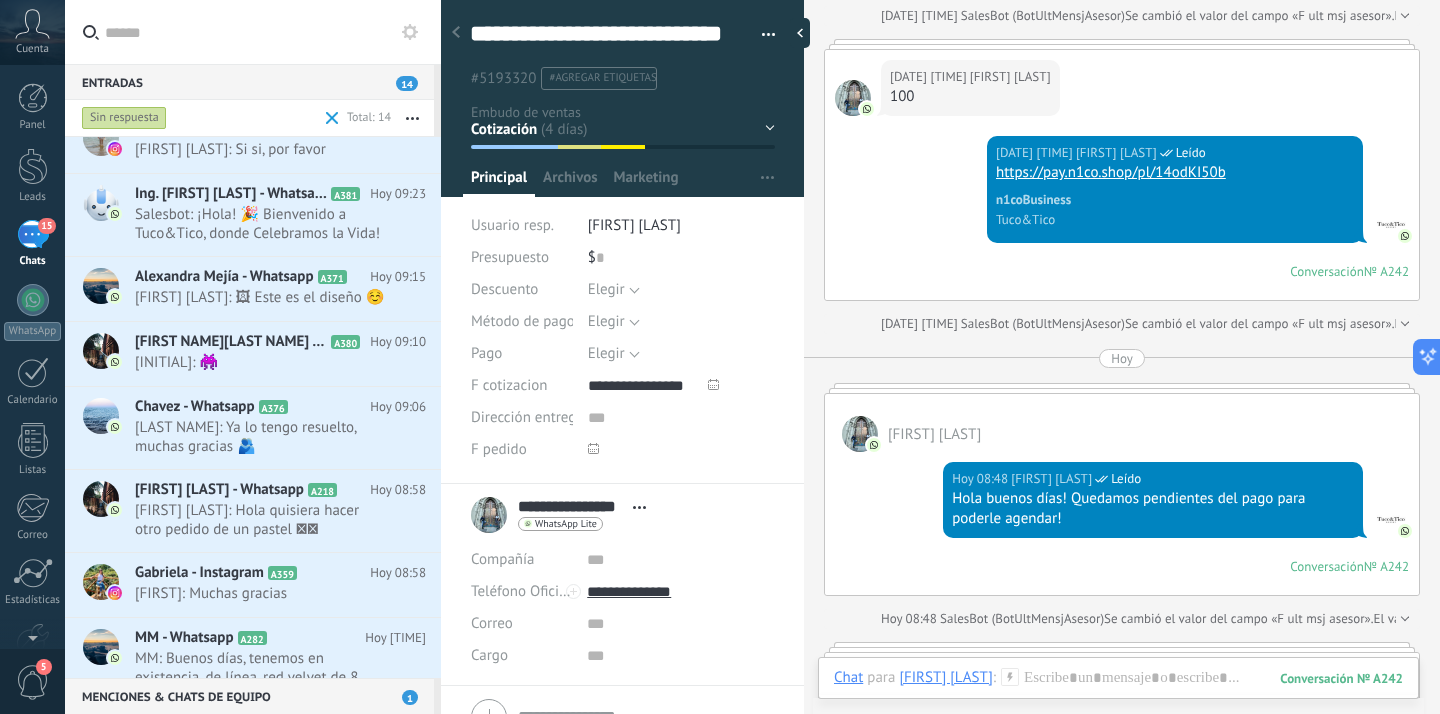 scroll, scrollTop: 6593, scrollLeft: 0, axis: vertical 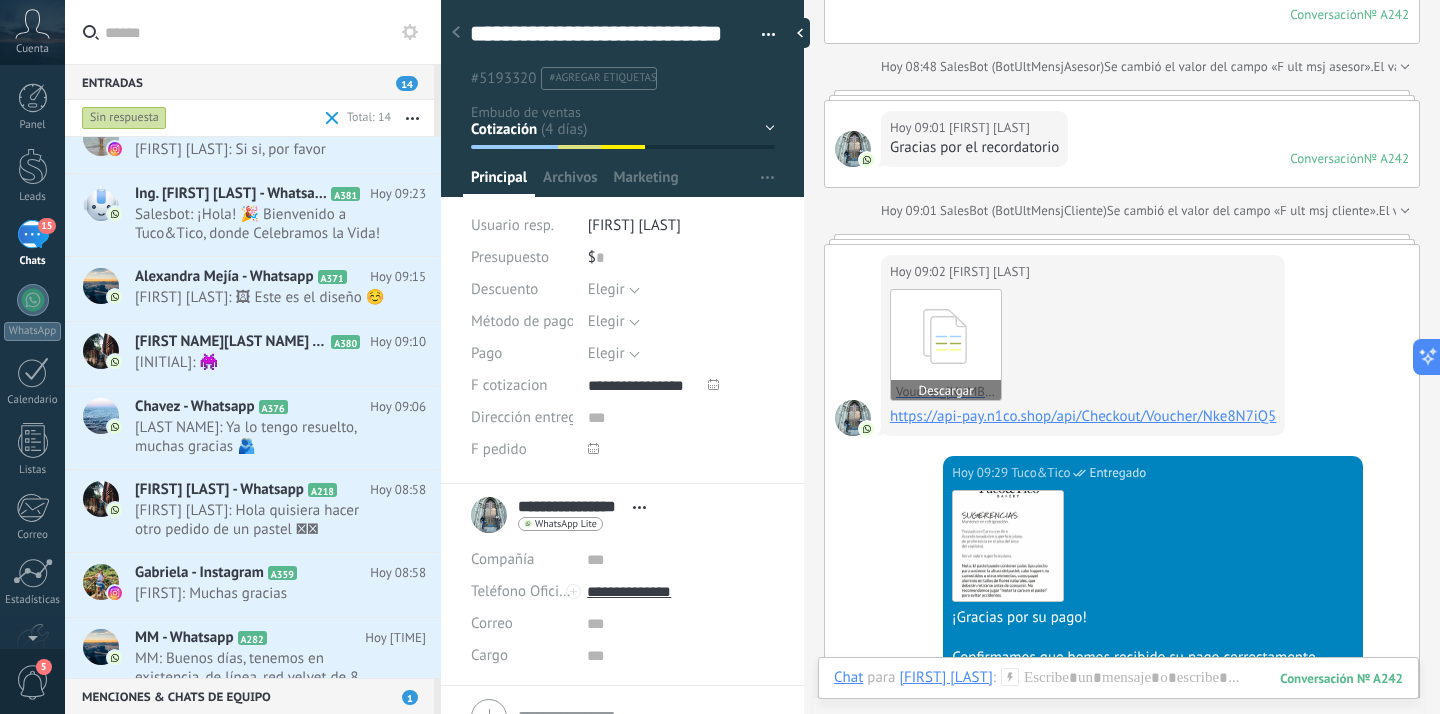 click 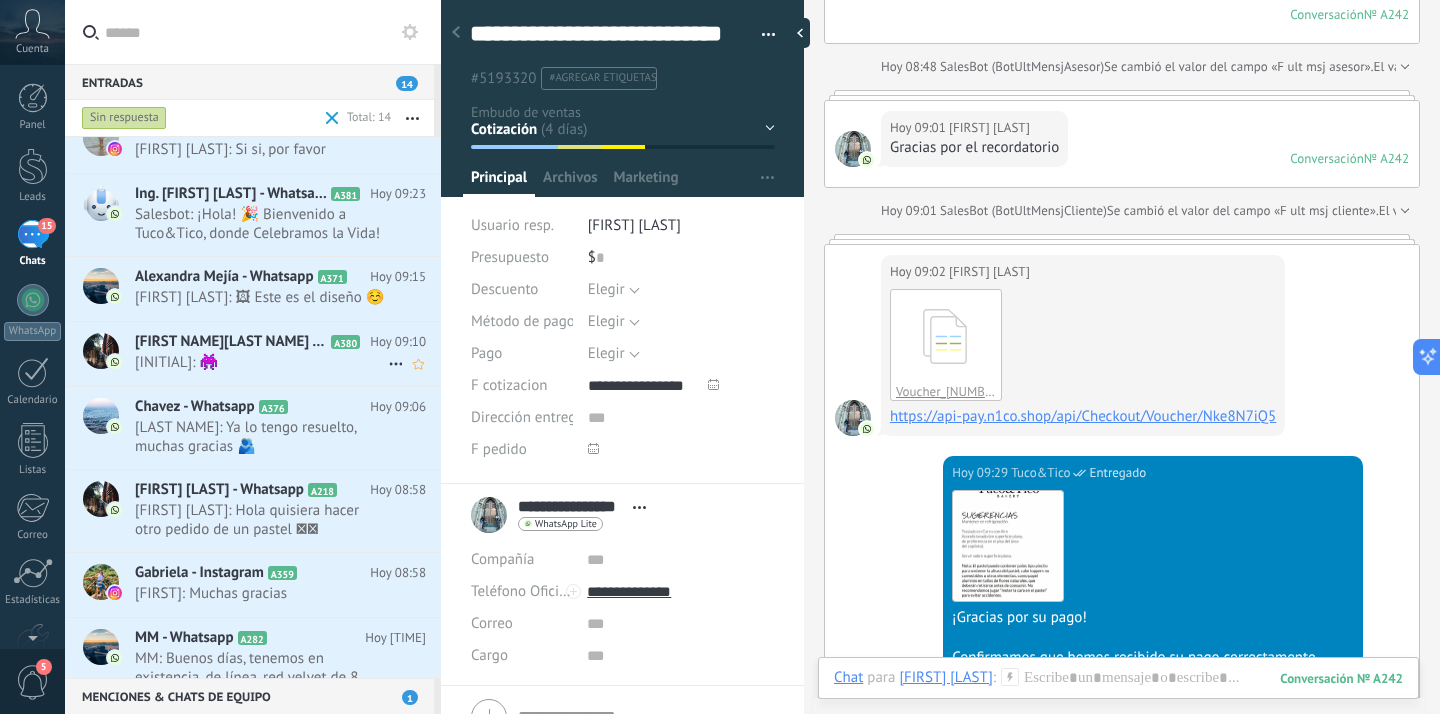 click on "[INITIAL]: 👾" at bounding box center (261, 362) 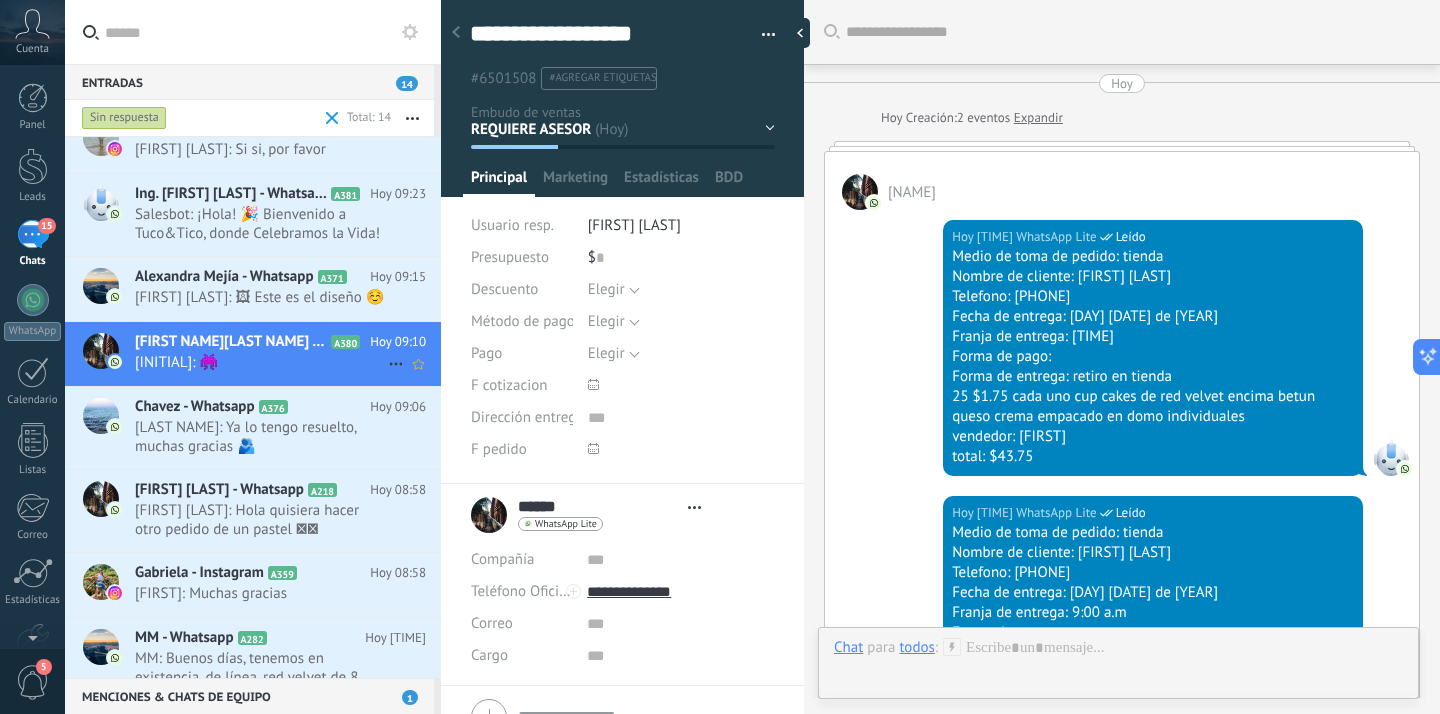 type on "**********" 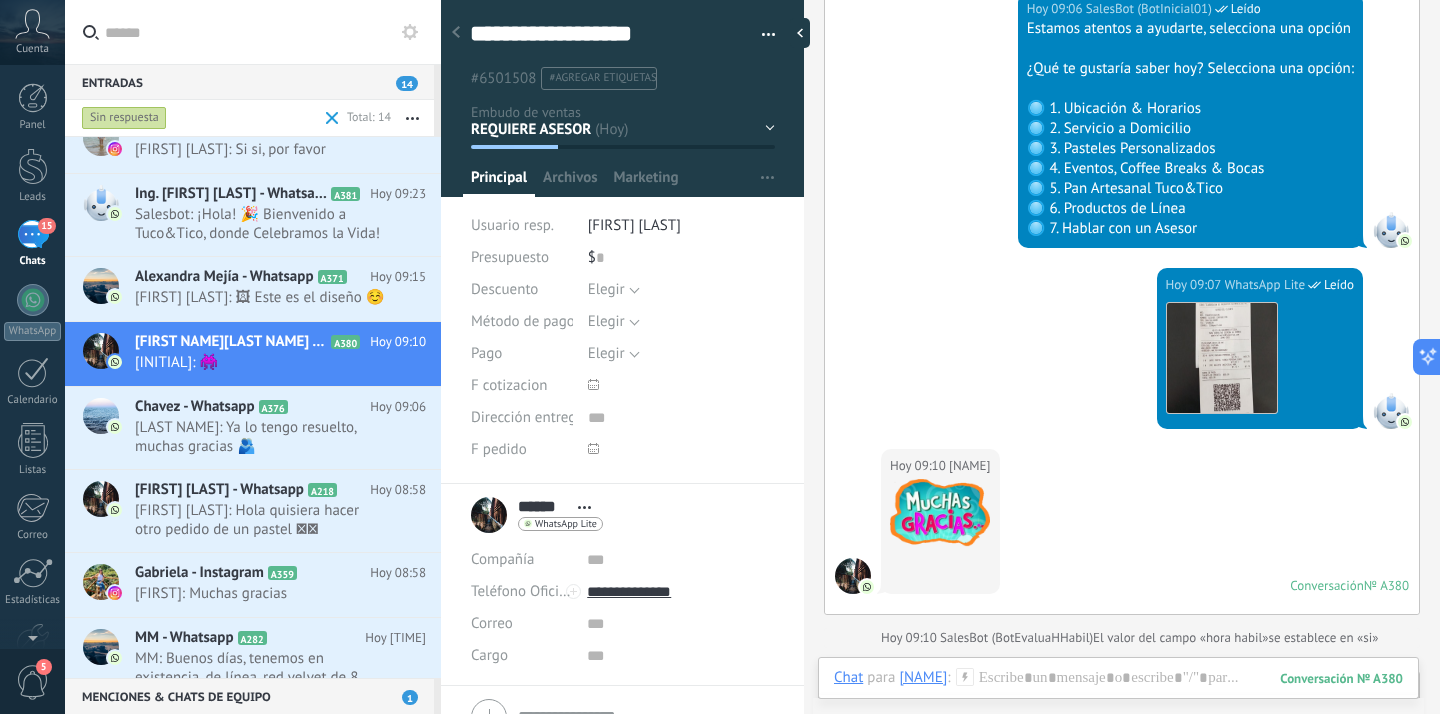 scroll, scrollTop: 1463, scrollLeft: 0, axis: vertical 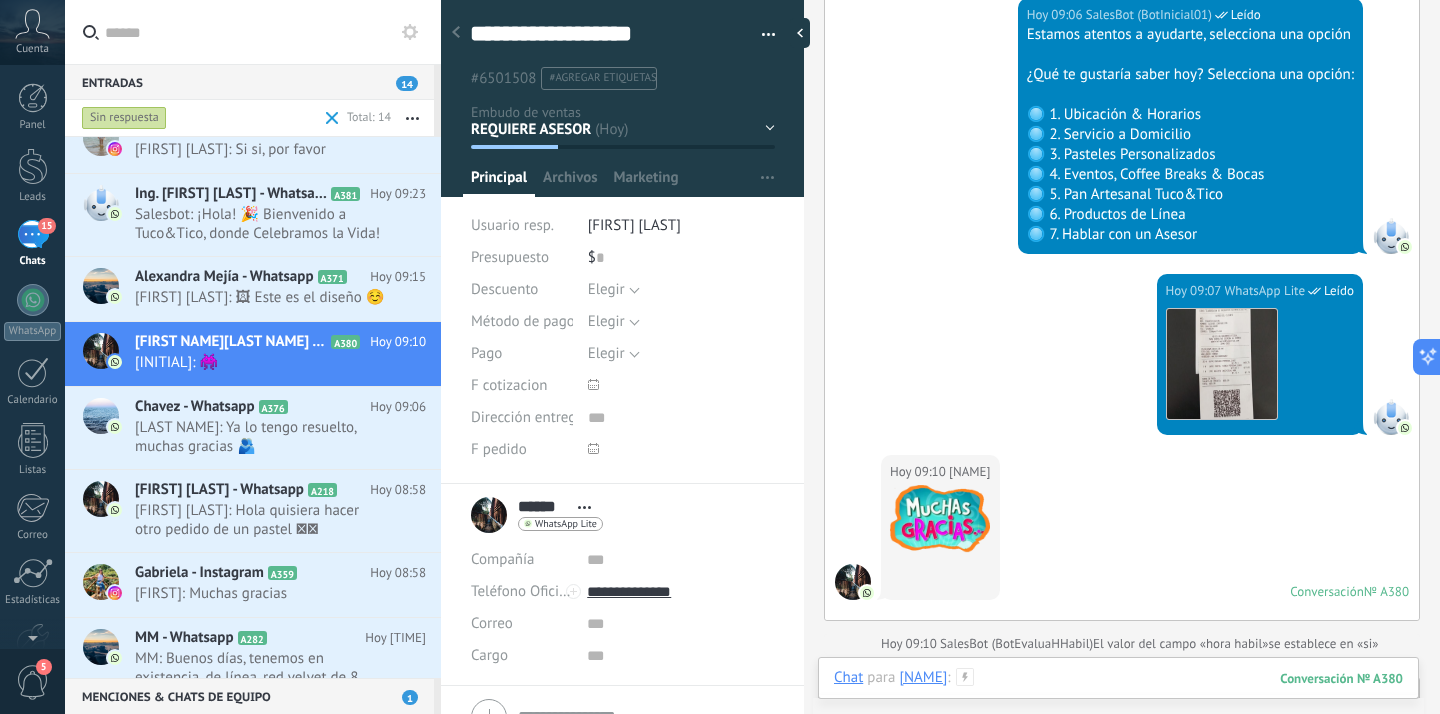 click at bounding box center [1118, 698] 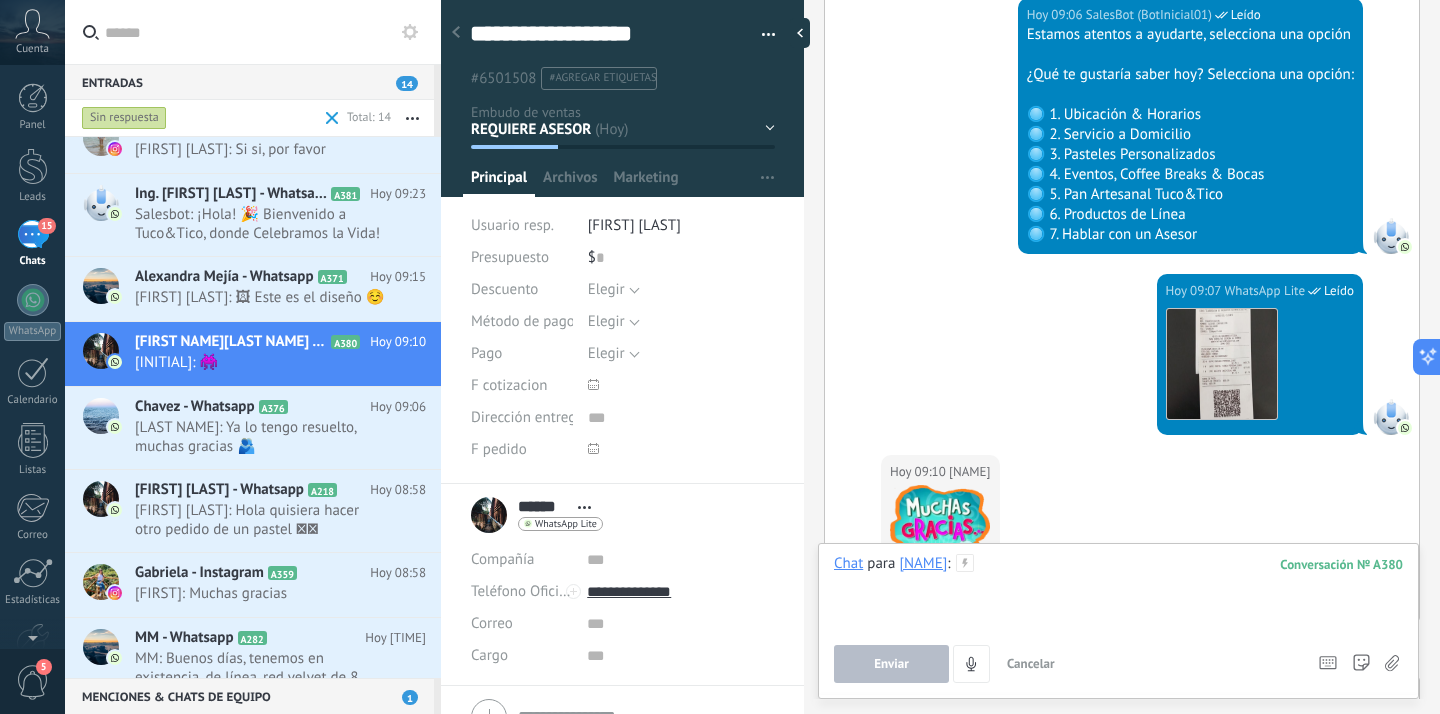 type 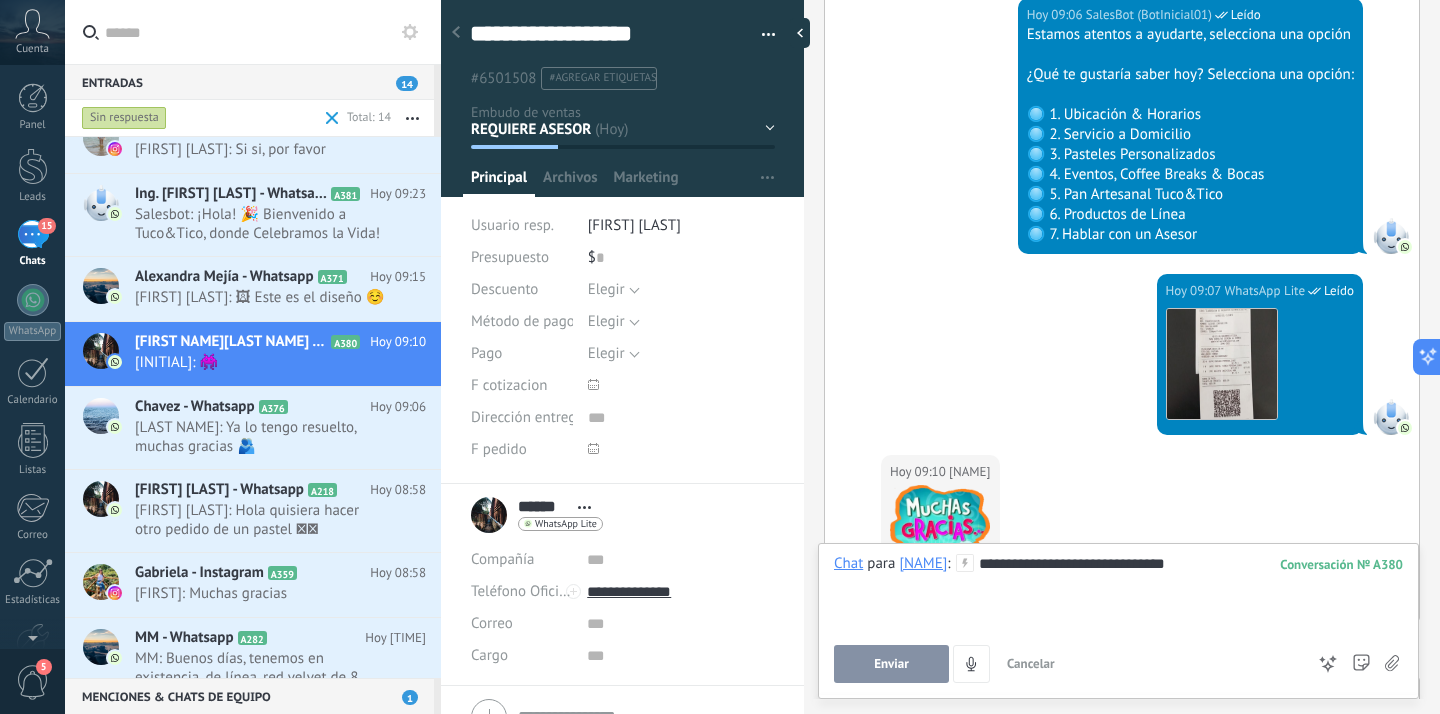 click on "Enviar" at bounding box center (891, 664) 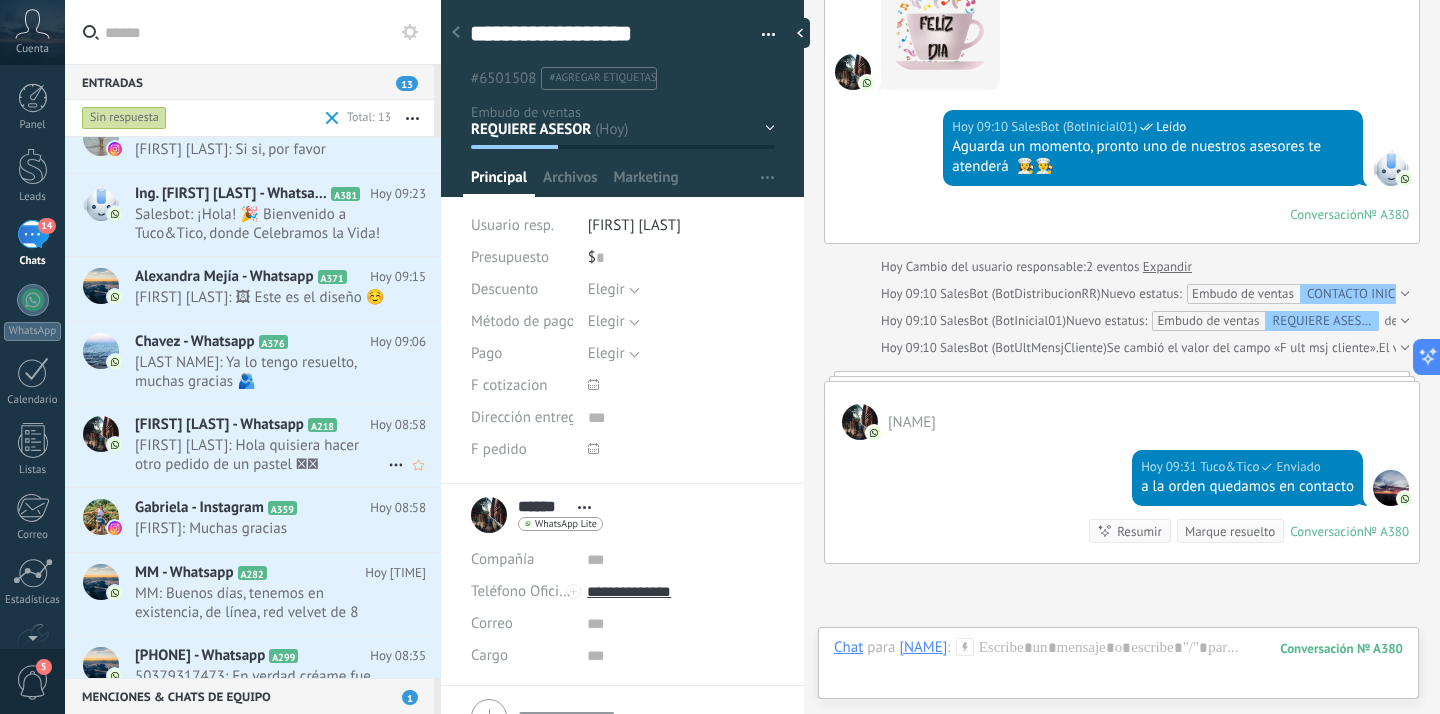 scroll, scrollTop: 2226, scrollLeft: 0, axis: vertical 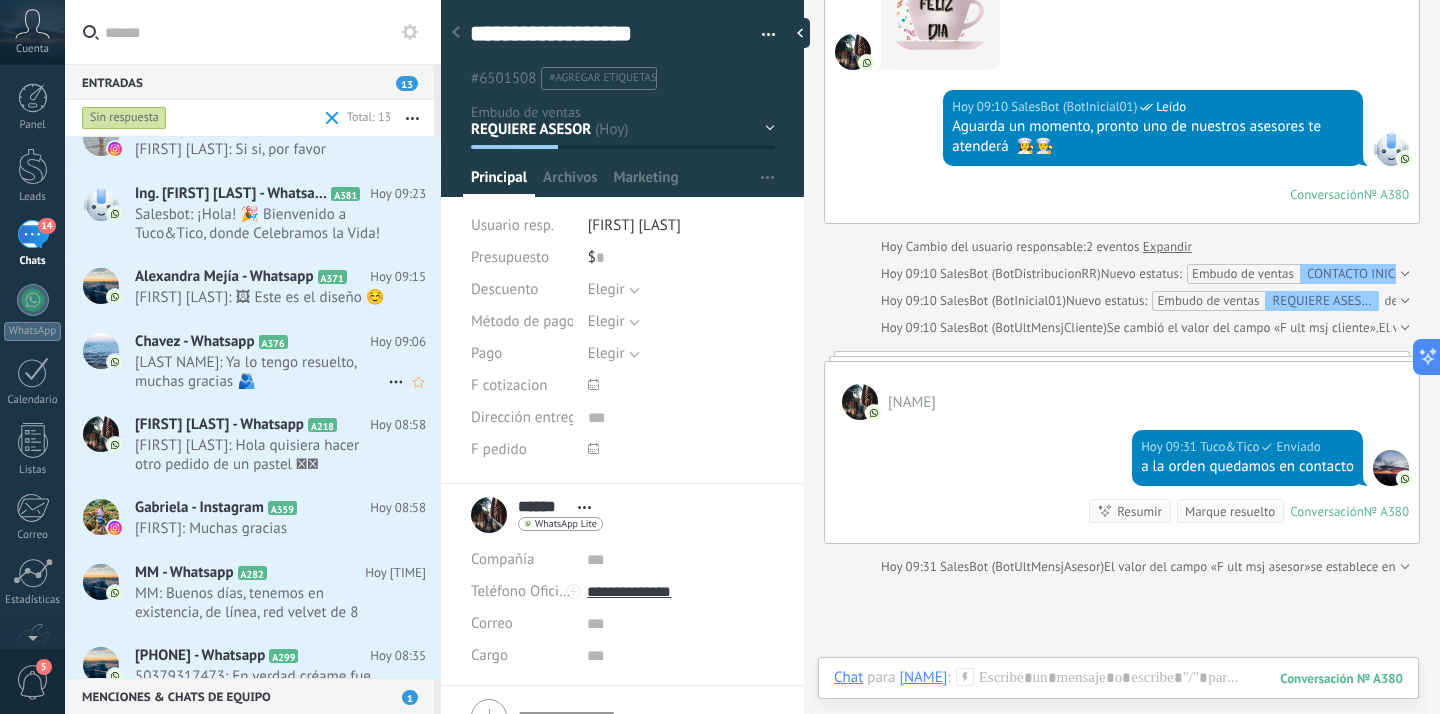 click on "Chavez - Whatsapp
A376" at bounding box center (252, 342) 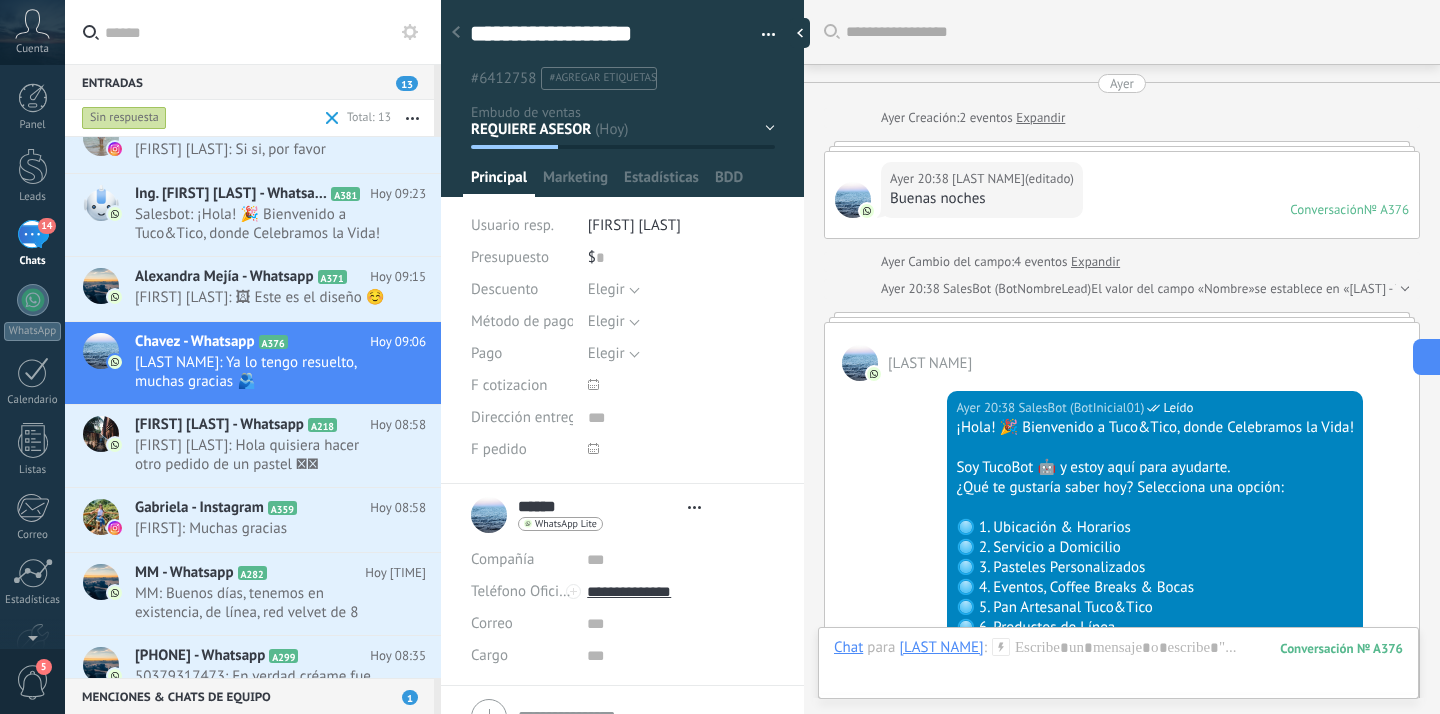 type on "**********" 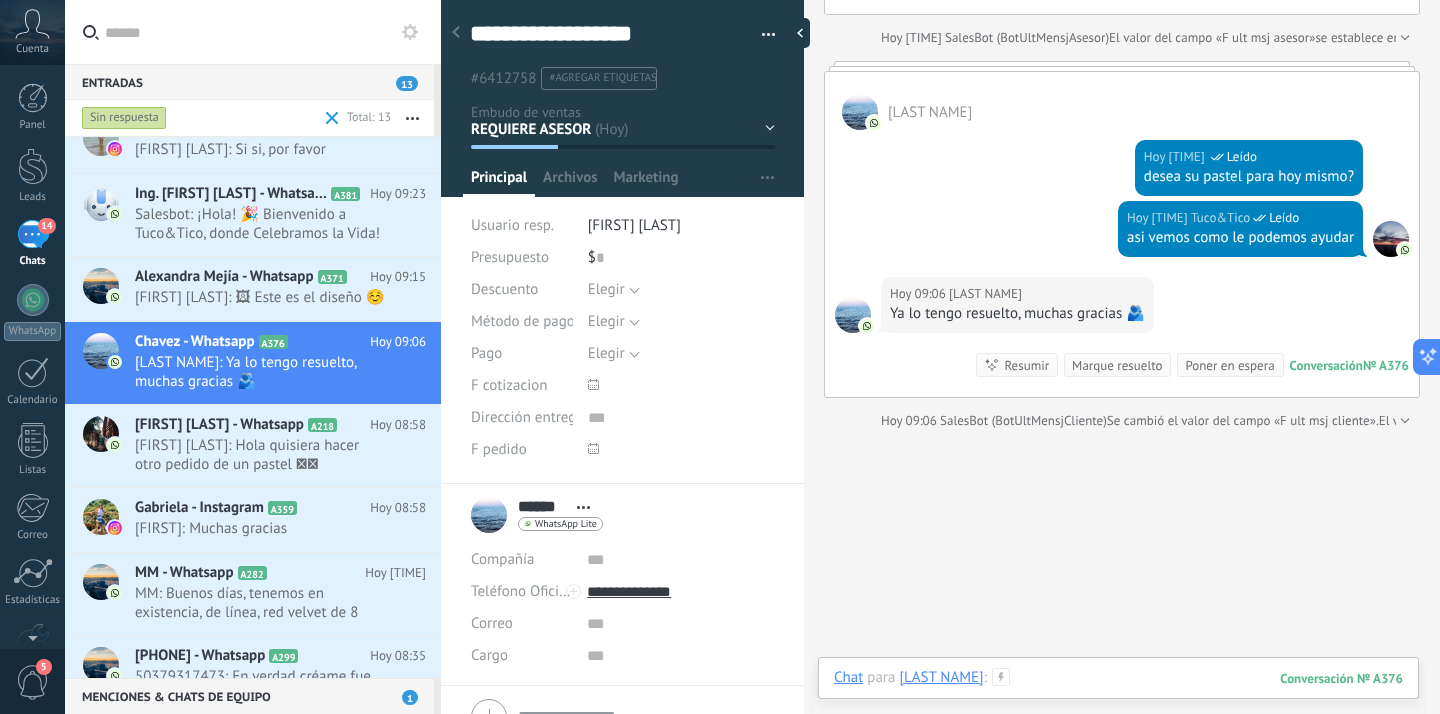 click at bounding box center [1118, 698] 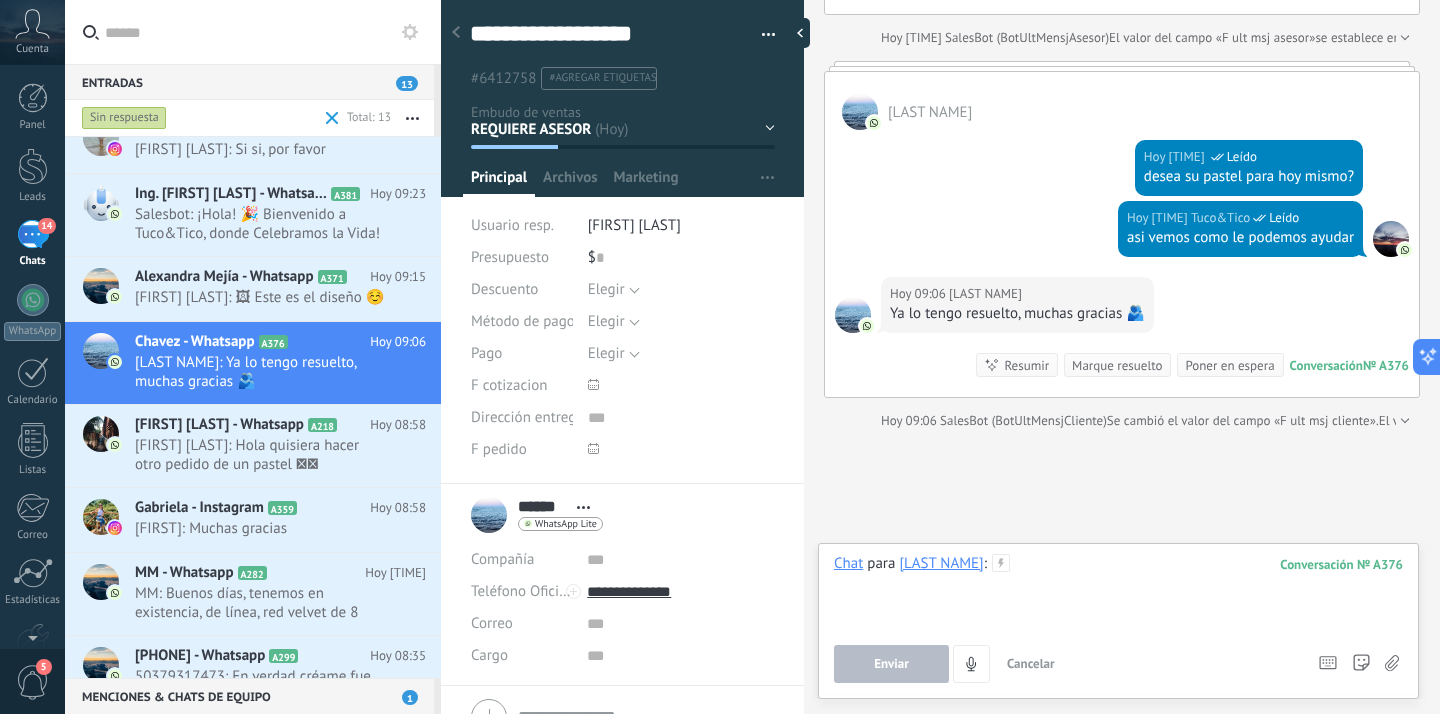 type 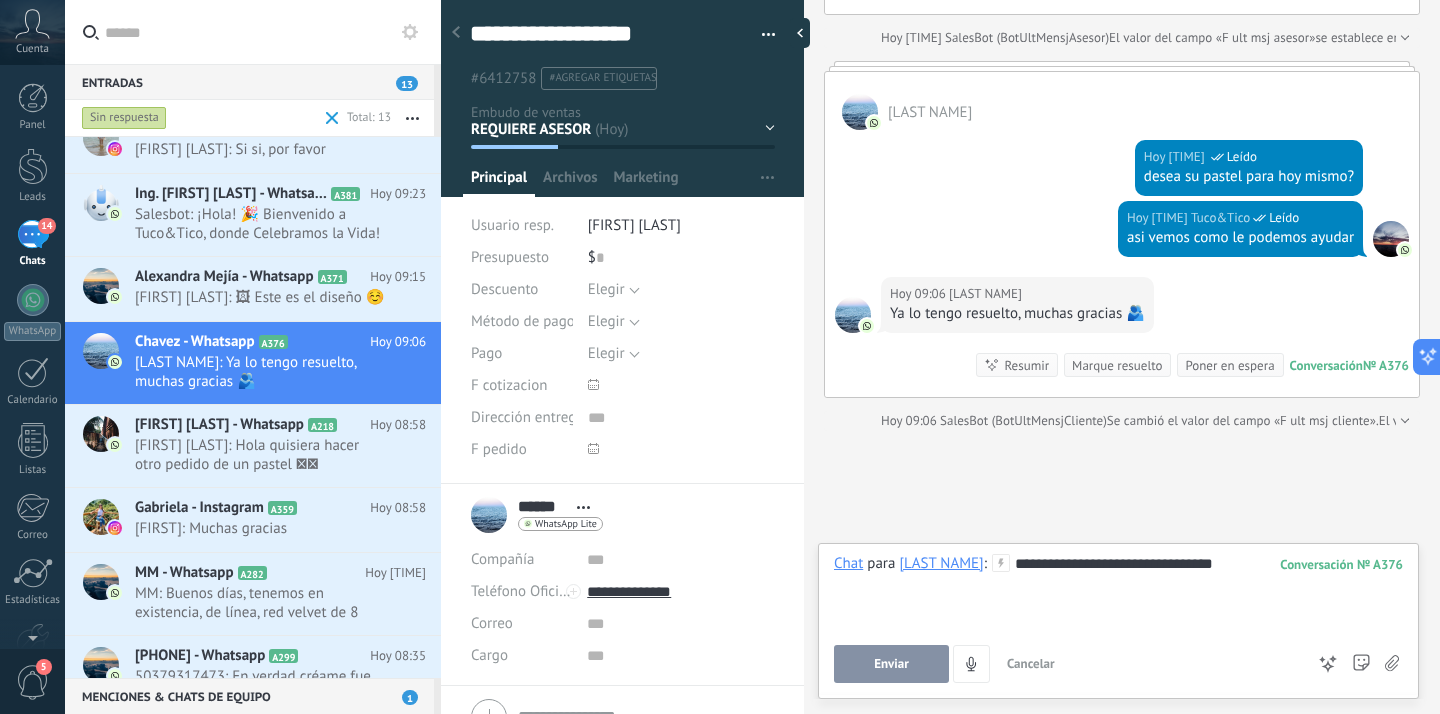 click on "Enviar" at bounding box center [891, 664] 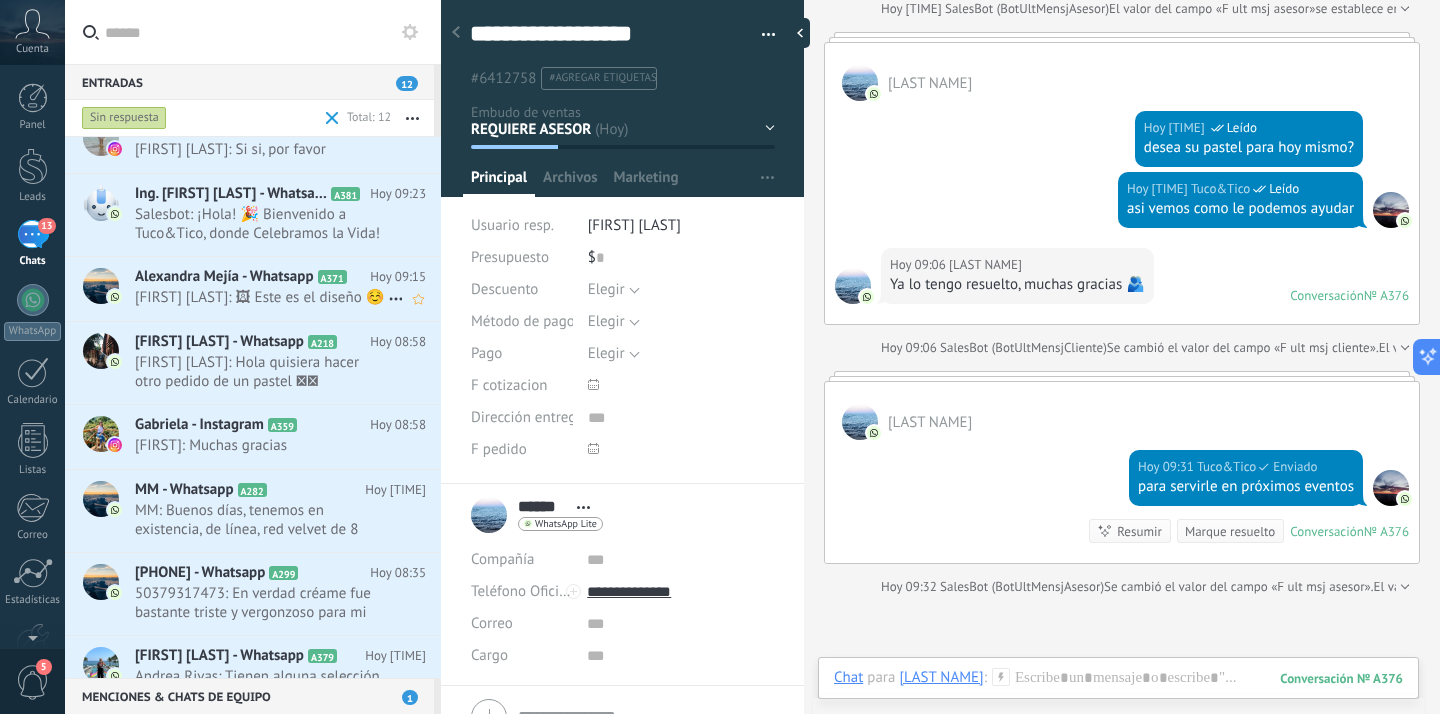 scroll, scrollTop: 1739, scrollLeft: 0, axis: vertical 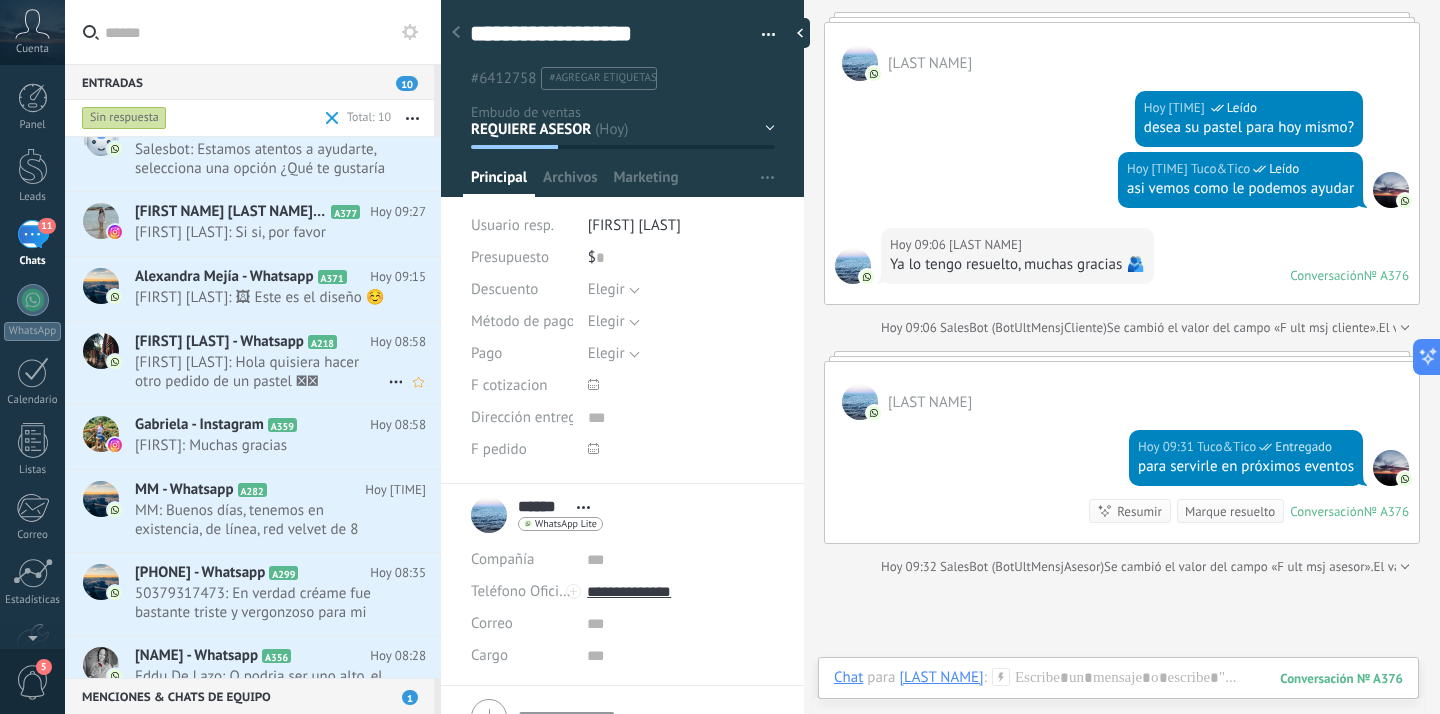 click on "[FIRST] [LAST]: Hola quisiera hacer otro pedido de un pastel 🫶🏽" at bounding box center (261, 372) 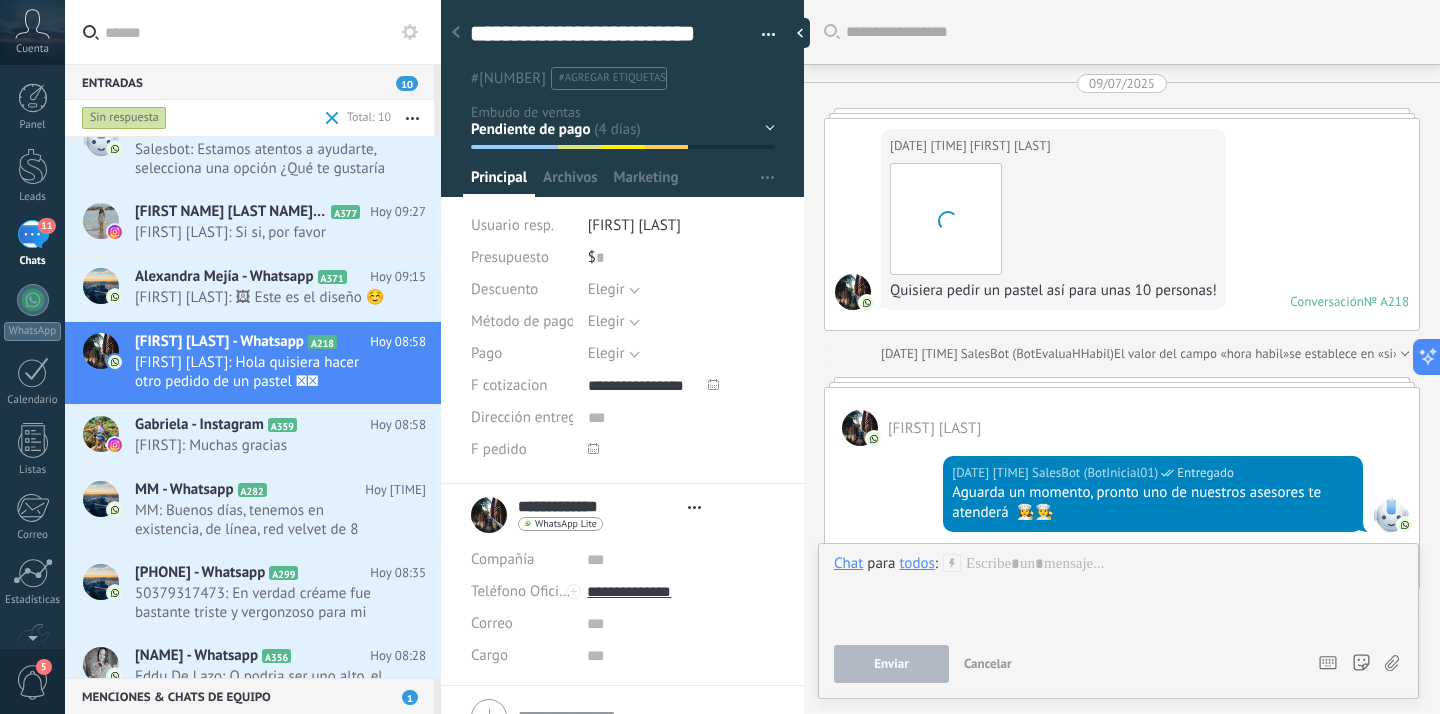 type on "**********" 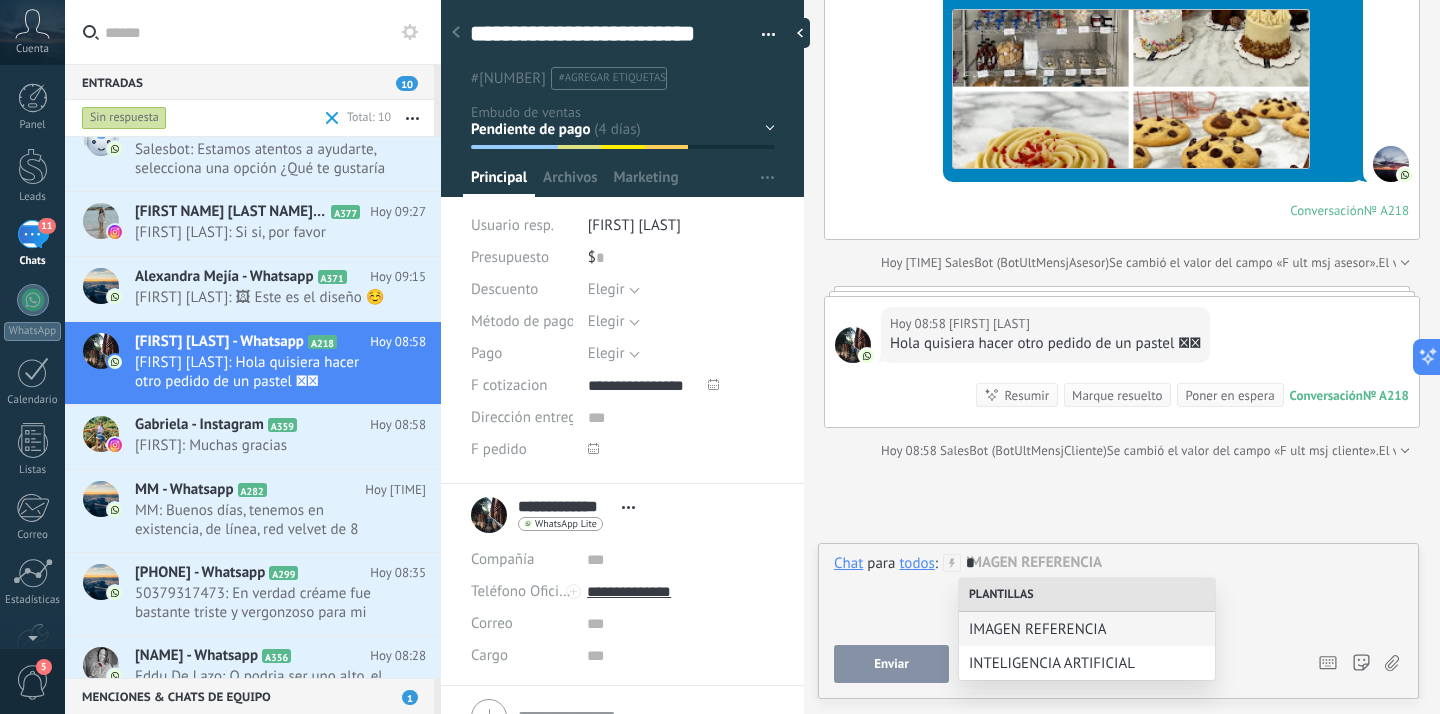 type 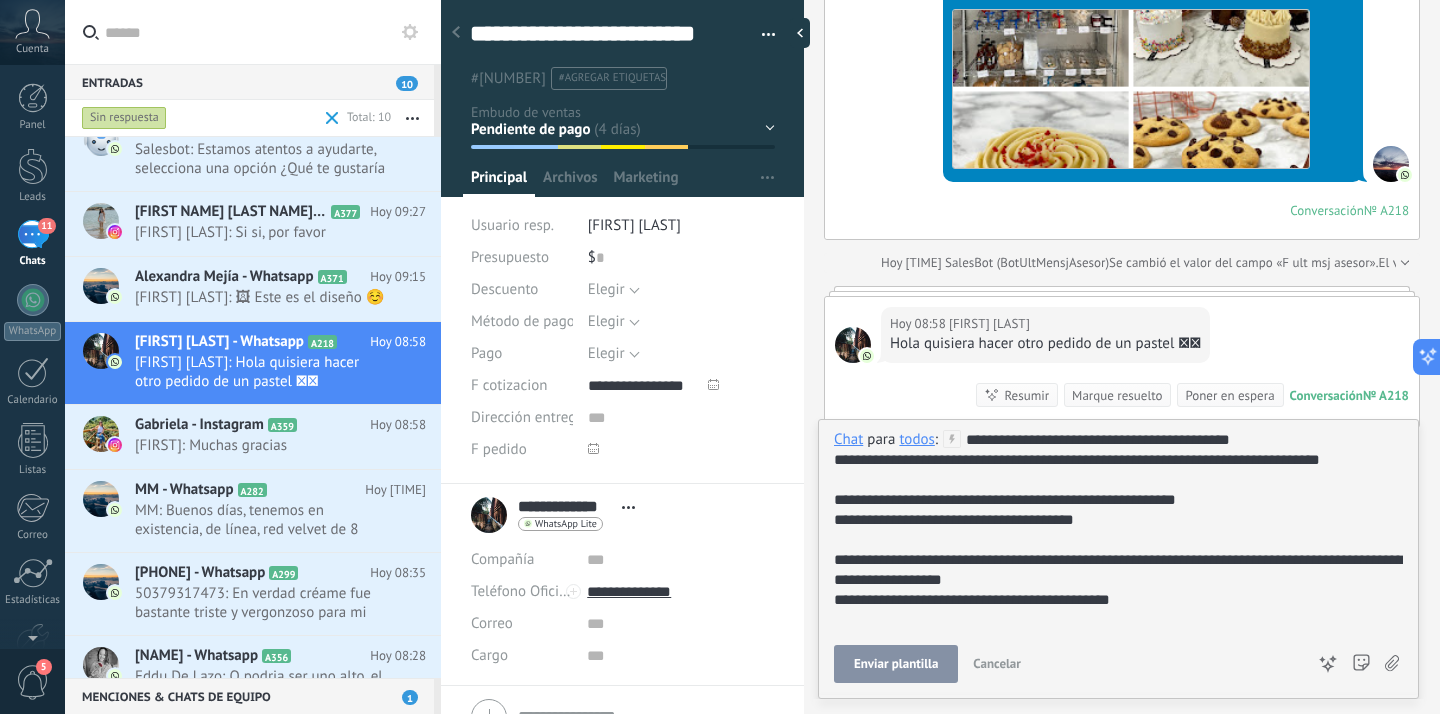 click on "Enviar plantilla" at bounding box center [896, 664] 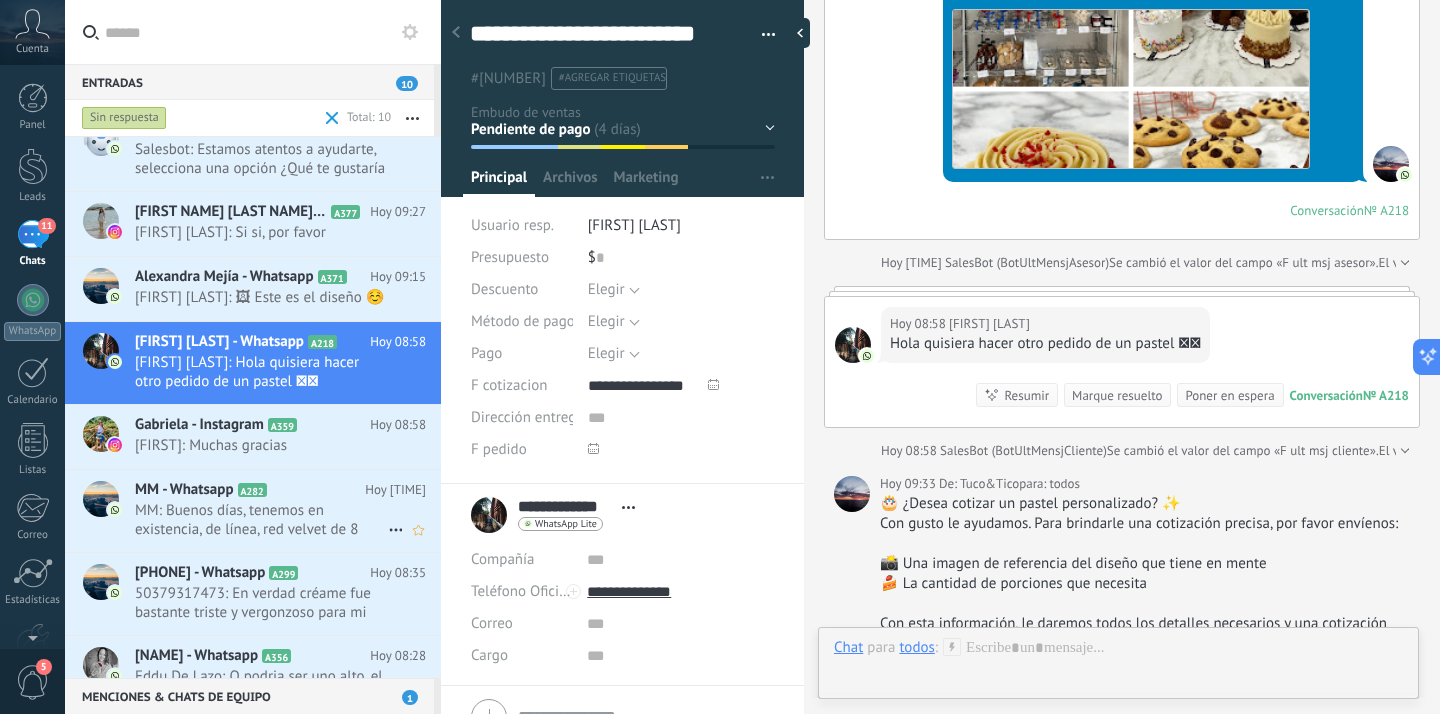 scroll, scrollTop: 8180, scrollLeft: 0, axis: vertical 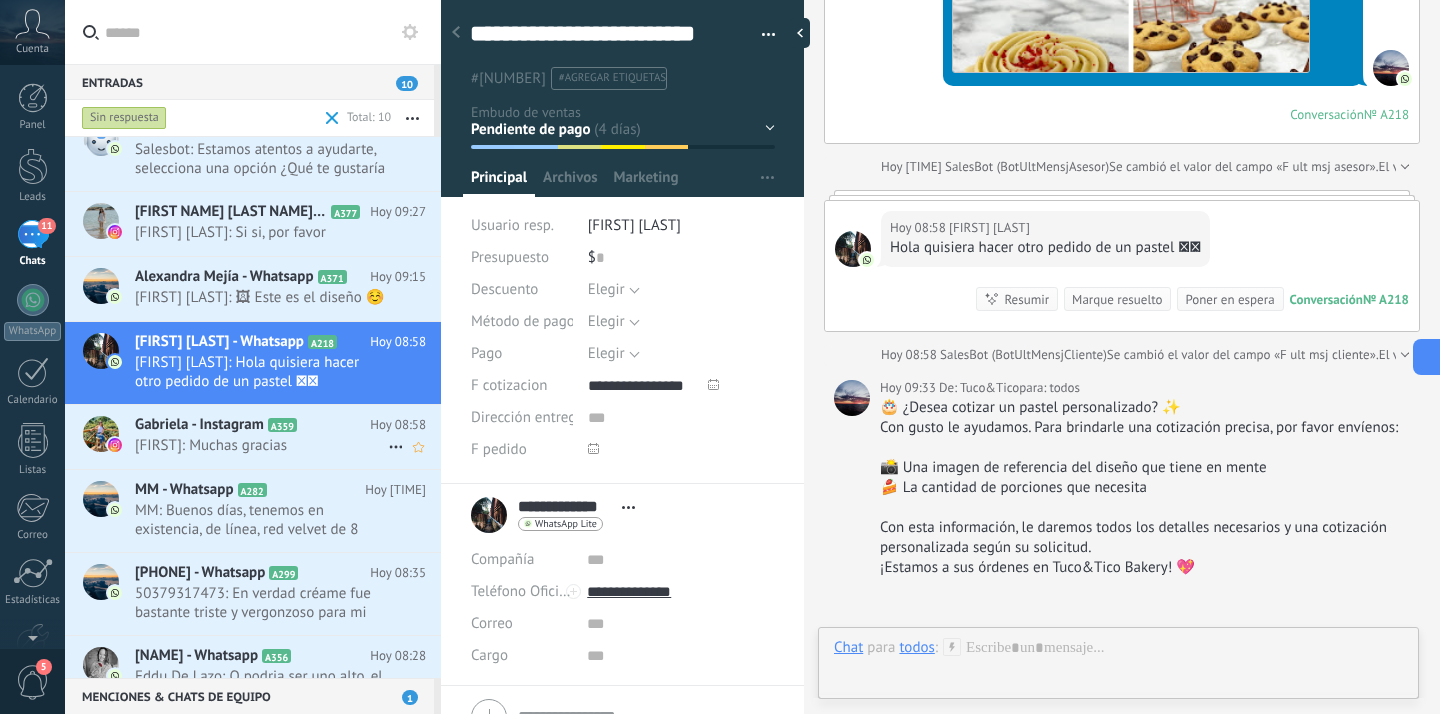 click on "[FIRST] - Instagram
A359
Hoy [TIME]
[FIRST]: Muchas gracias" at bounding box center (288, 436) 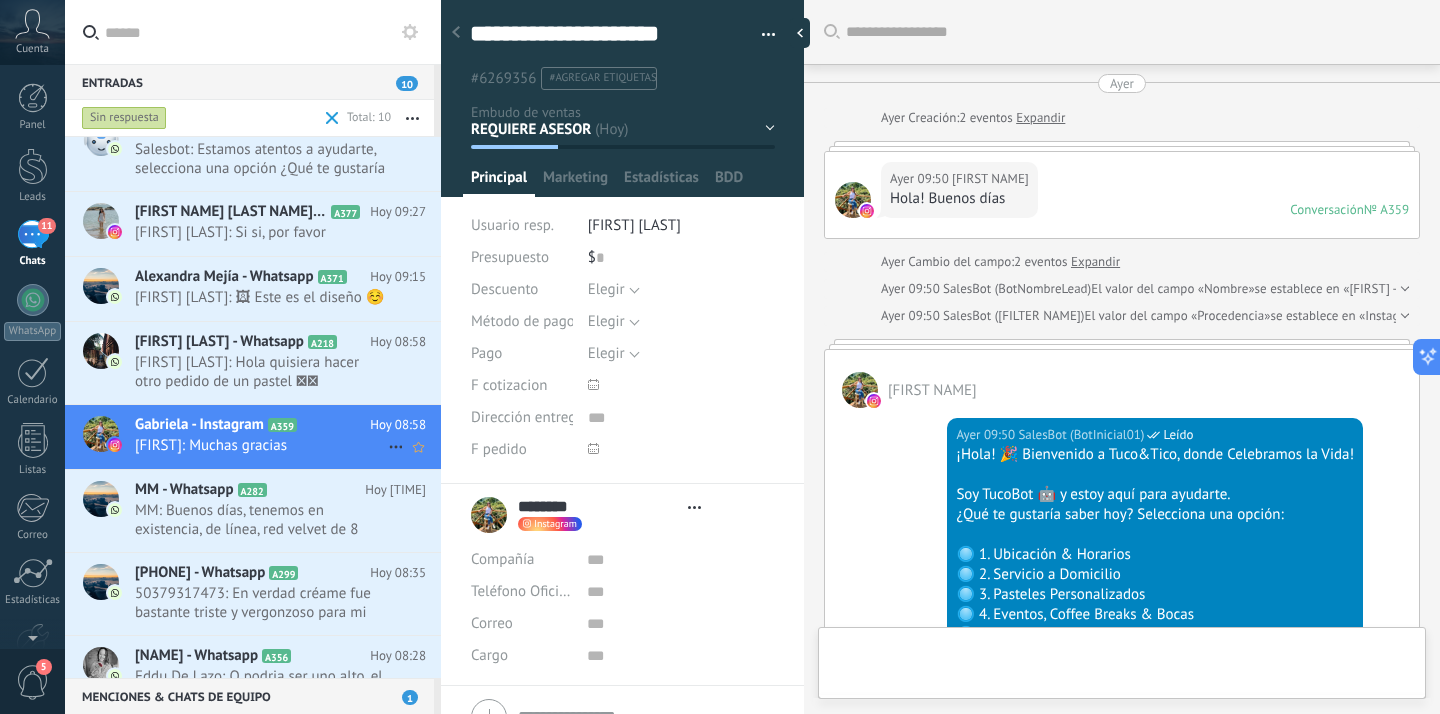 type on "**********" 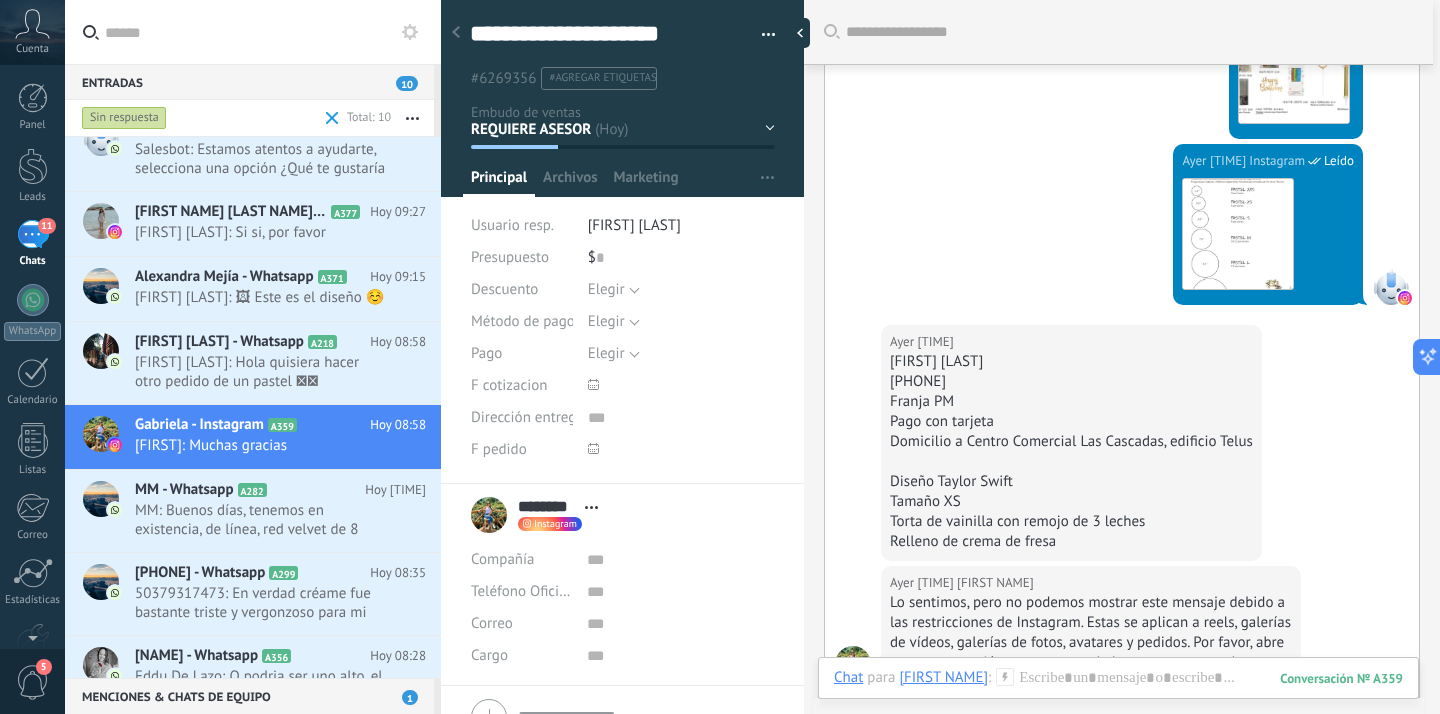 scroll, scrollTop: 4235, scrollLeft: 0, axis: vertical 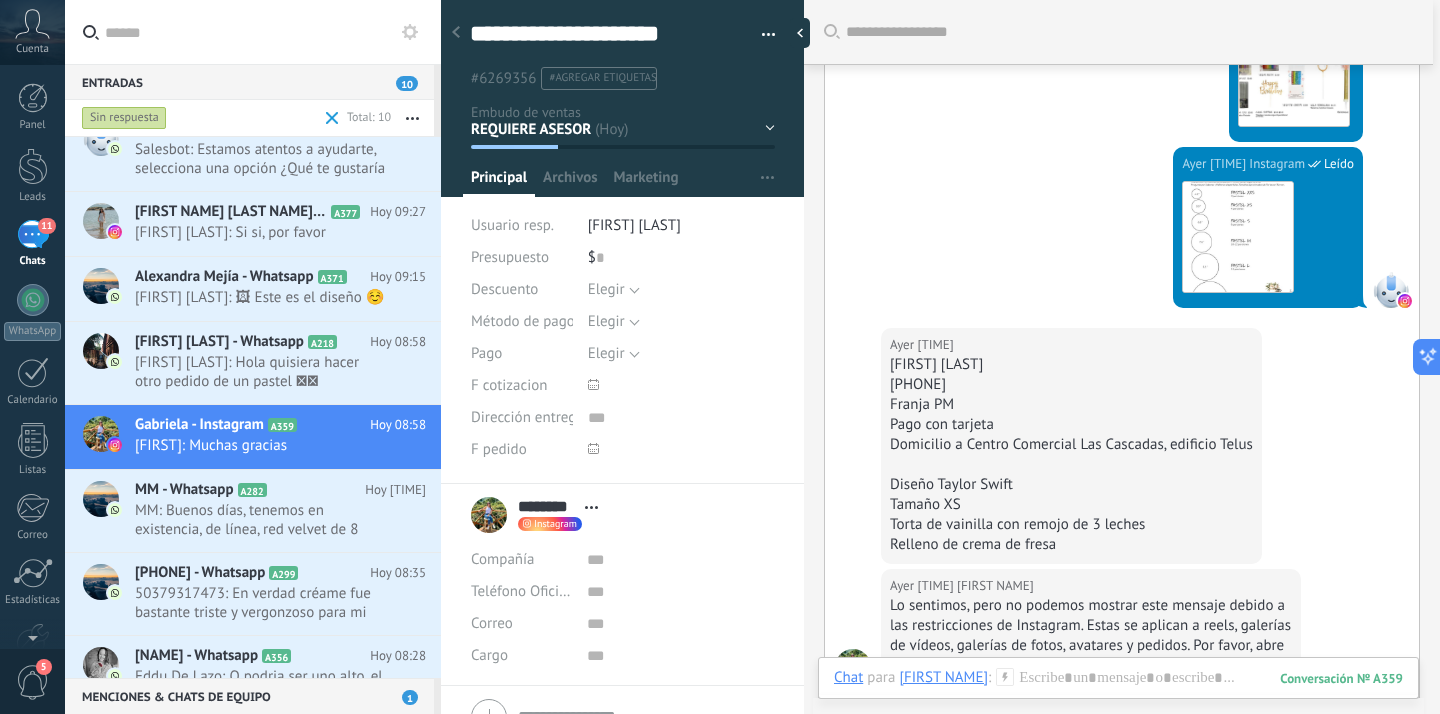 click at bounding box center [1118, 704] 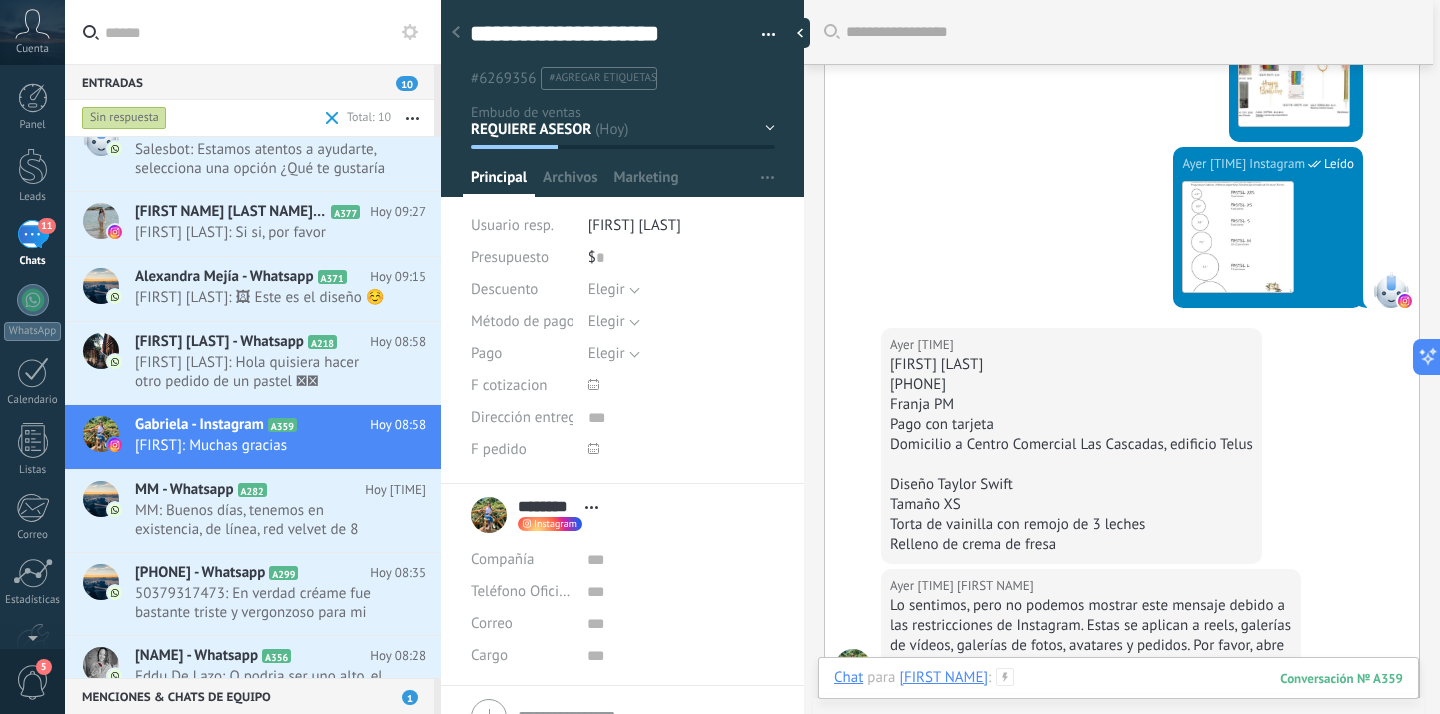 click at bounding box center (1118, 698) 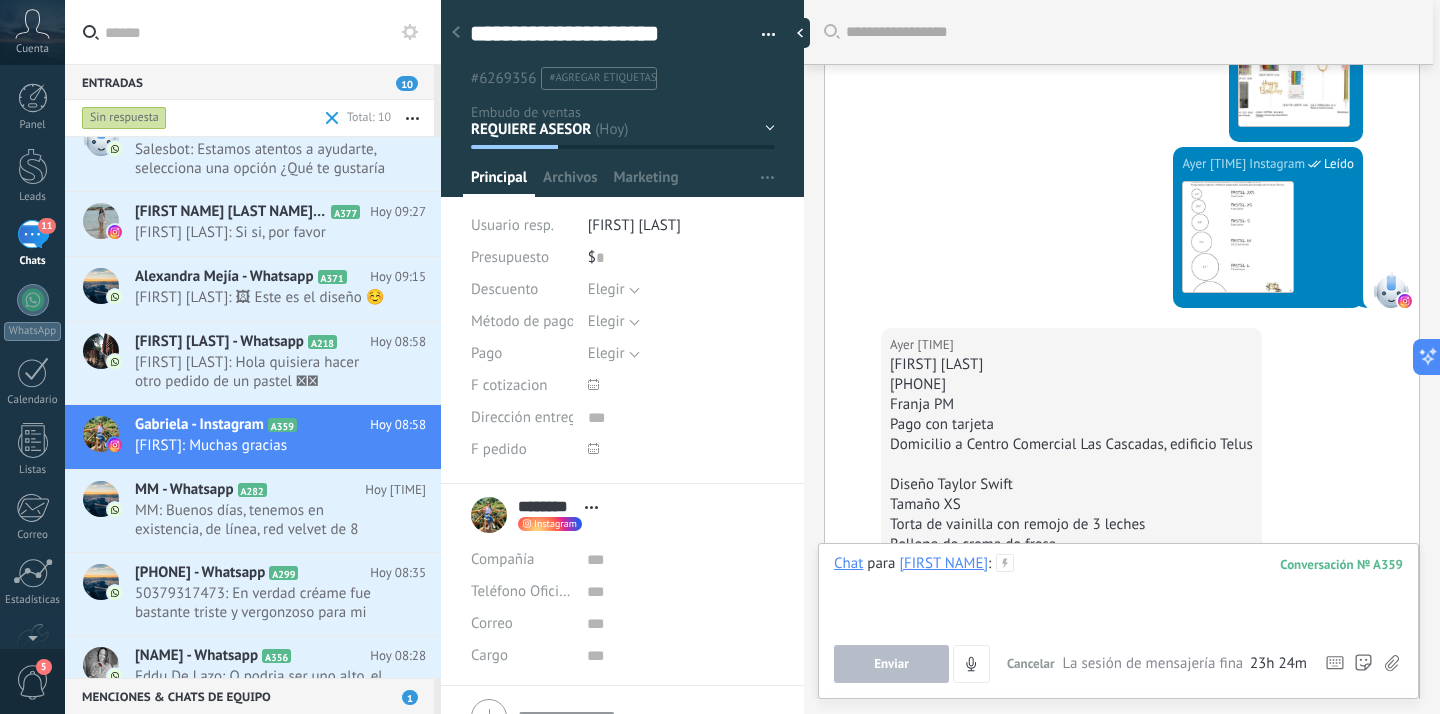 type 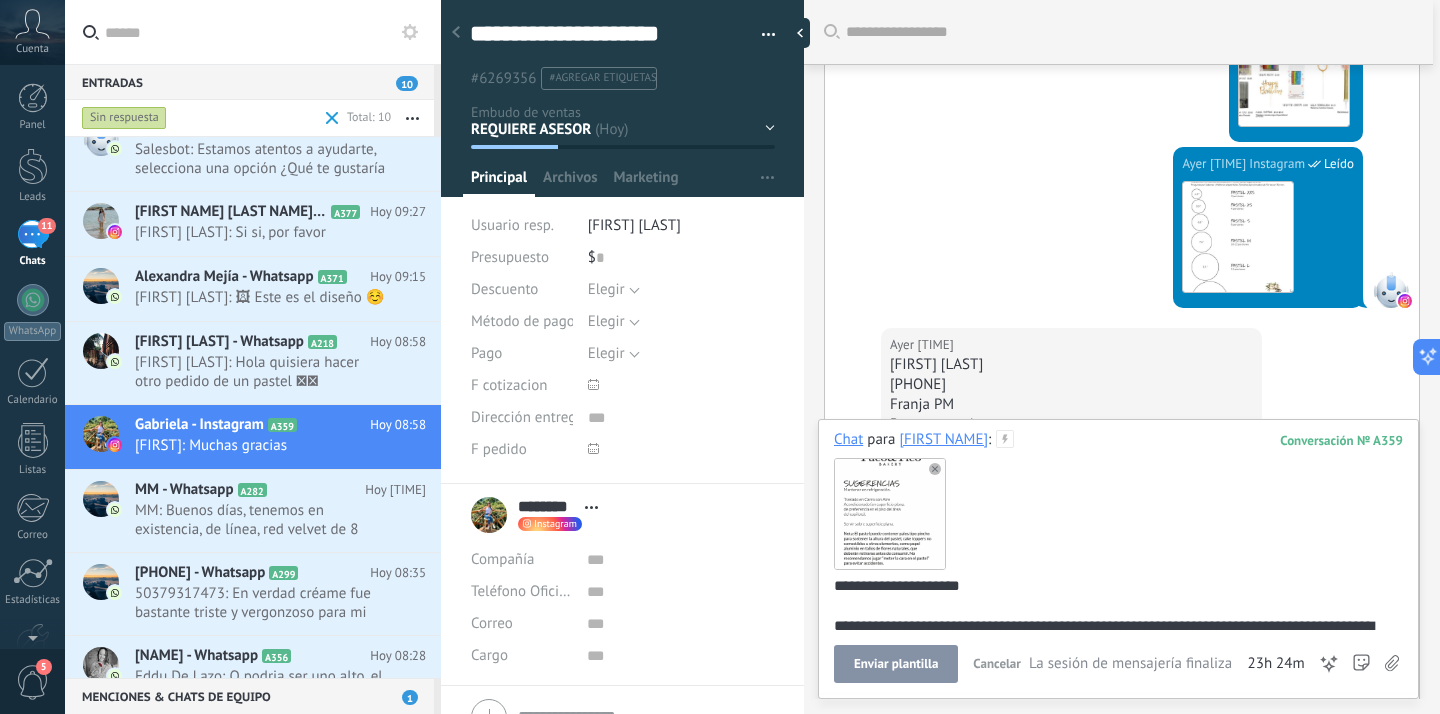 click on "Enviar plantilla" at bounding box center [896, 664] 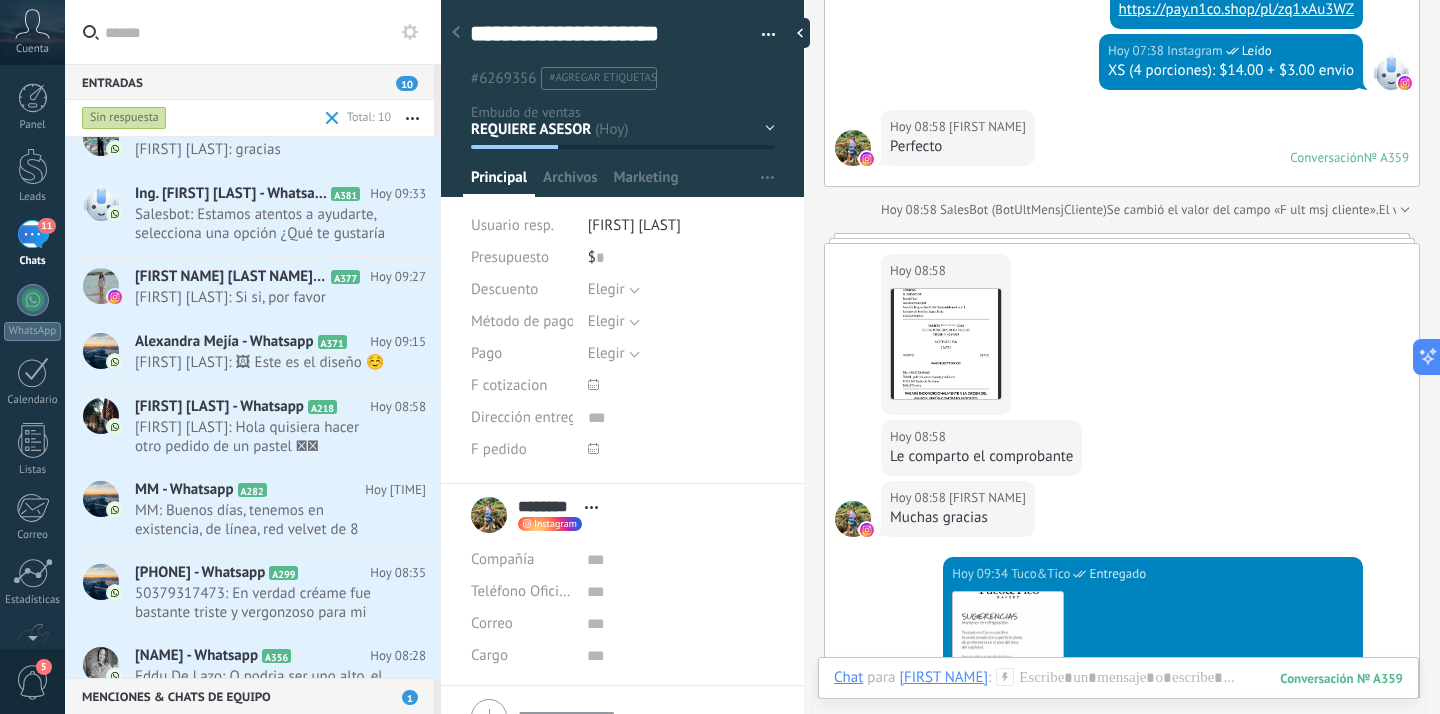 scroll, scrollTop: 5933, scrollLeft: 0, axis: vertical 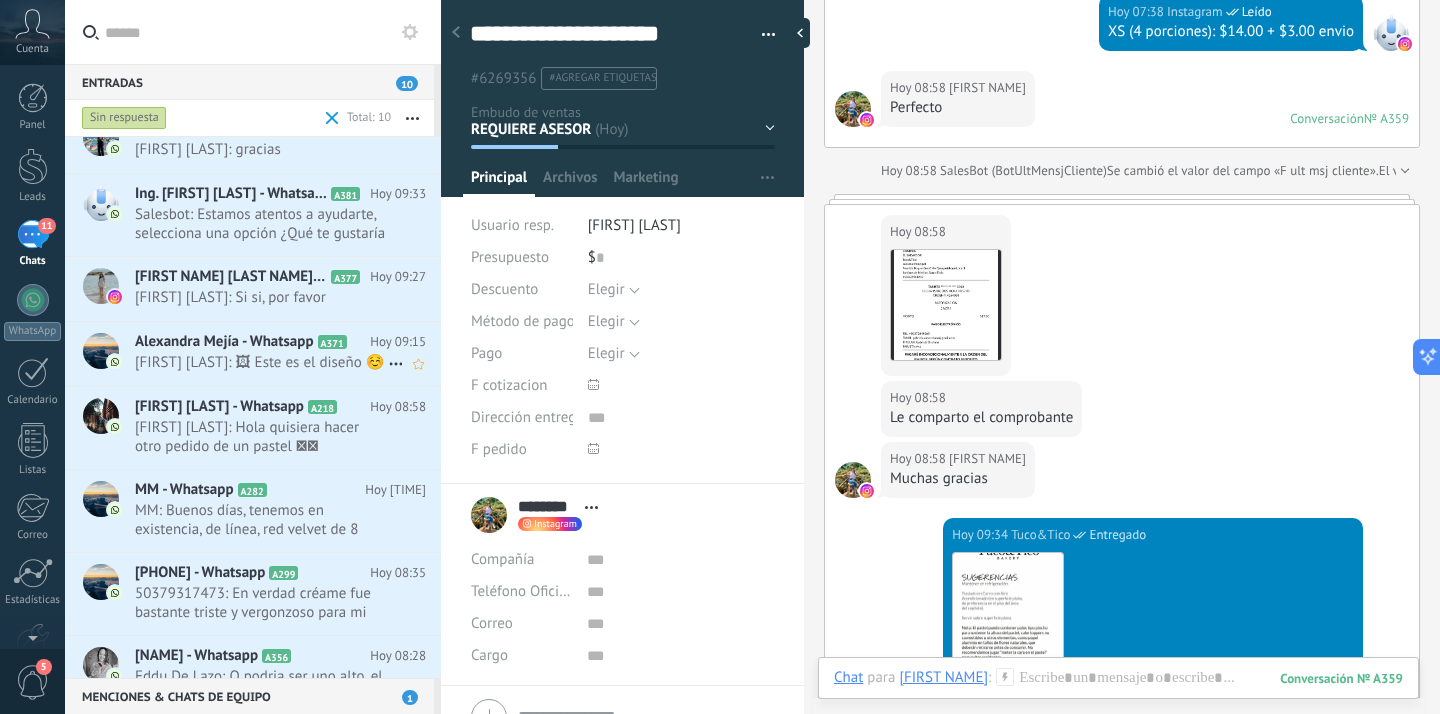 click on "[FIRST] [LAST]: 🖼 Este es el diseño ☺️" at bounding box center [261, 362] 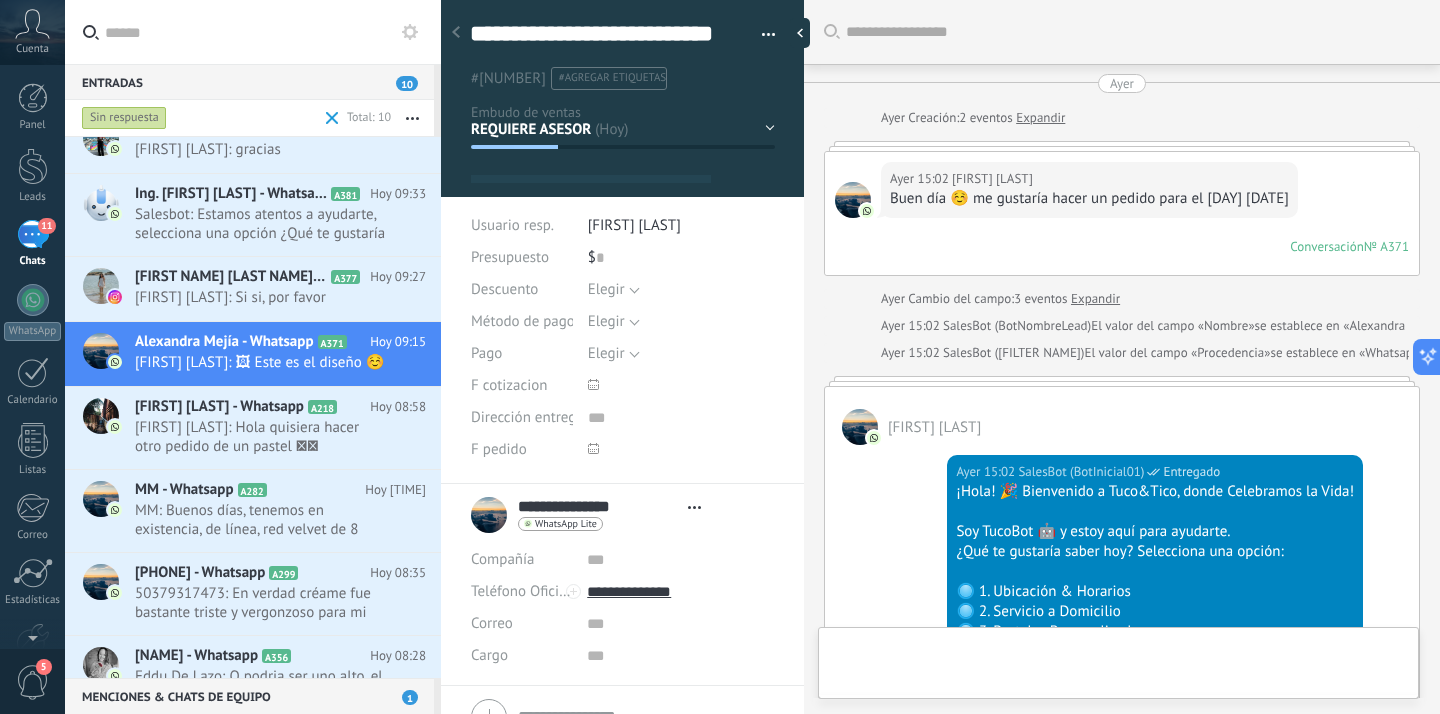 type on "**********" 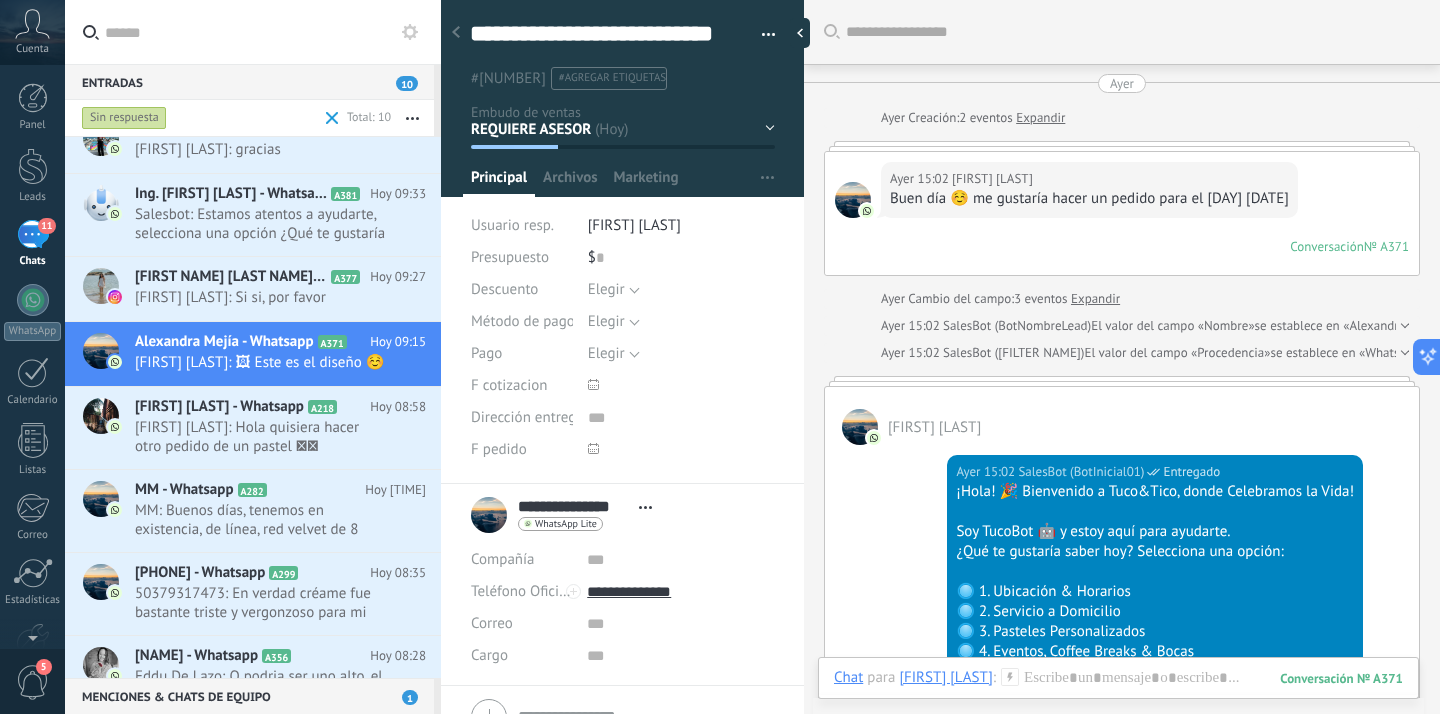 scroll, scrollTop: 3662, scrollLeft: 0, axis: vertical 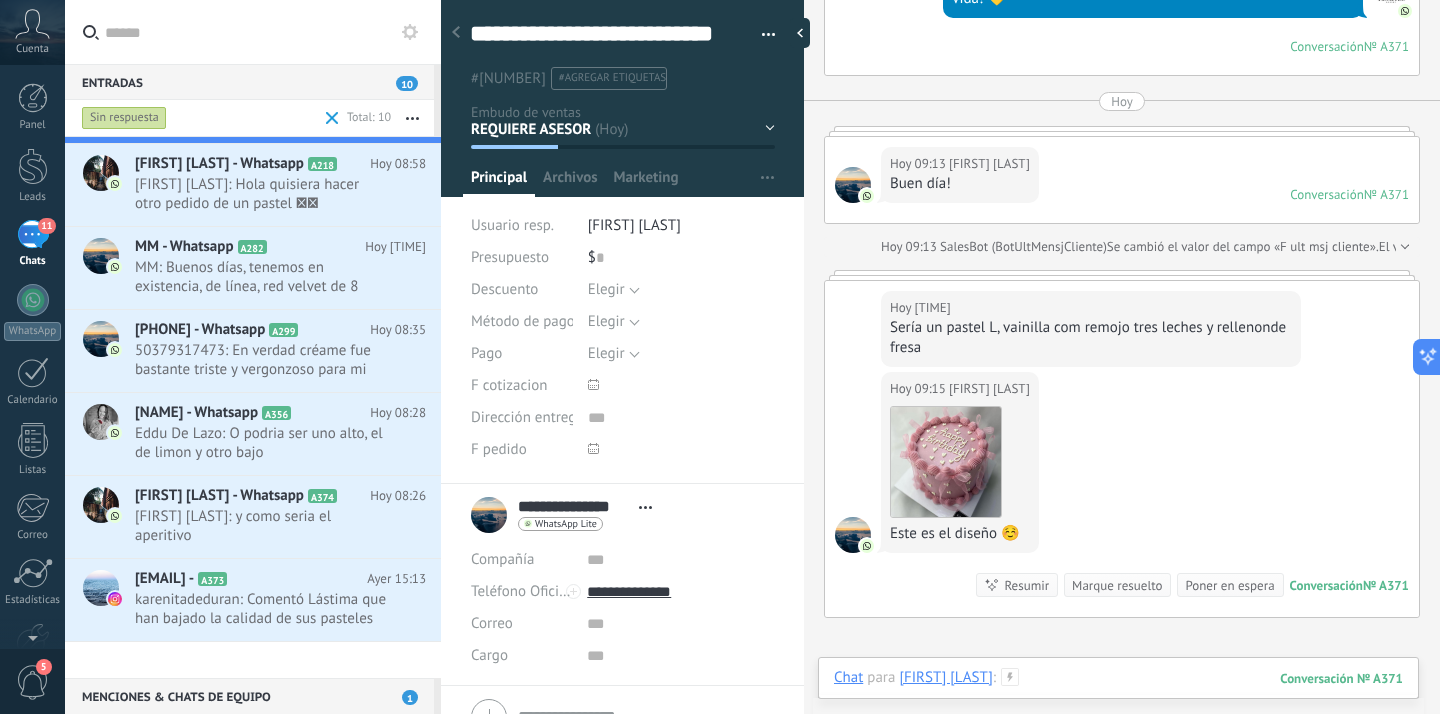 click at bounding box center (1118, 698) 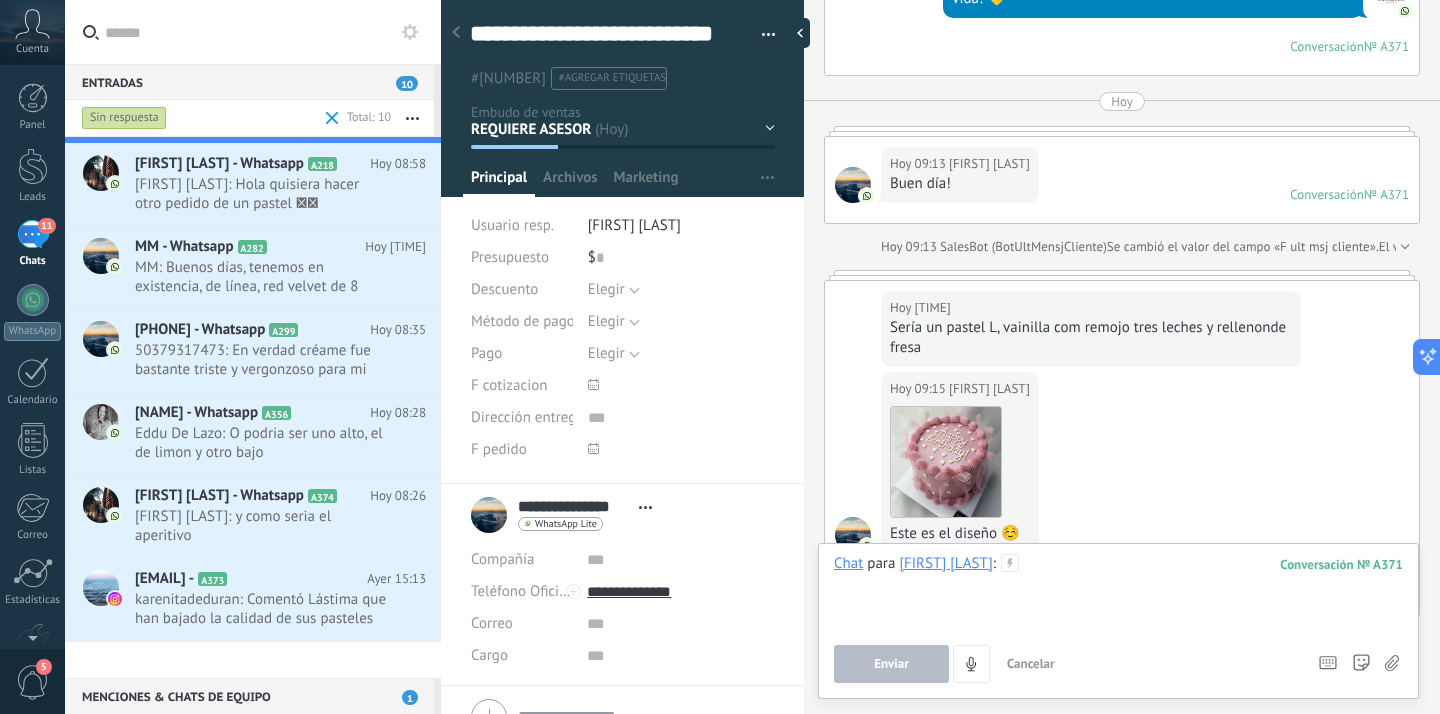 type 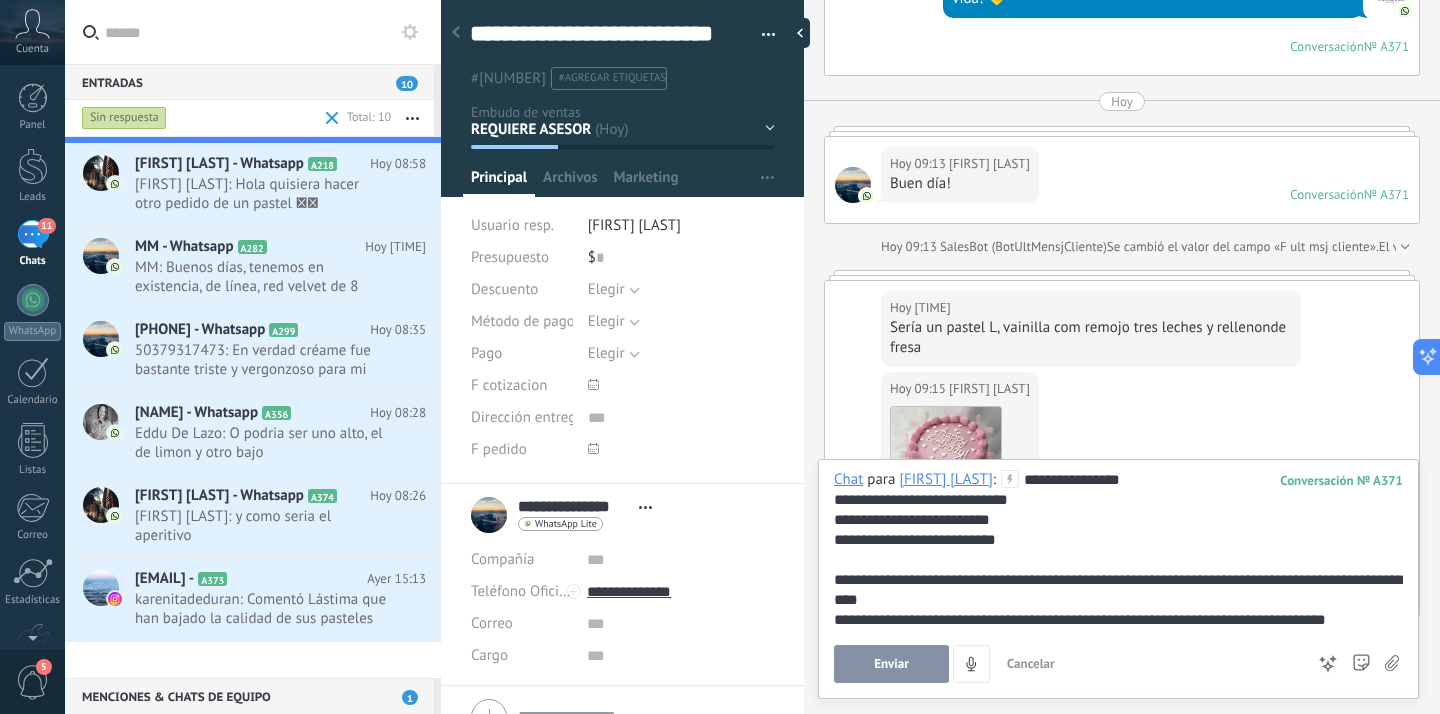 click on "Enviar" at bounding box center (891, 664) 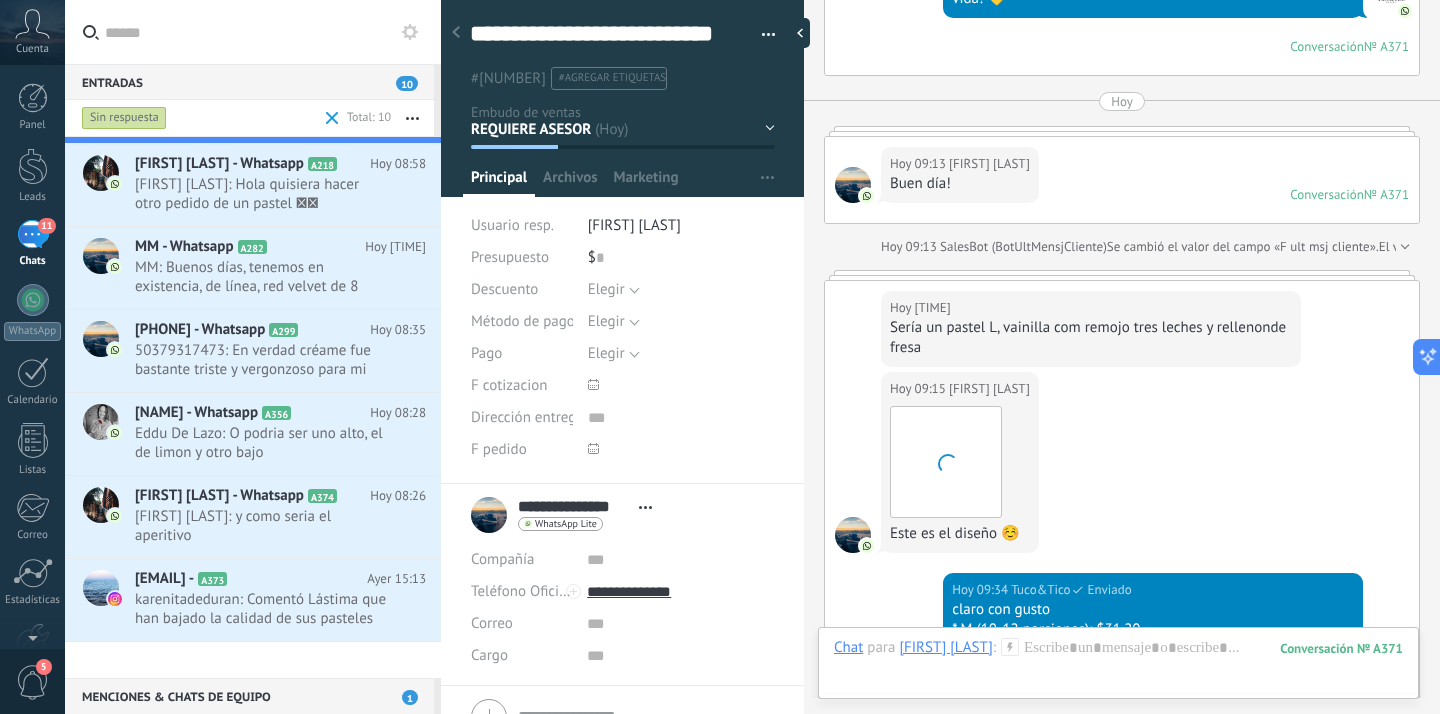 scroll, scrollTop: 4007, scrollLeft: 0, axis: vertical 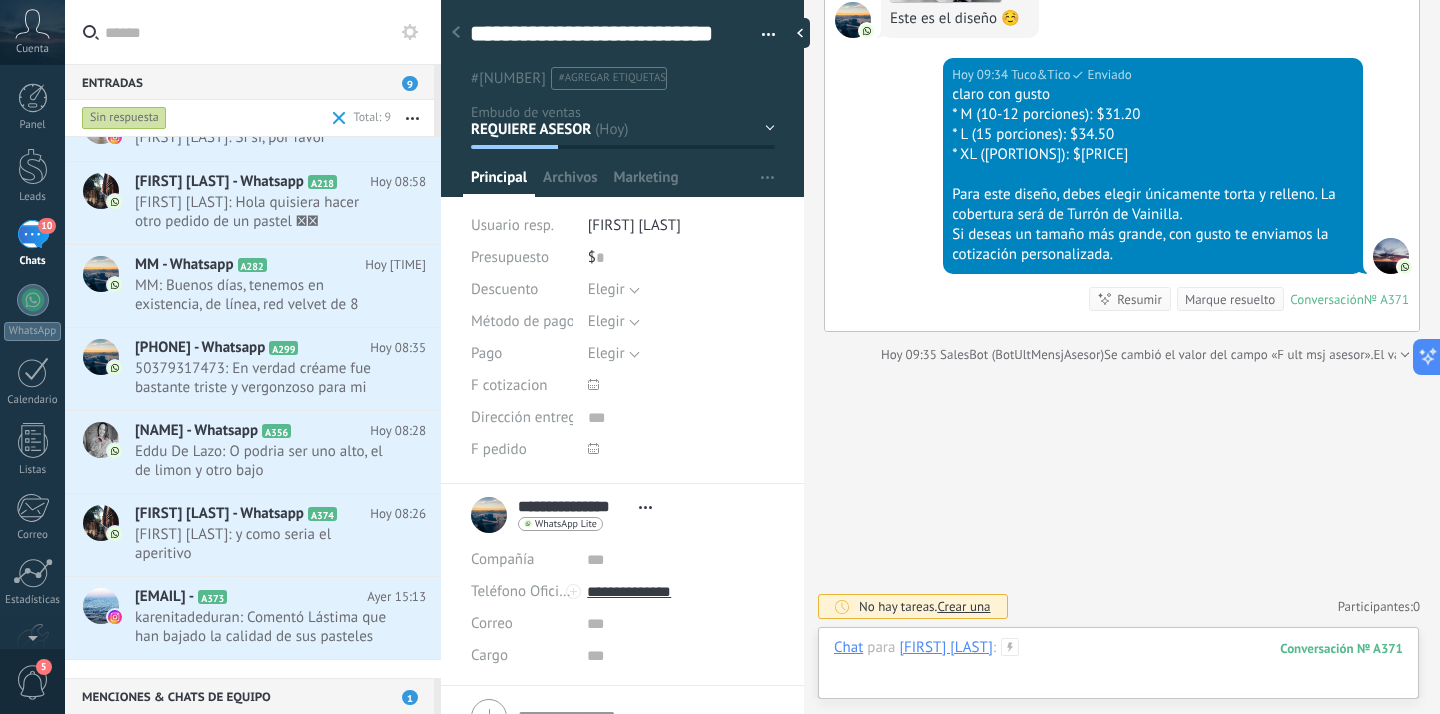 click at bounding box center (1118, 668) 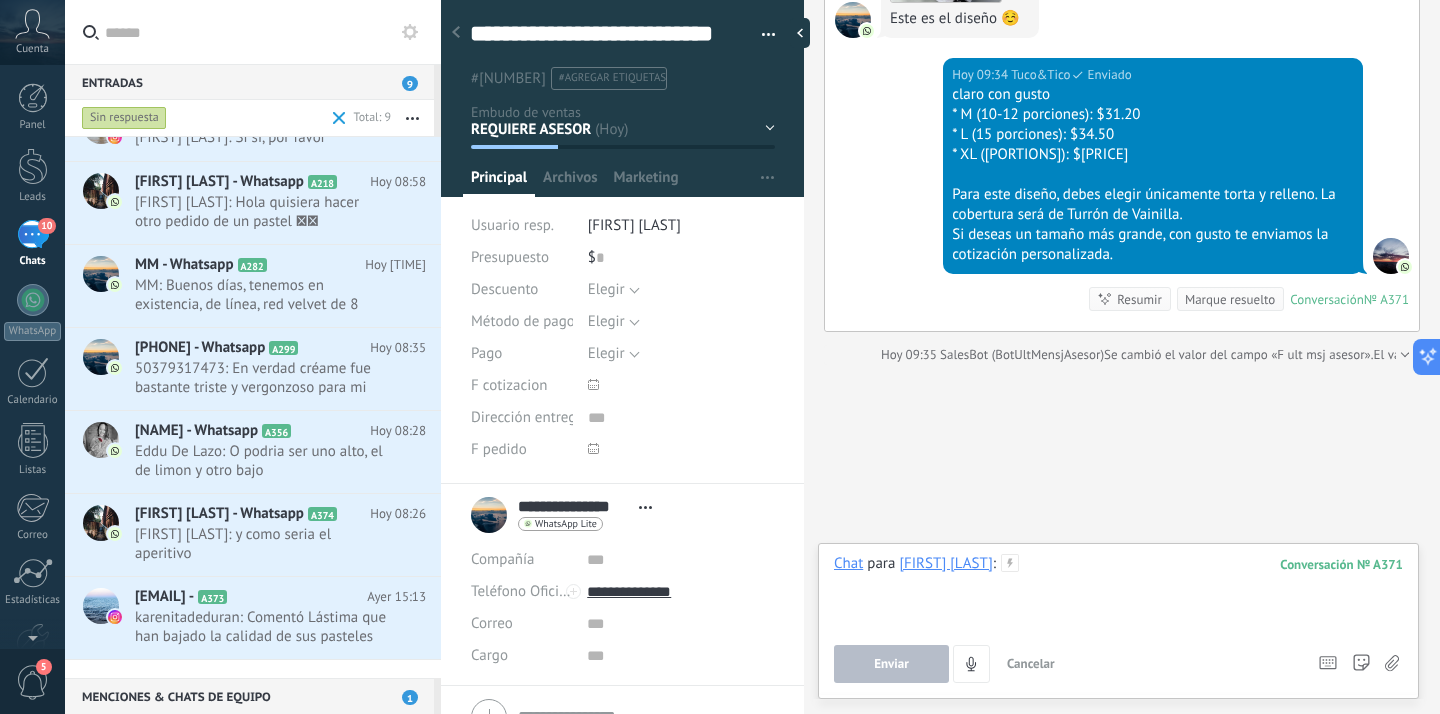 type 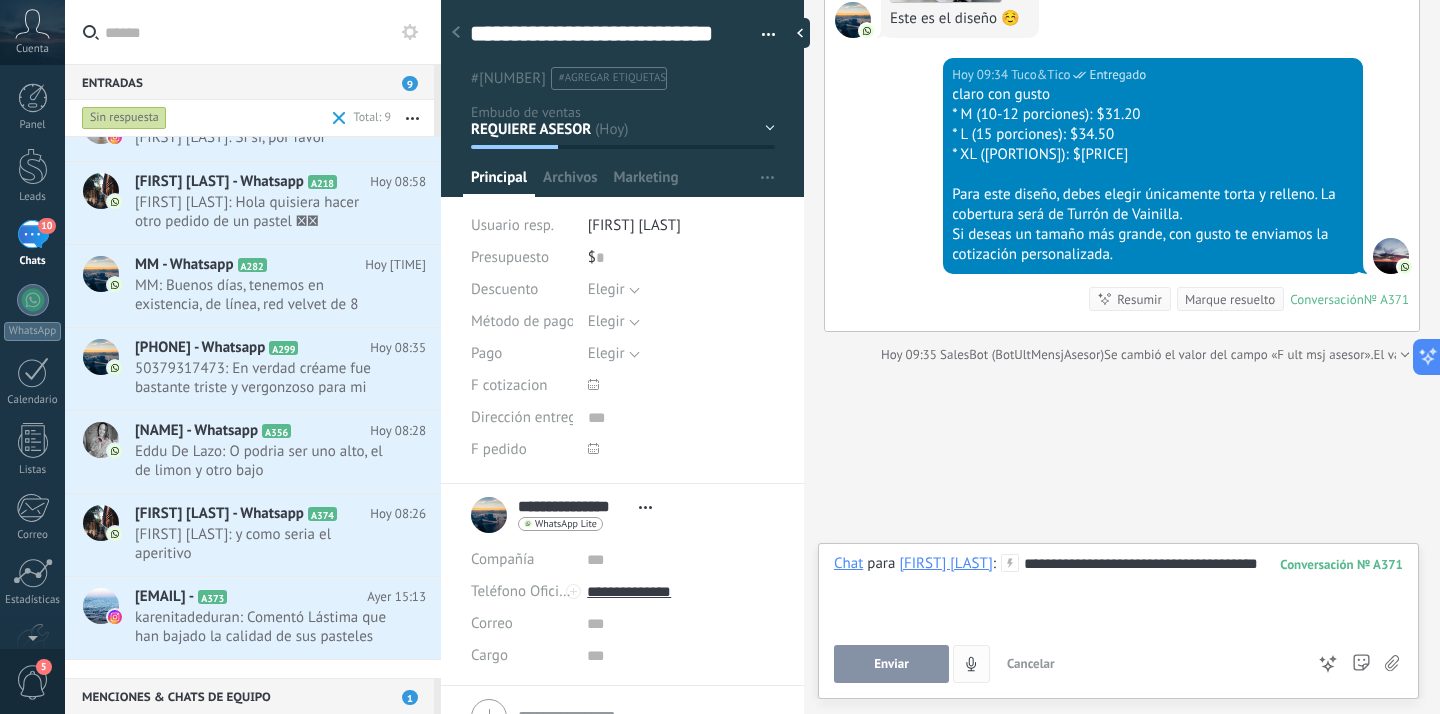 click on "Enviar" at bounding box center (891, 664) 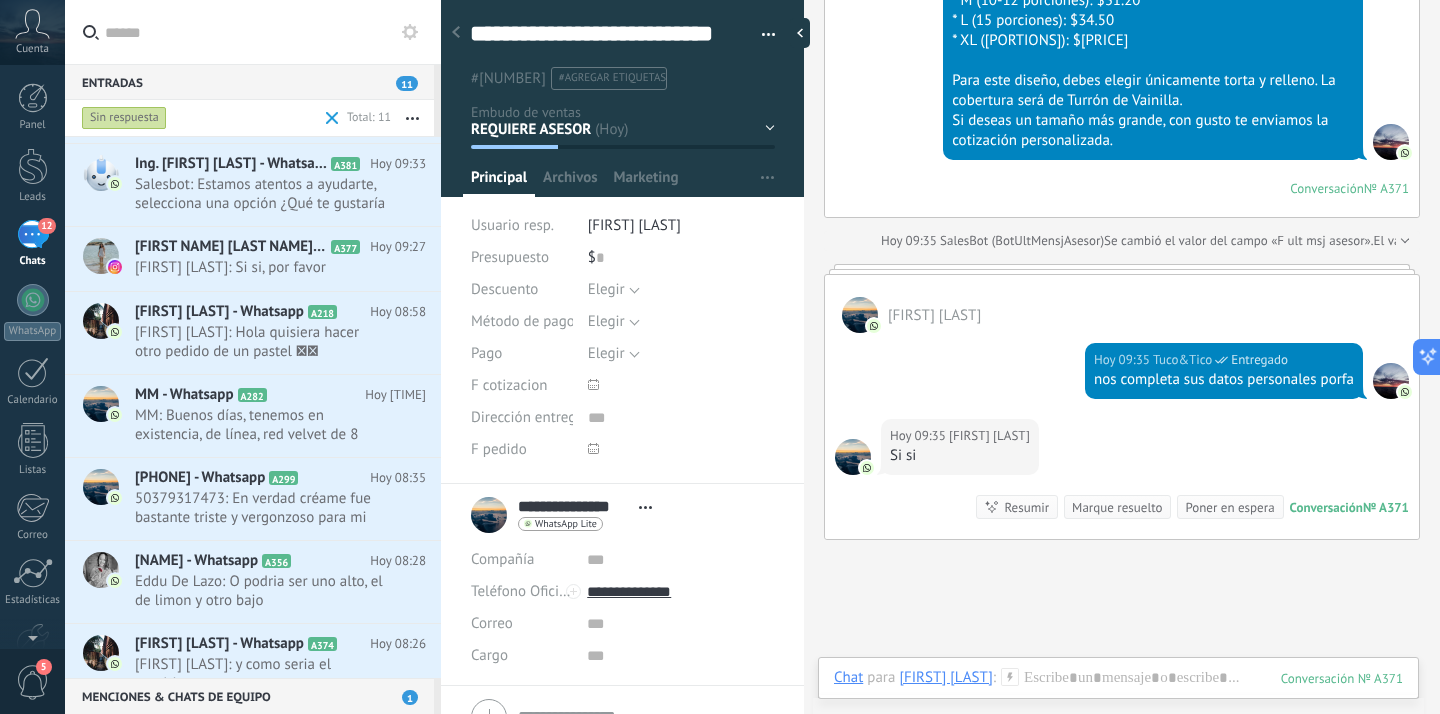 scroll, scrollTop: 4147, scrollLeft: 0, axis: vertical 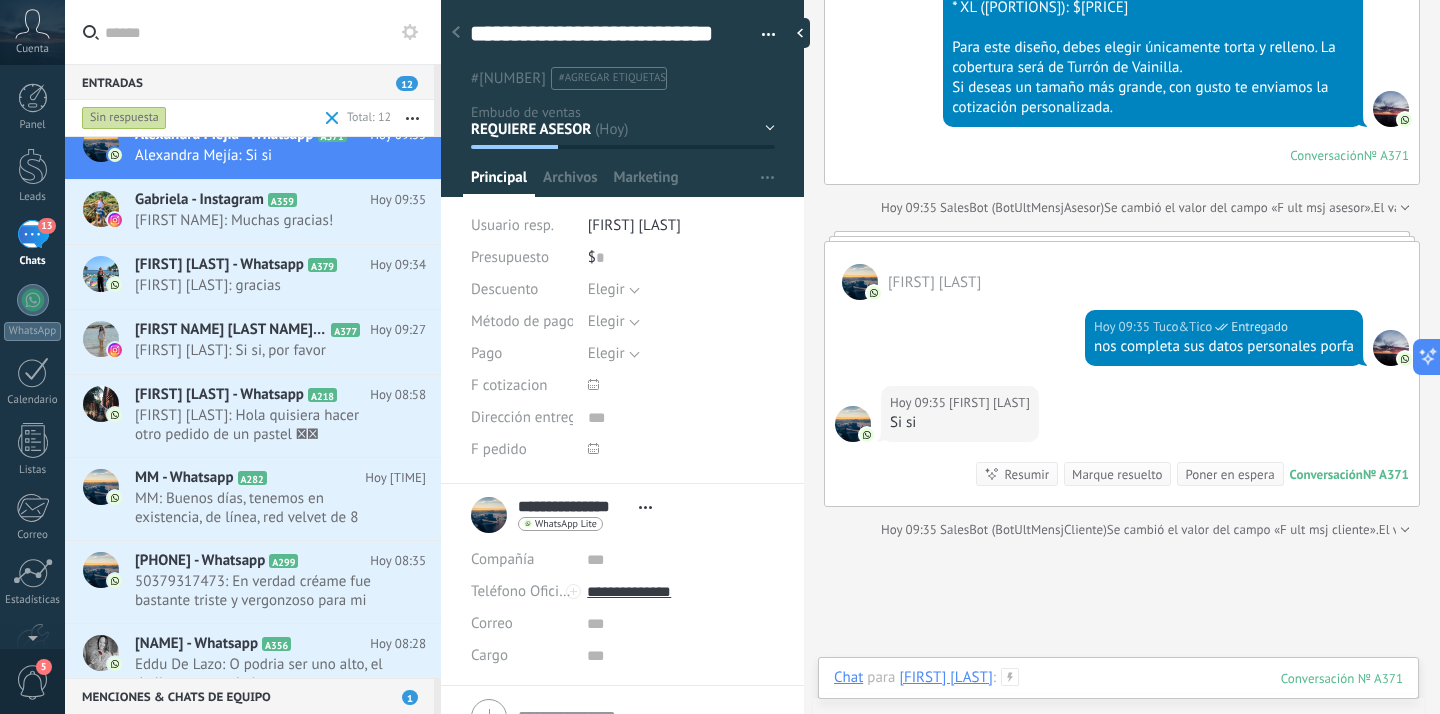 click at bounding box center [1118, 698] 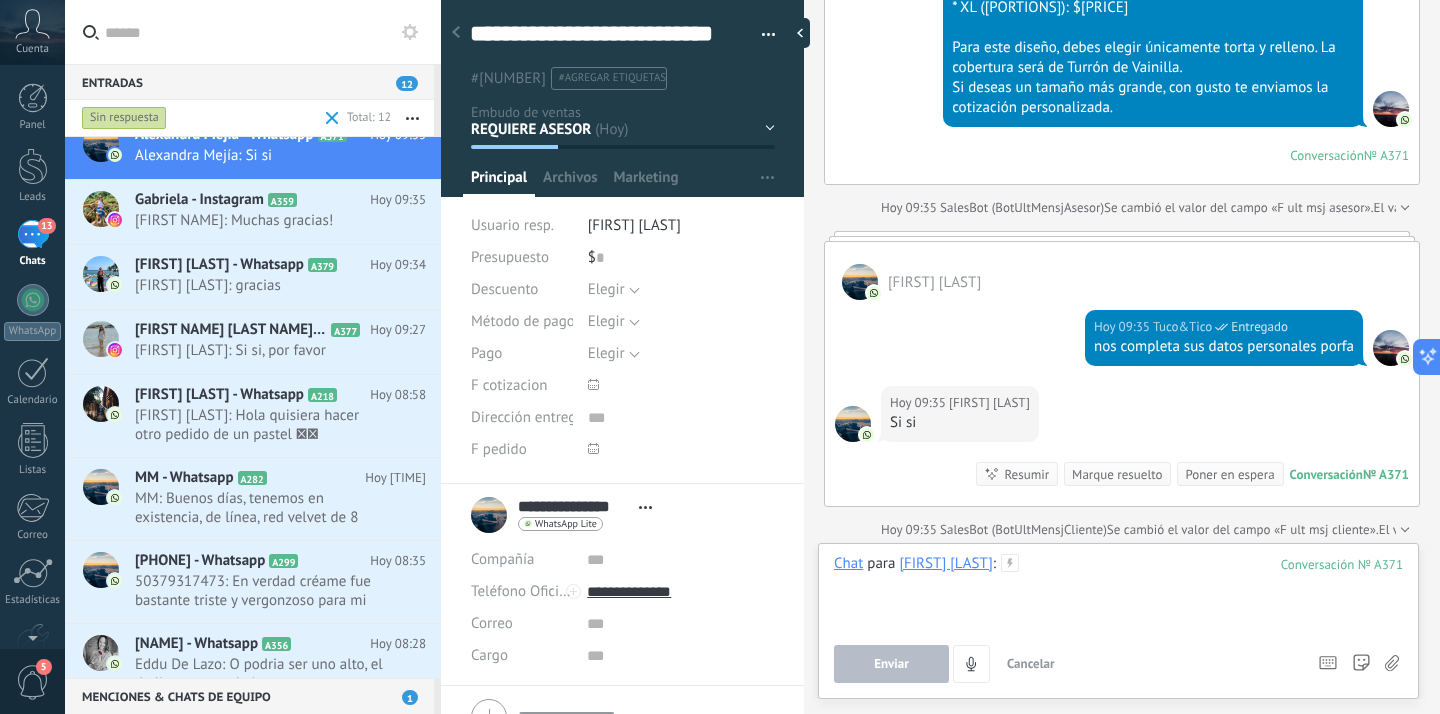 type 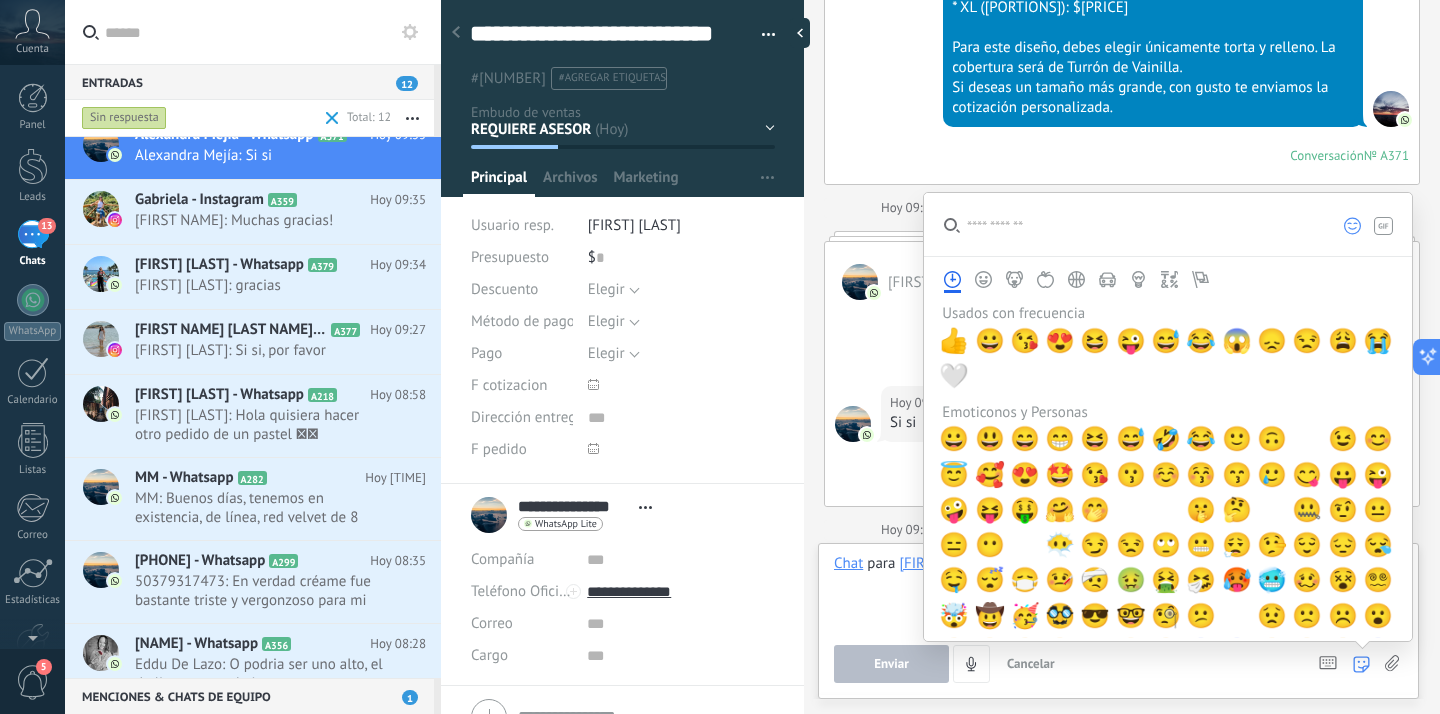 click 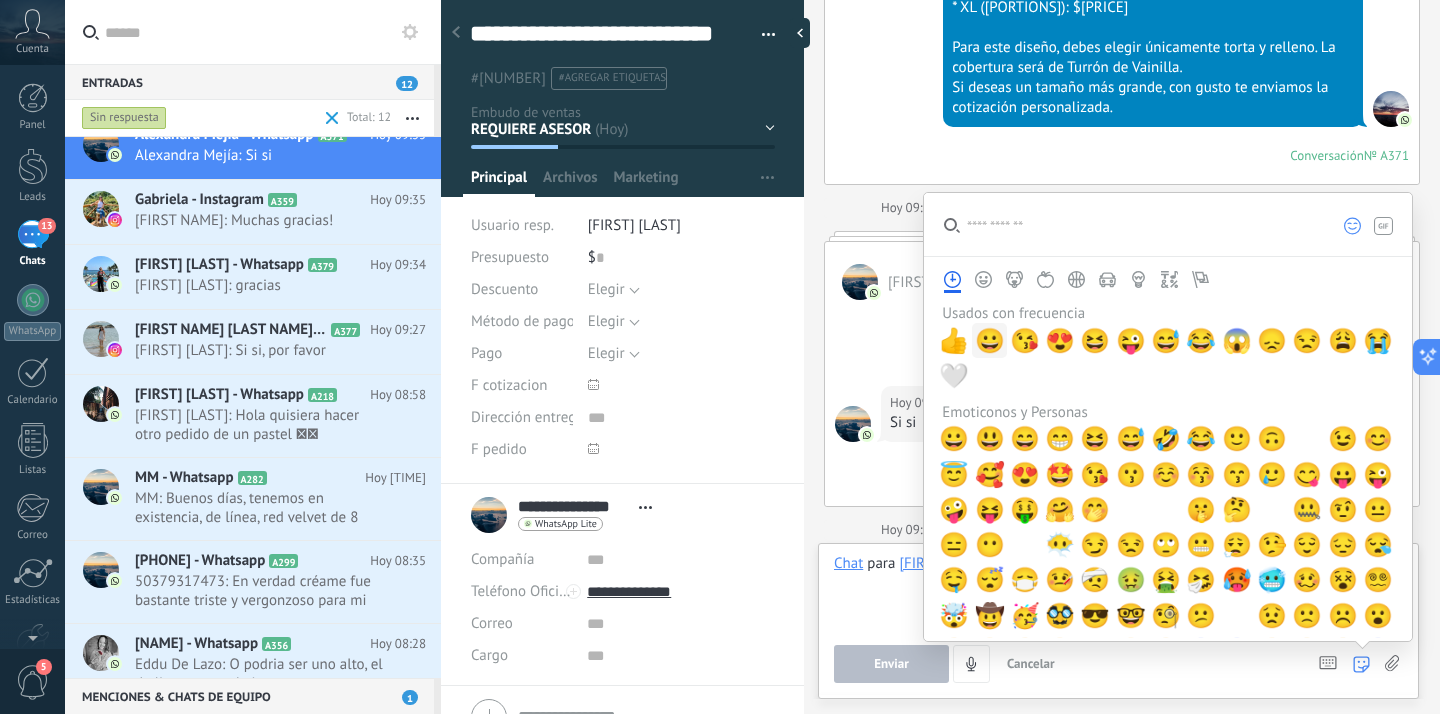 click on "😀" at bounding box center [990, 341] 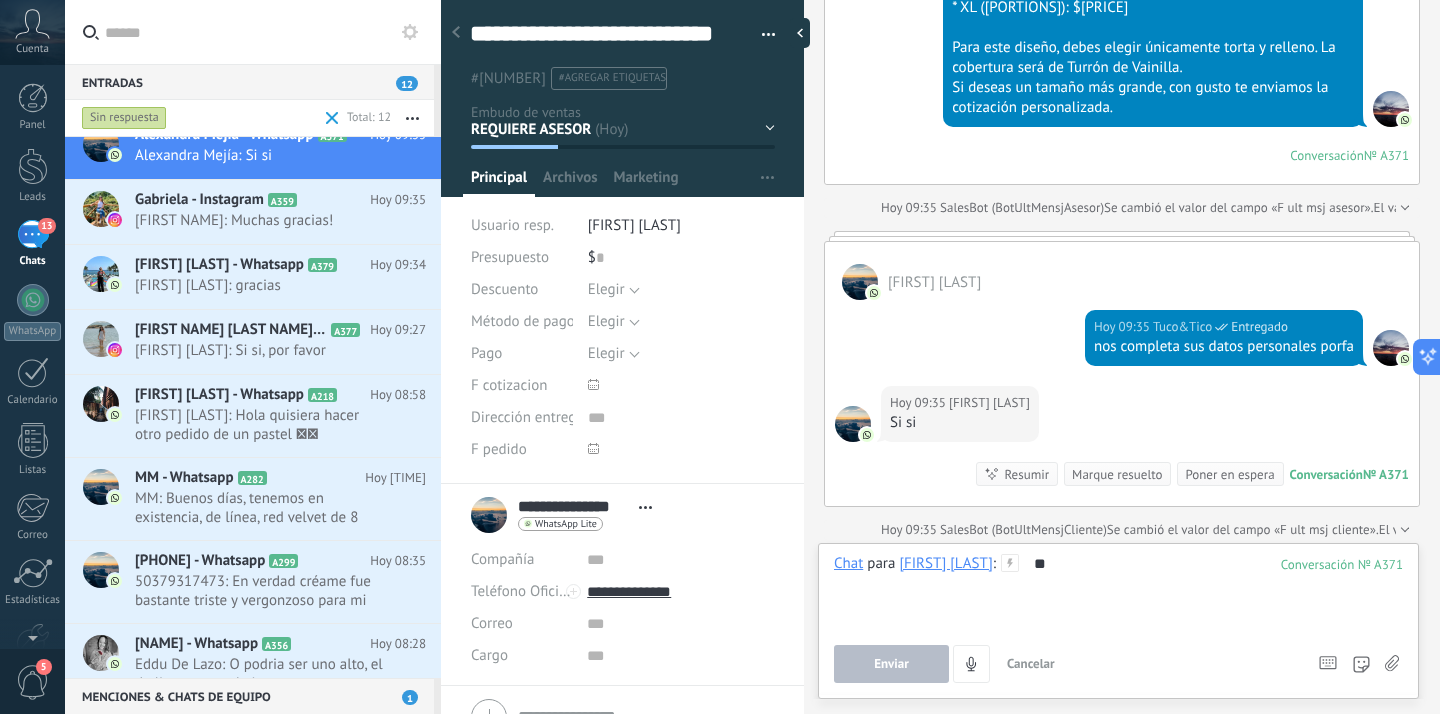 click on "Enviar" at bounding box center [891, 664] 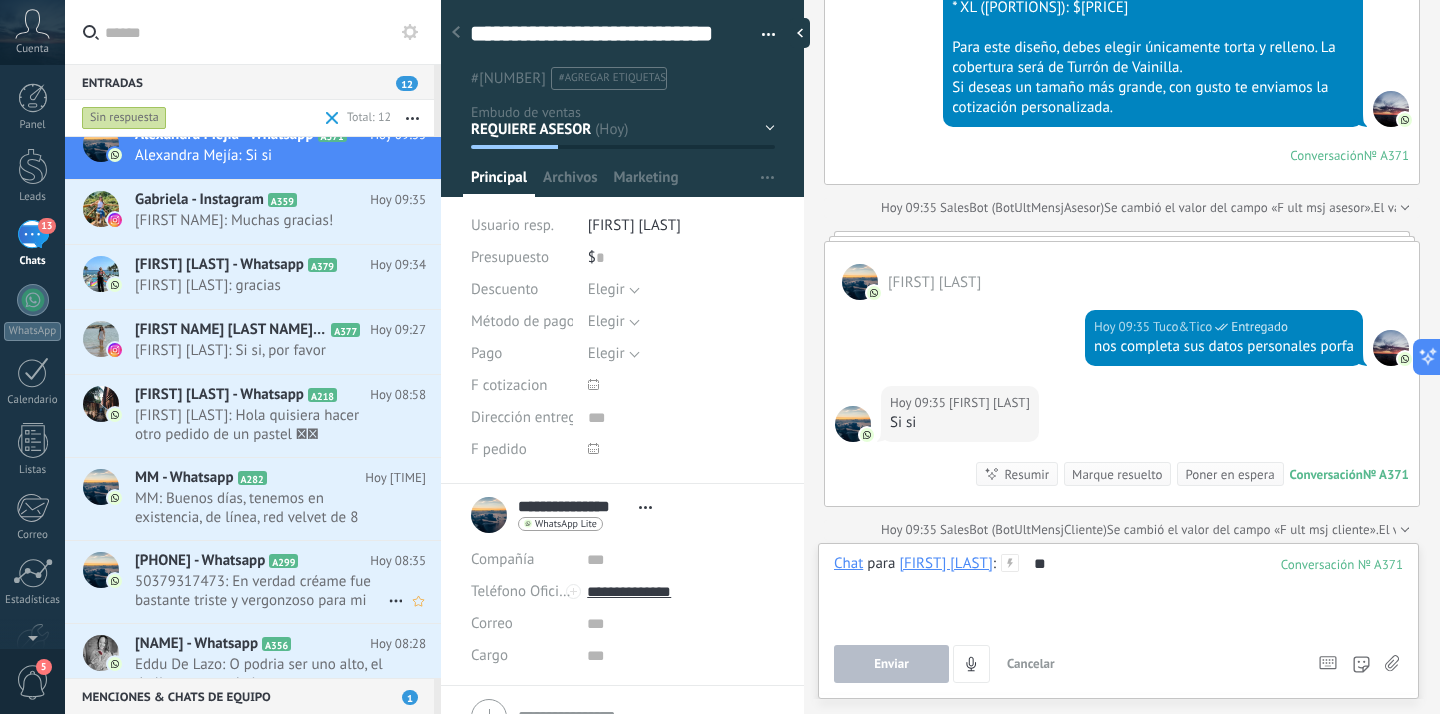 click on "50379317473: En verdad créame fue bastante triste y vergonzoso para mi como madre del AGASAJADO, qué él viera junto a los i..." at bounding box center [261, 591] 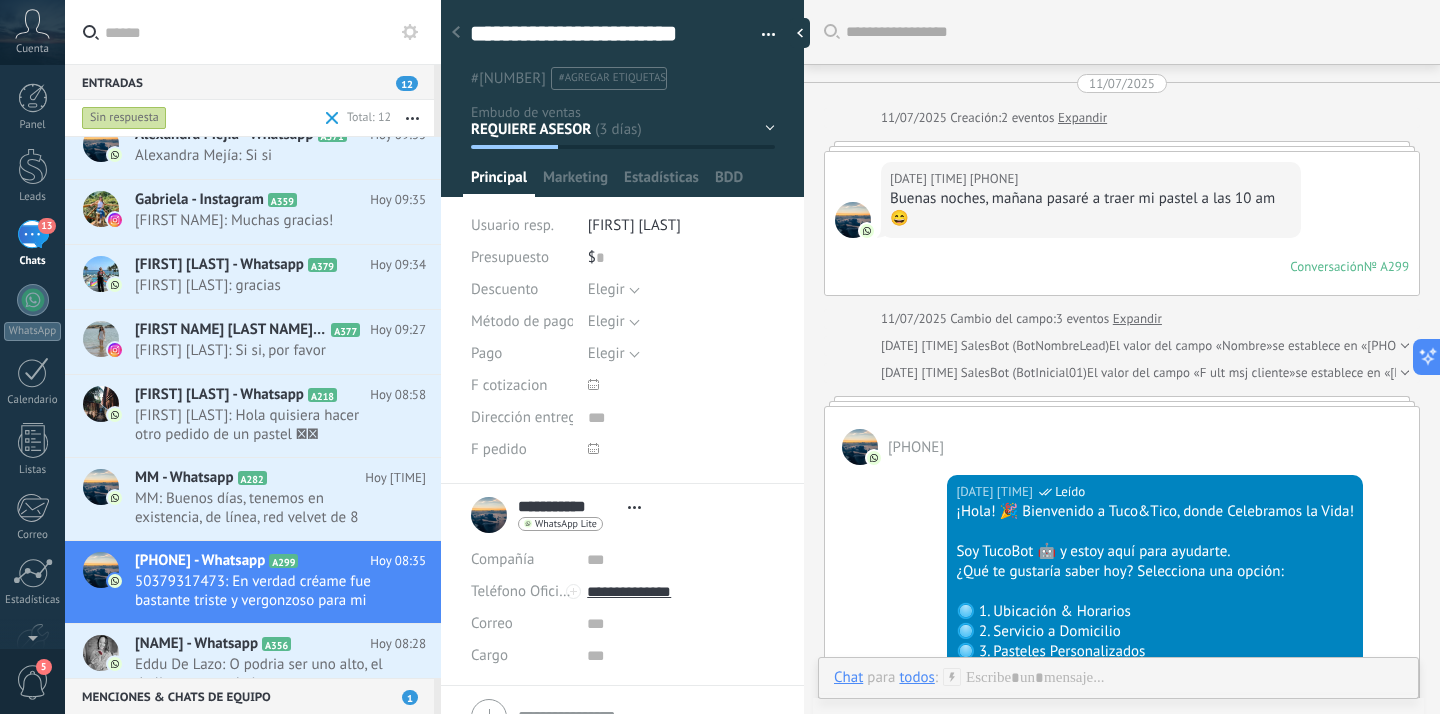 scroll, scrollTop: 4308, scrollLeft: 0, axis: vertical 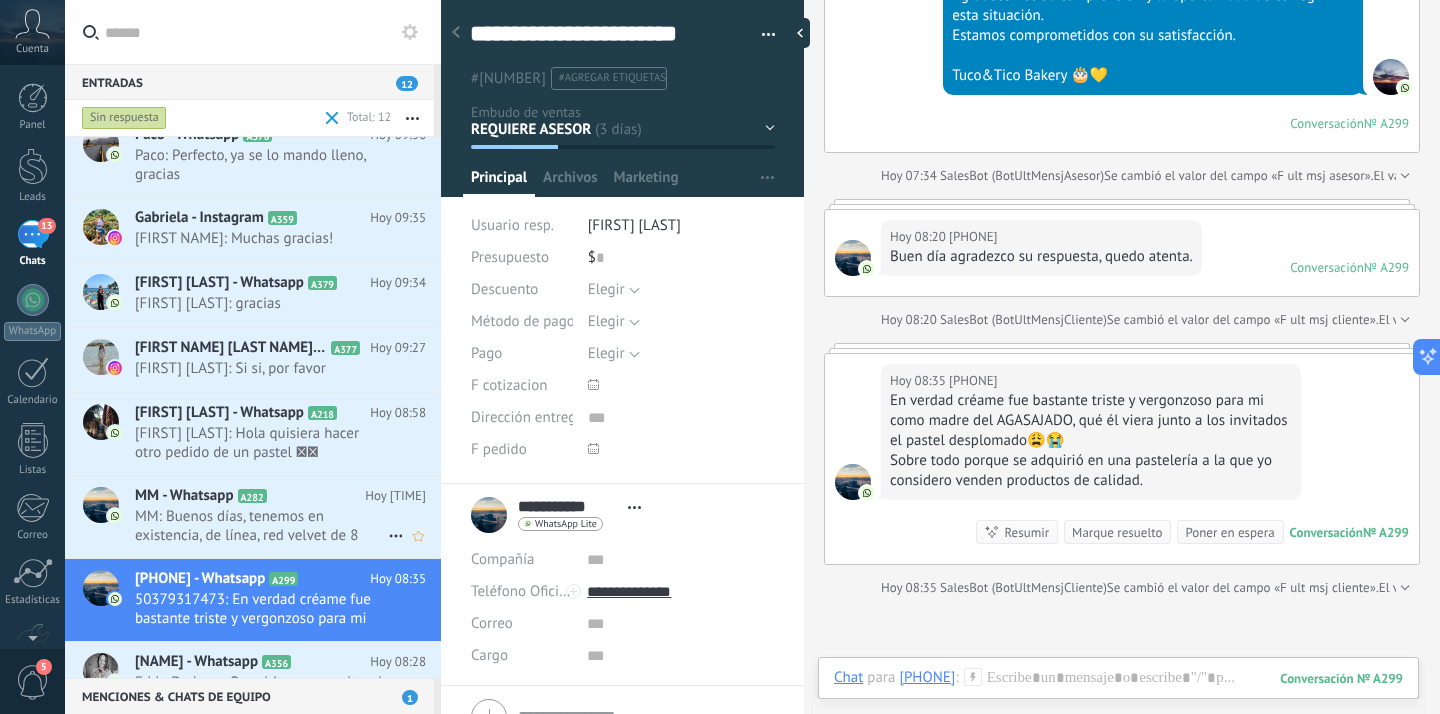 click on "MM: Buenos días, tenemos en existencia, de línea, red velvet de 8 porciones" at bounding box center (261, 526) 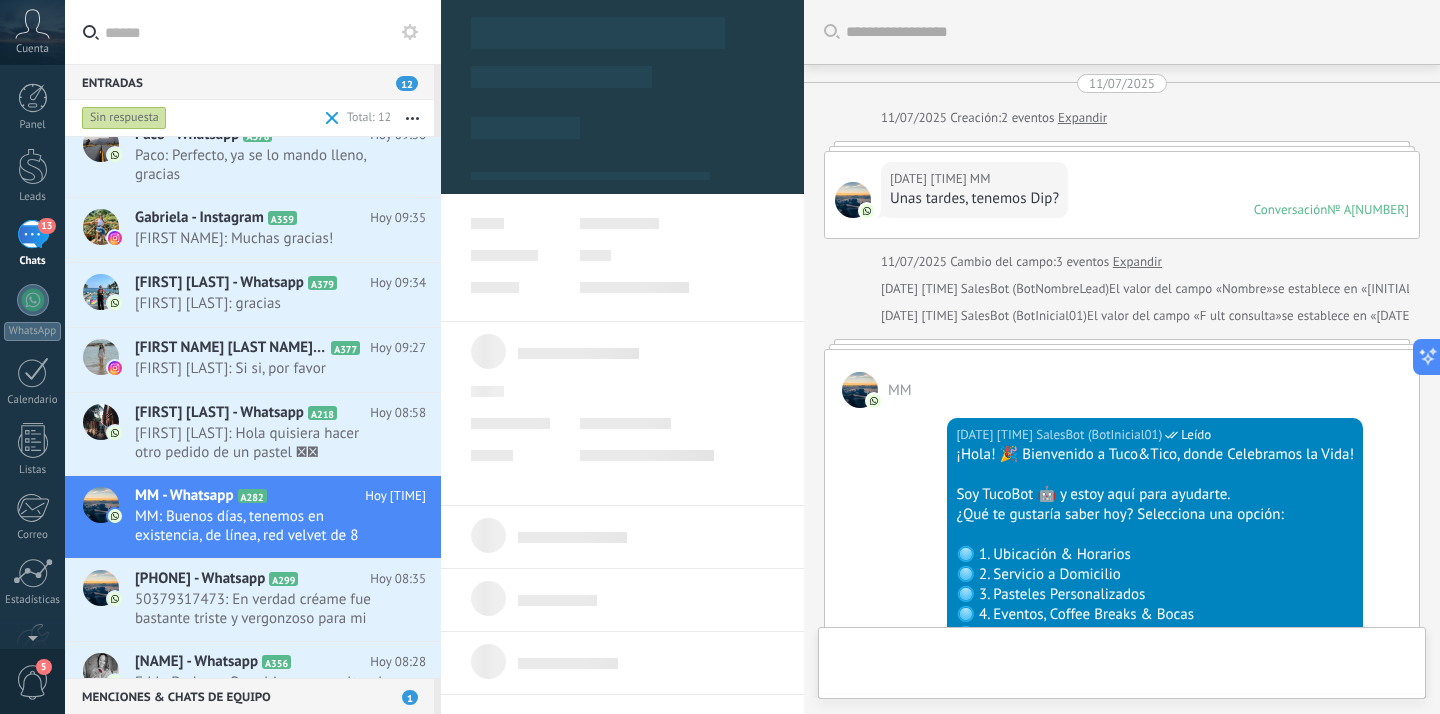 scroll, scrollTop: 1658, scrollLeft: 0, axis: vertical 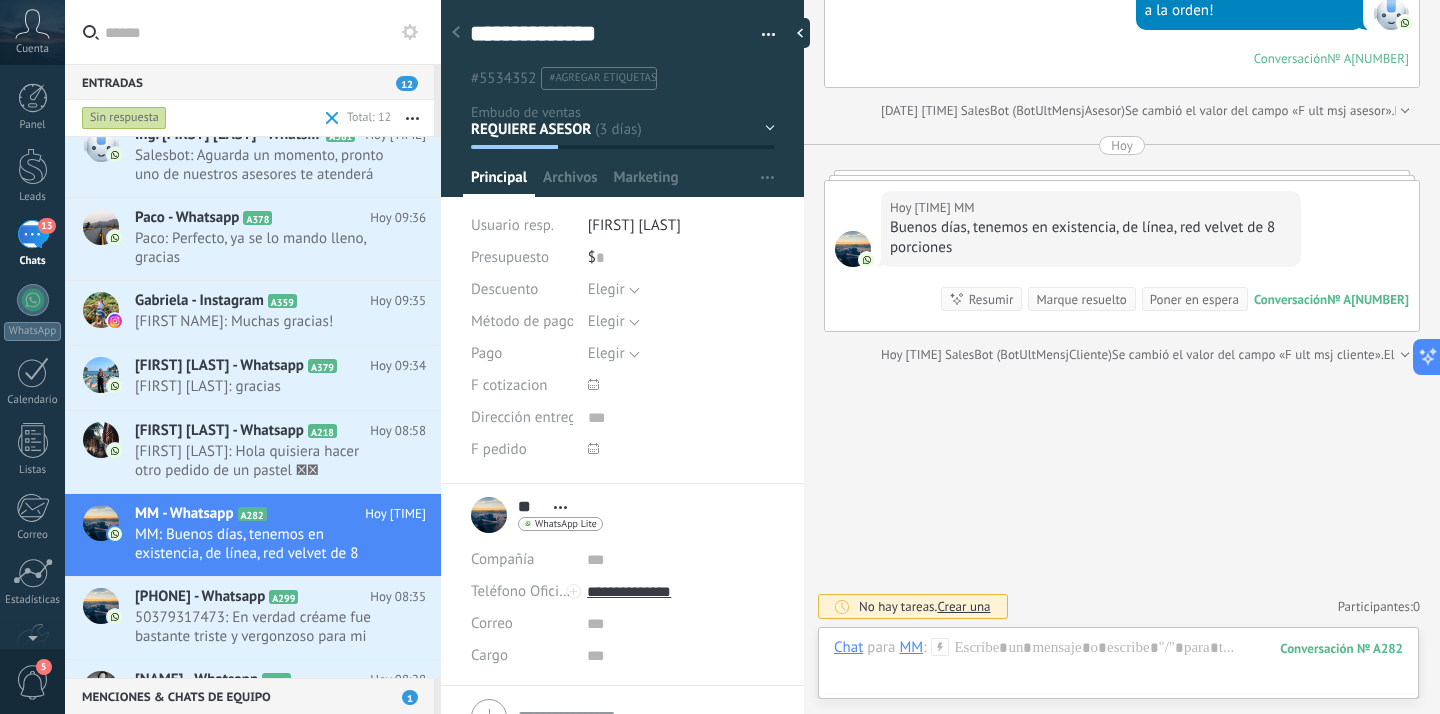 click on "**" at bounding box center [531, 507] 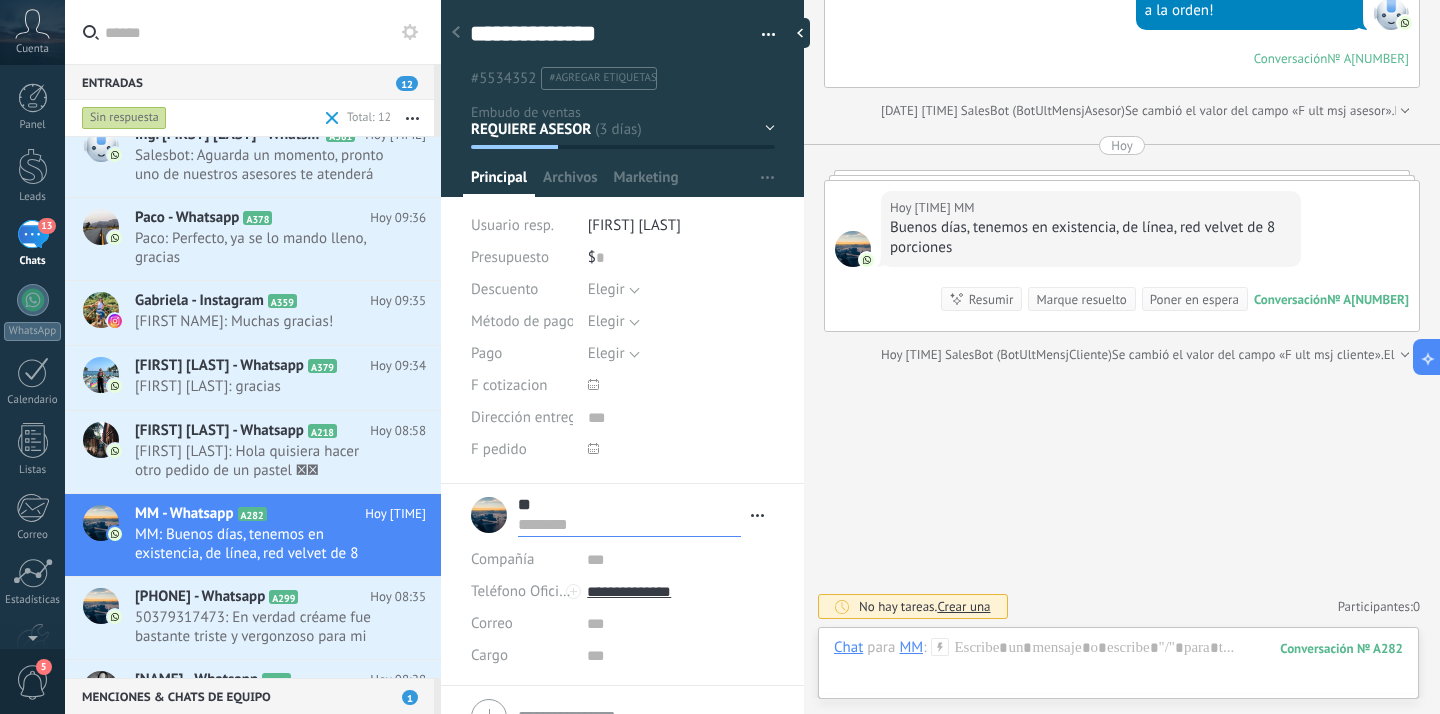 click on "Chat Correo Nota Tarea Chat para MM : [NUMBER] Enviar Cancelar Rastrear clics en links ? Reducir links largos y rastrear clics: cuando se habilita, los URLs que envías serán reemplazados con links de rastreo. Una vez clickeados, un evento se registrará en el feed del lead. Abajo seleccione las fuentes que utilizan esta en Ajustes Las plantillas no pueden ser editadas La sesión de mensajería finaliza en: Atajos – ejecutar bots y plantillas – seleccionar acción – mencionar a un colega – seleccionar el destinatario – insertar valor del campo Kommo AI Beta Corregir gramática y ortografía Hacerlo profesional Hacerlo amistoso Hacerlo ingenioso Hacerlo más largo Hacerlo más corto Simplificarlo Responde más rápido entrenando a tu asistente AI con tus fuentes de datos" at bounding box center (1118, 663) 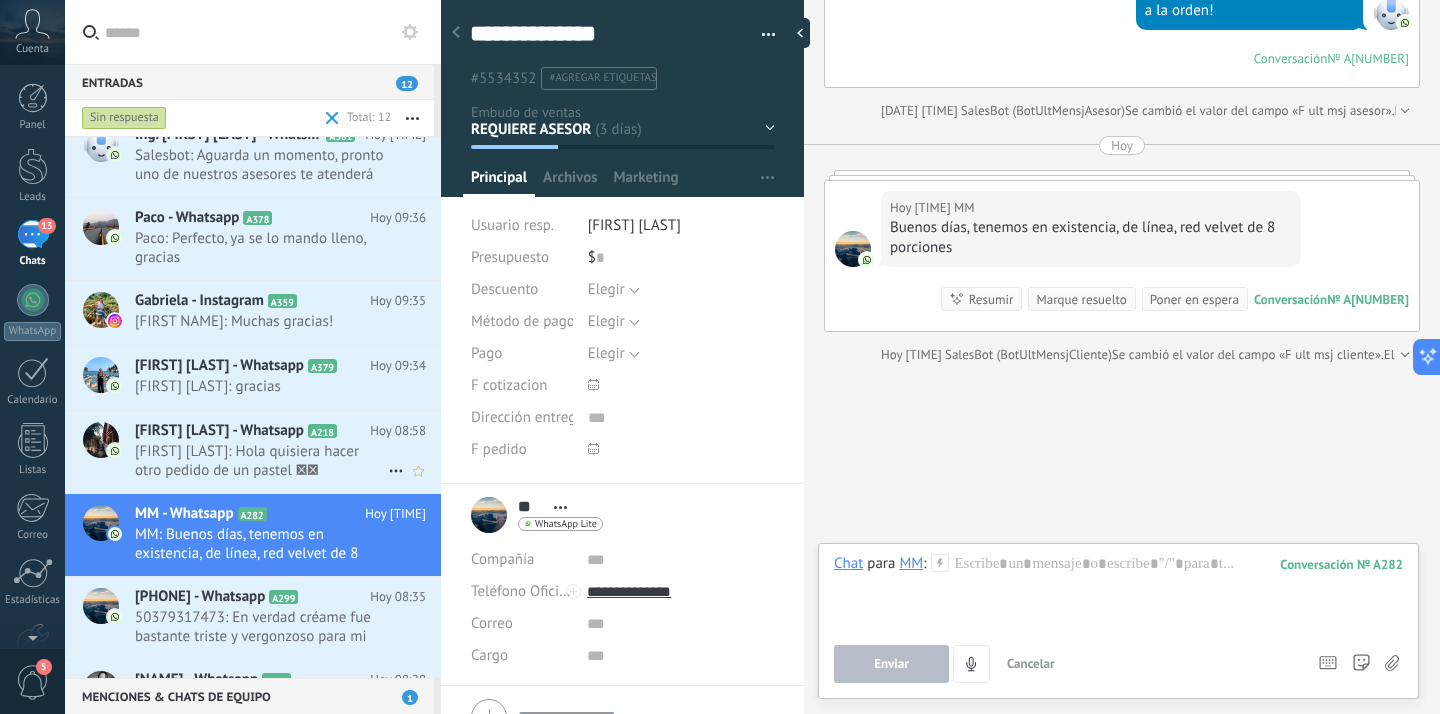 click on "[FIRST] [LAST]: Hola quisiera hacer otro pedido de un pastel 🫶🏽" at bounding box center (261, 461) 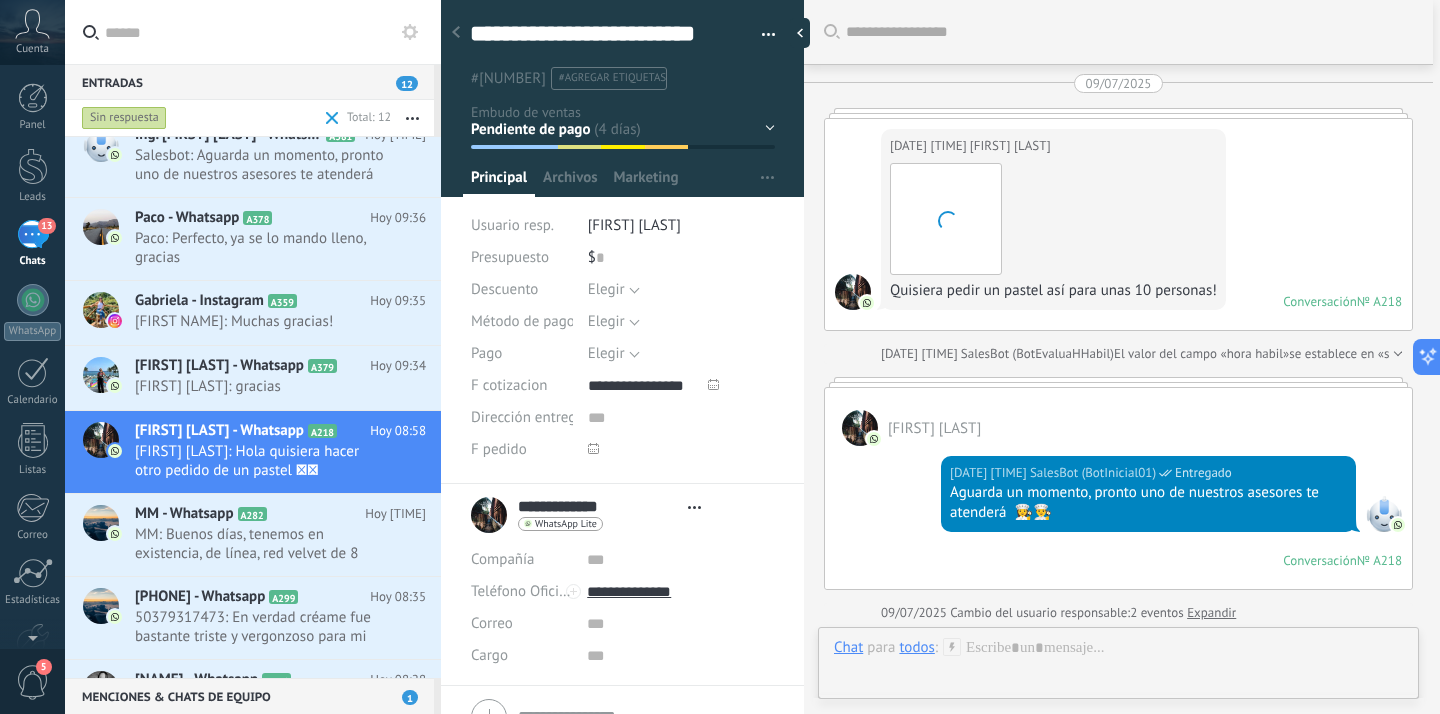 type on "**********" 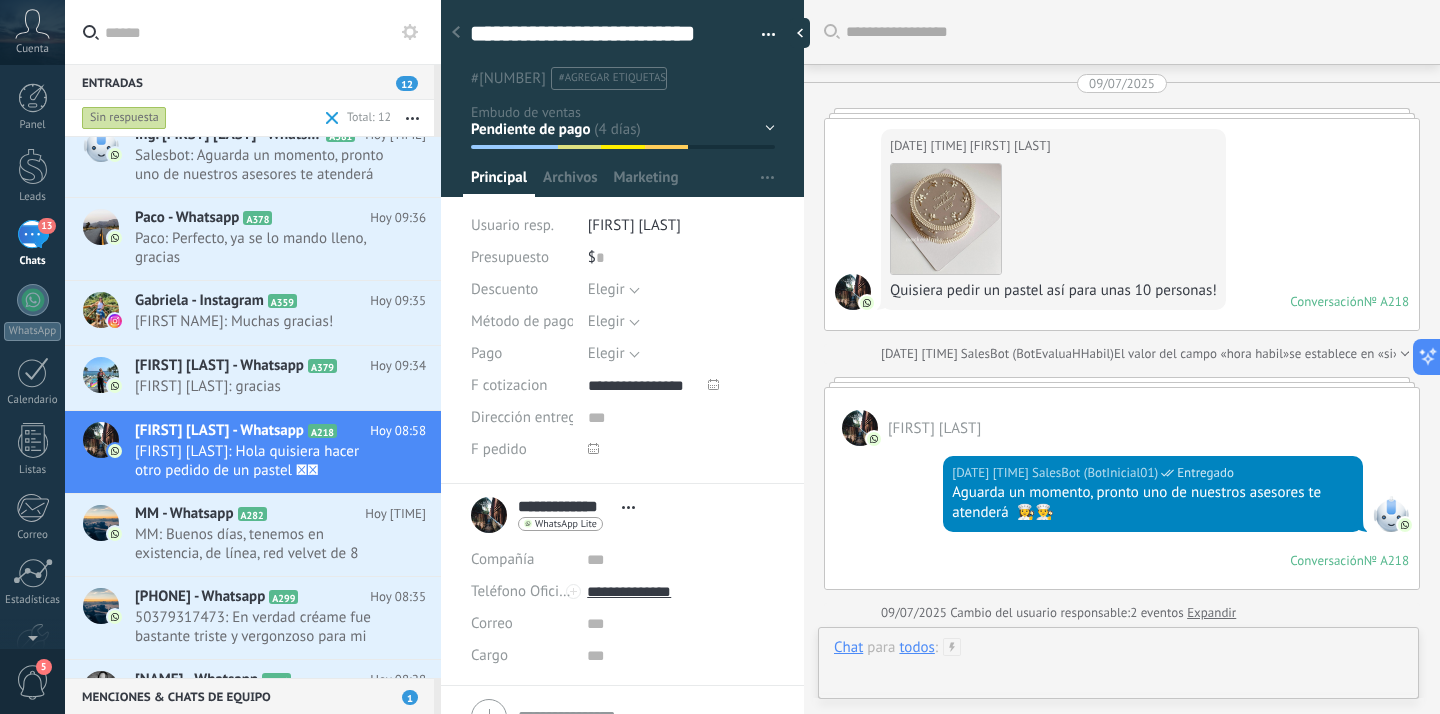click at bounding box center (1118, 668) 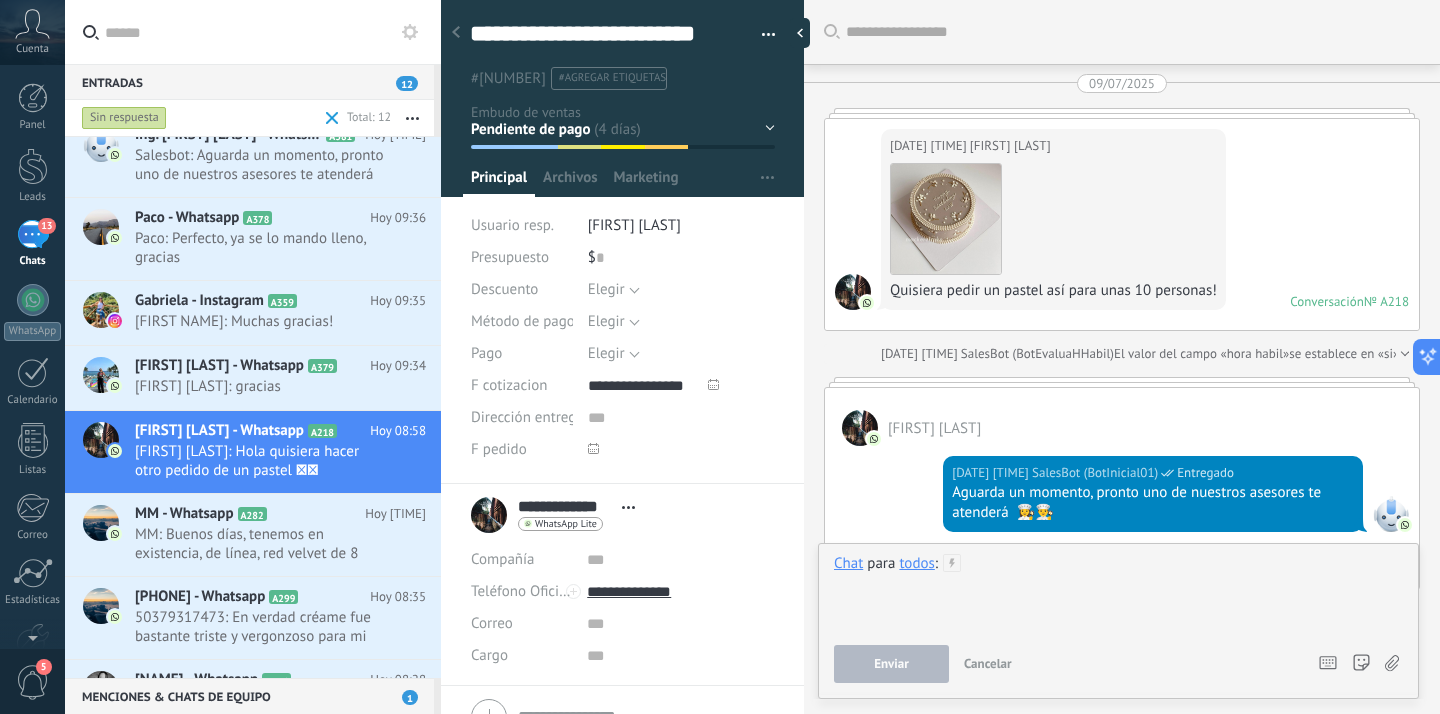scroll, scrollTop: 8393, scrollLeft: 0, axis: vertical 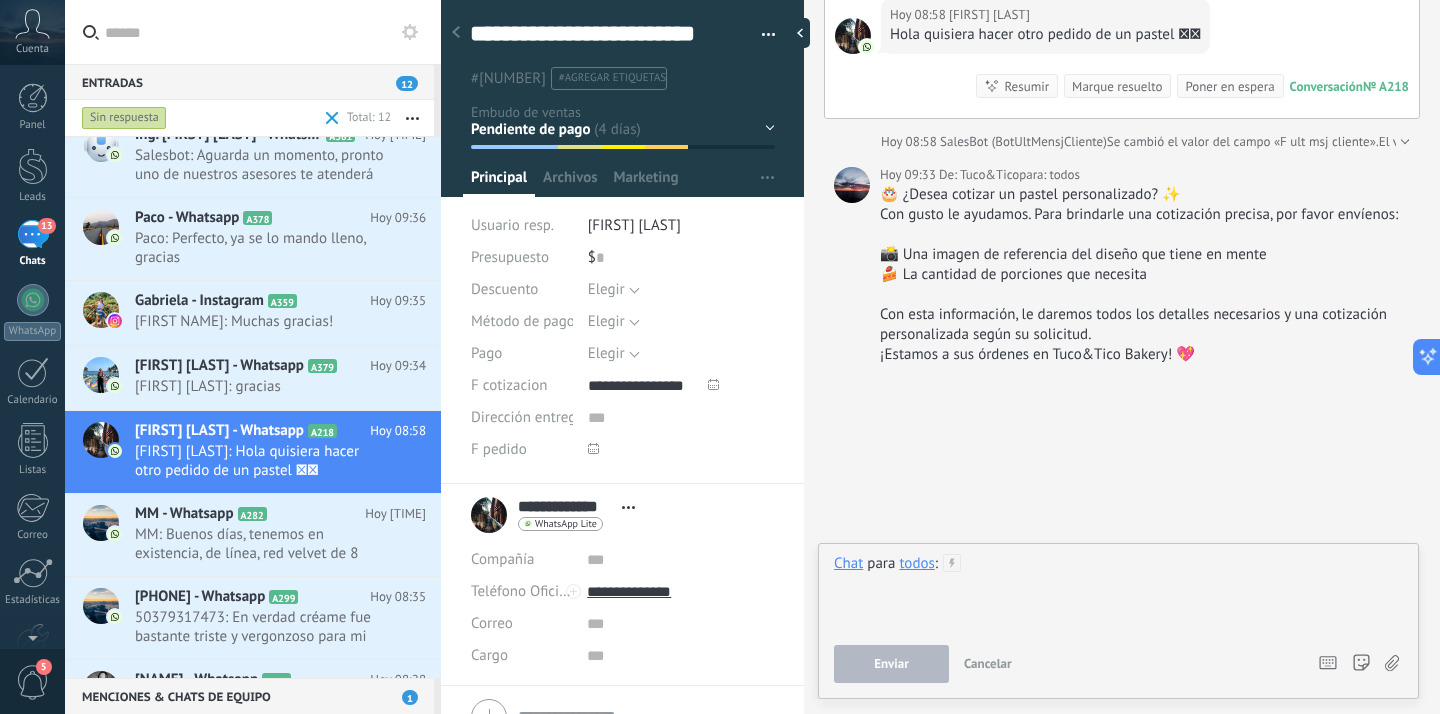 type 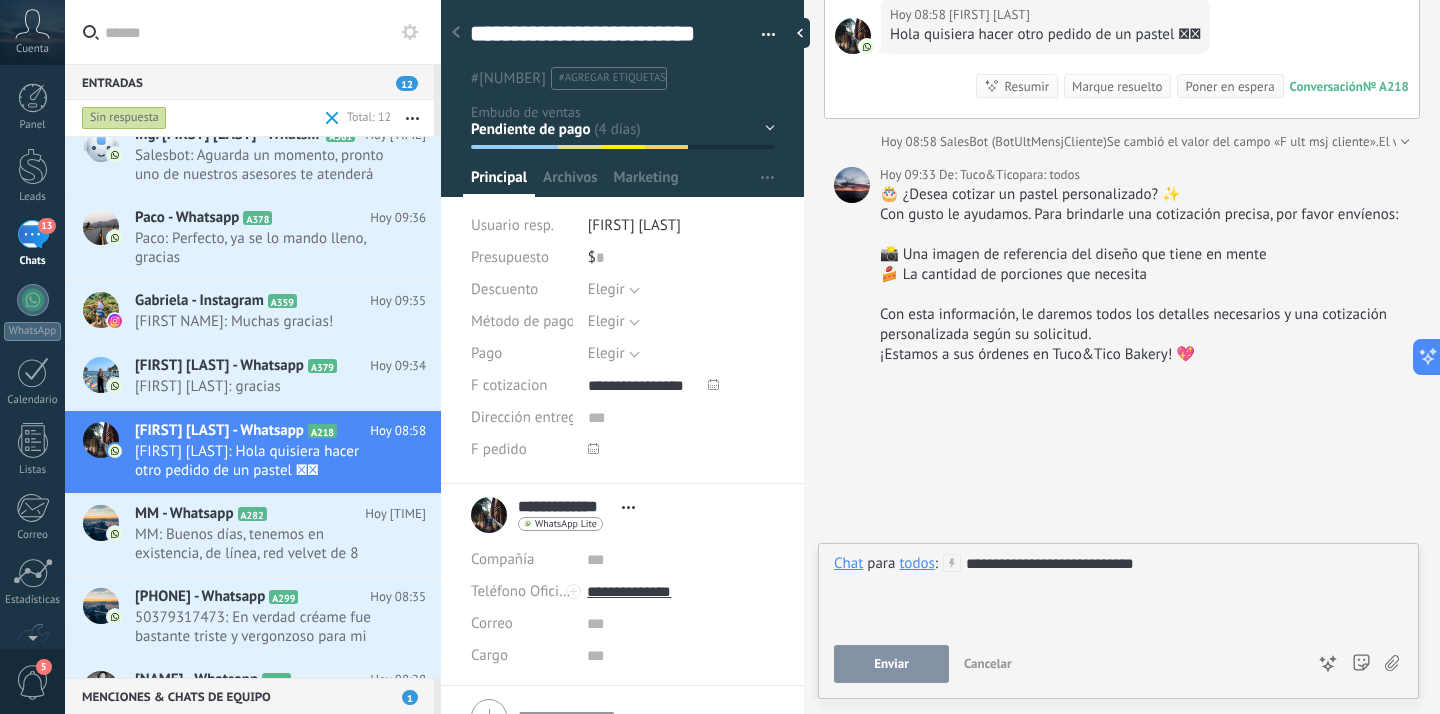 click on "Enviar" at bounding box center [891, 664] 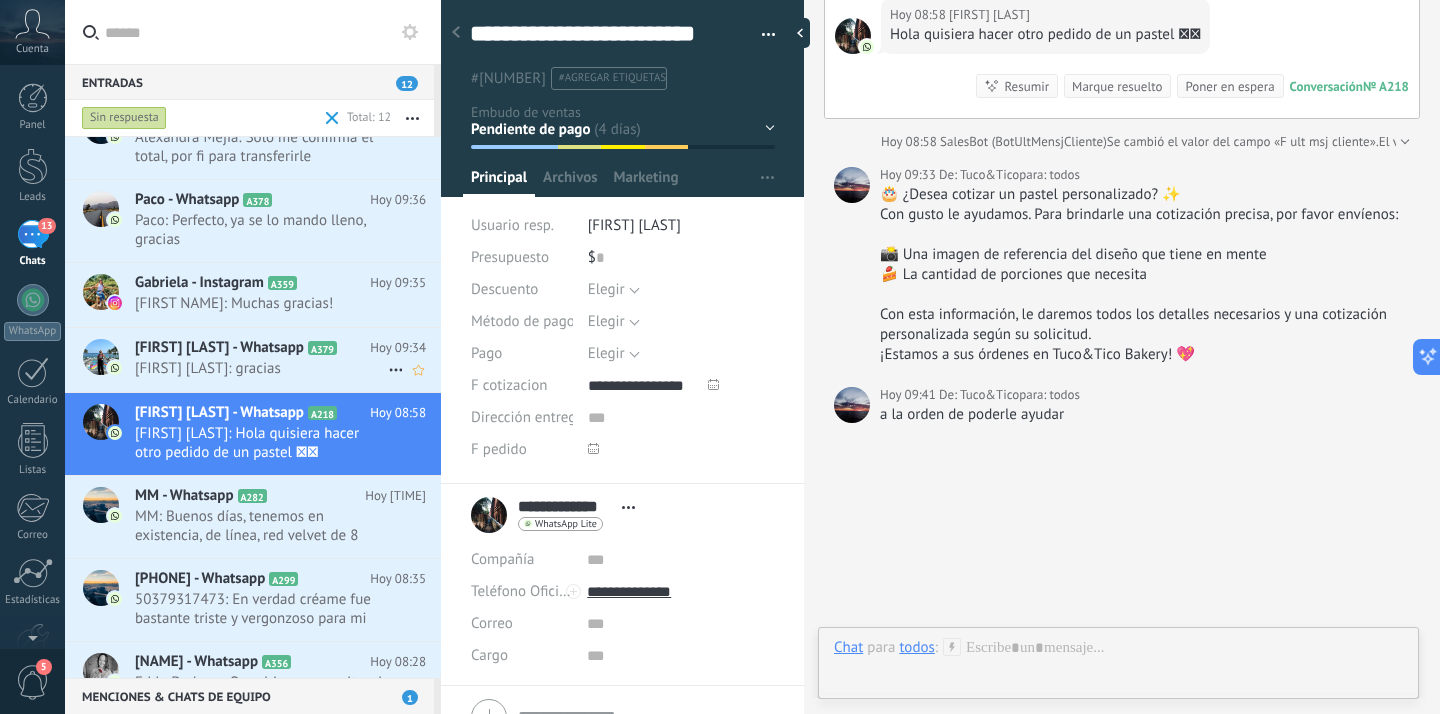 click on "[FIRST] [LAST] - Whatsapp" at bounding box center [219, 348] 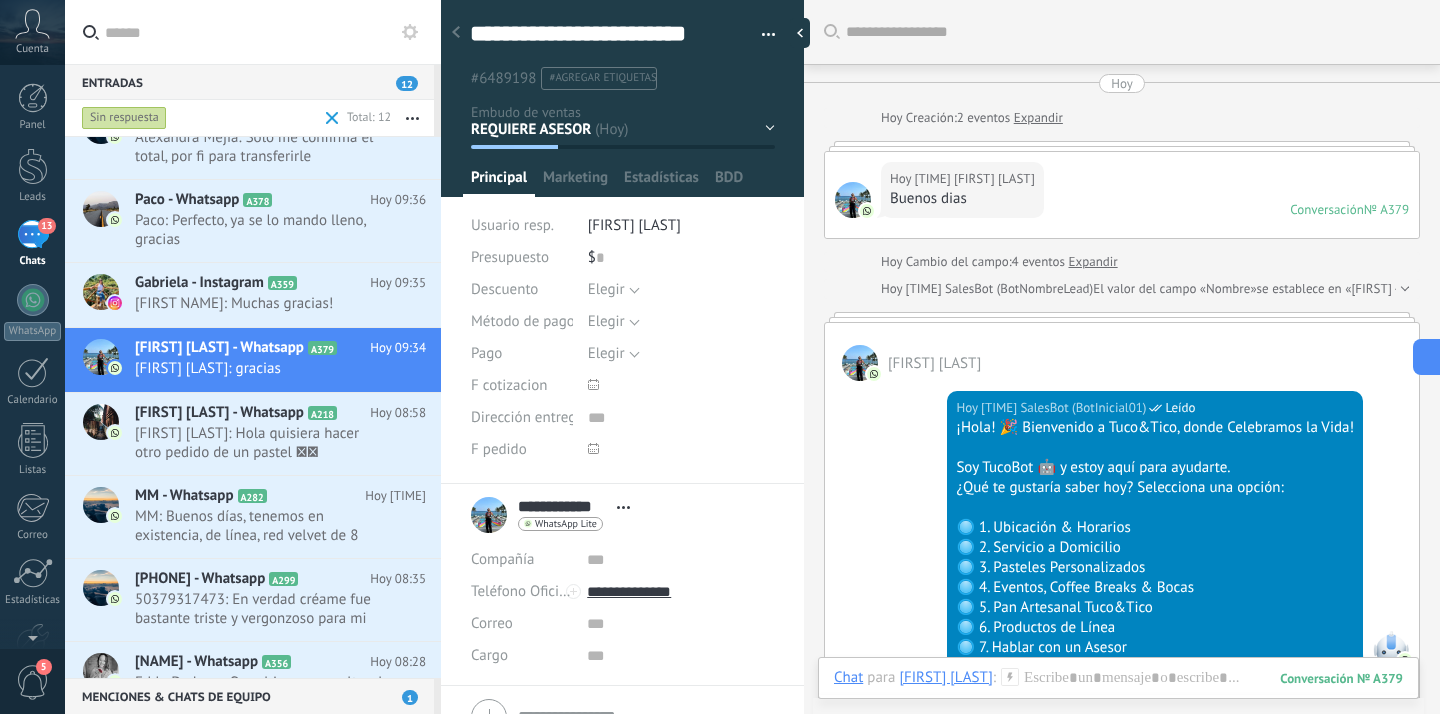 scroll, scrollTop: 2684, scrollLeft: 0, axis: vertical 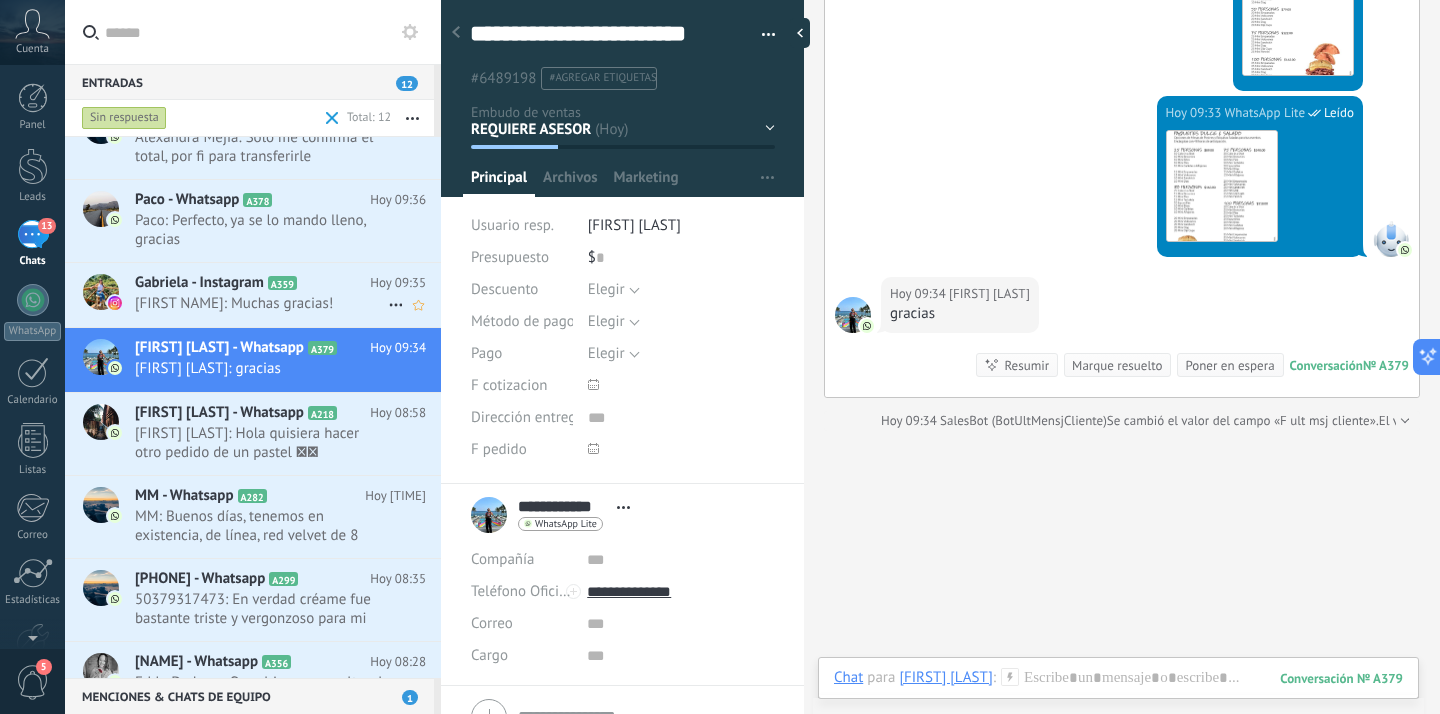 click on "[FIRST NAME]: Muchas gracias!" at bounding box center [261, 303] 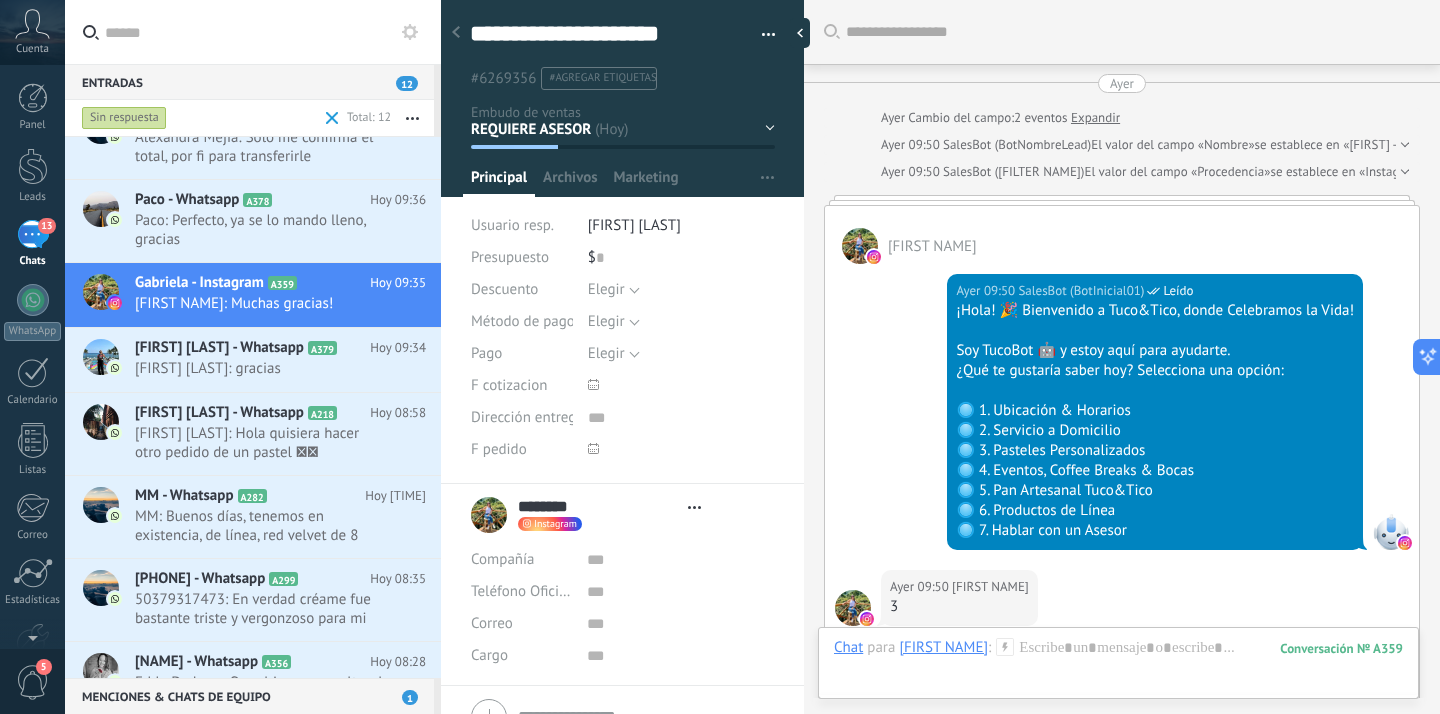 scroll, scrollTop: 30, scrollLeft: 0, axis: vertical 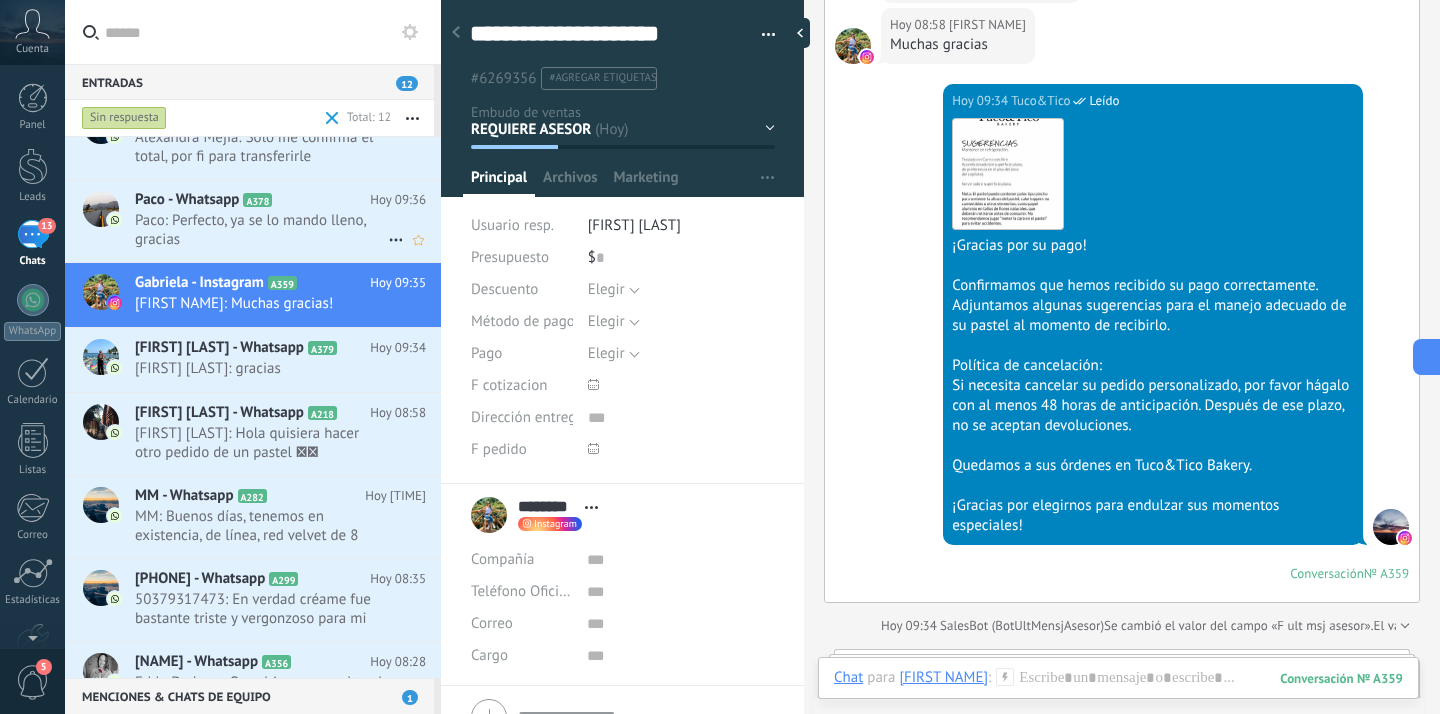click on "Paco: Perfecto, ya se lo mando lleno, gracias" at bounding box center (261, 230) 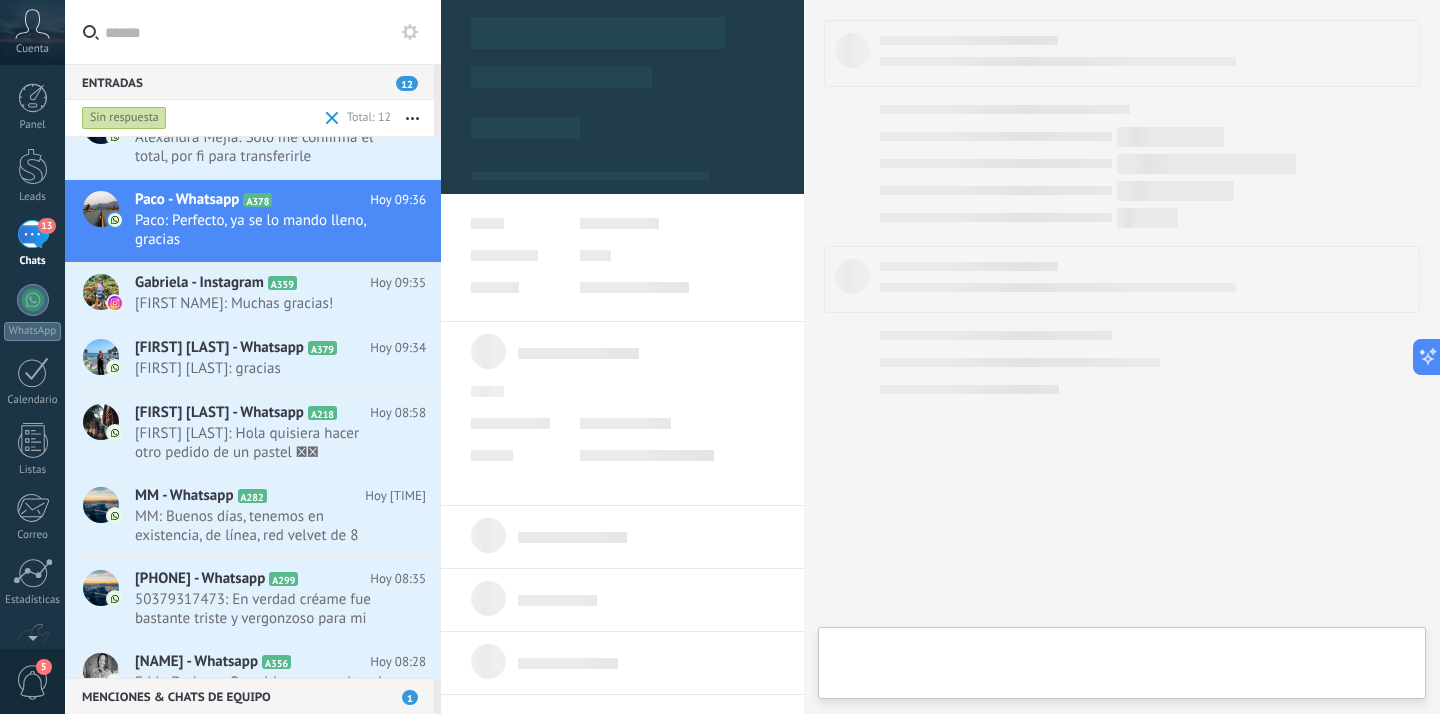 type on "**********" 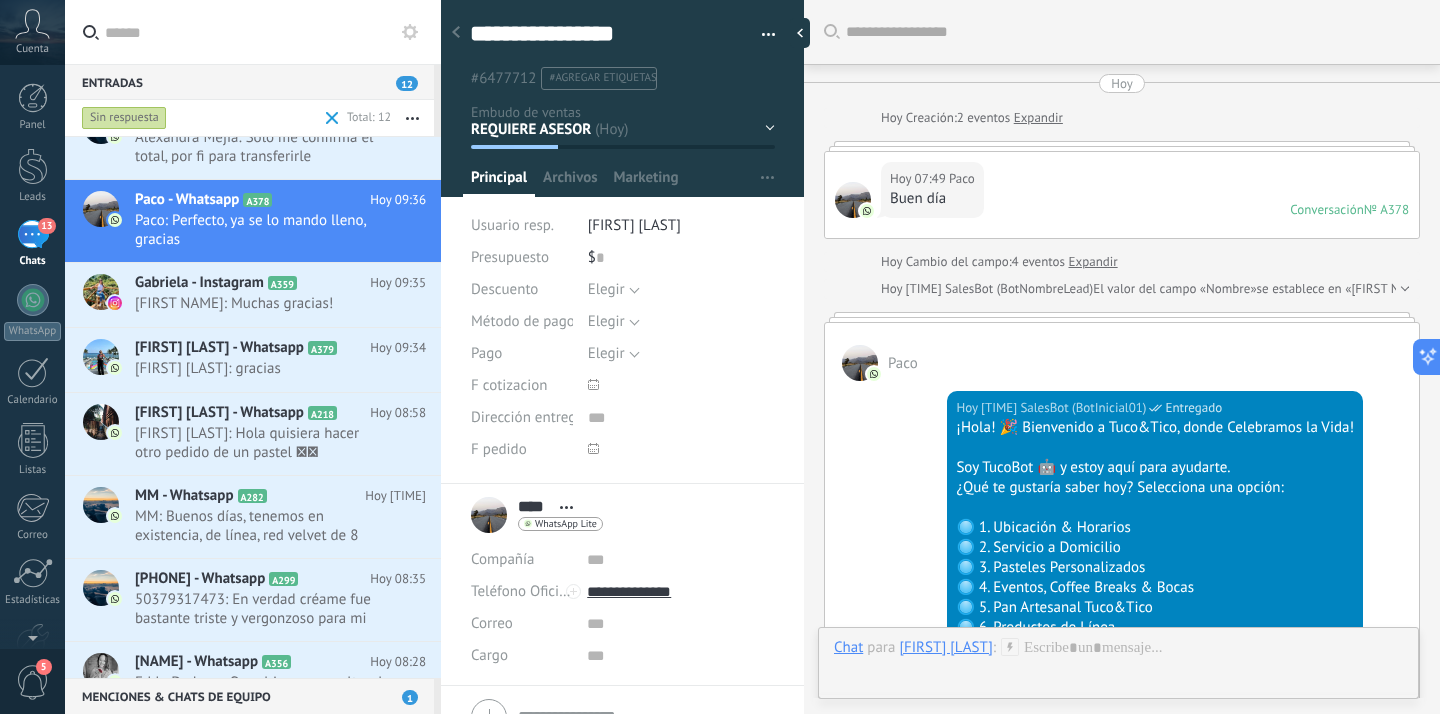 scroll, scrollTop: 30, scrollLeft: 0, axis: vertical 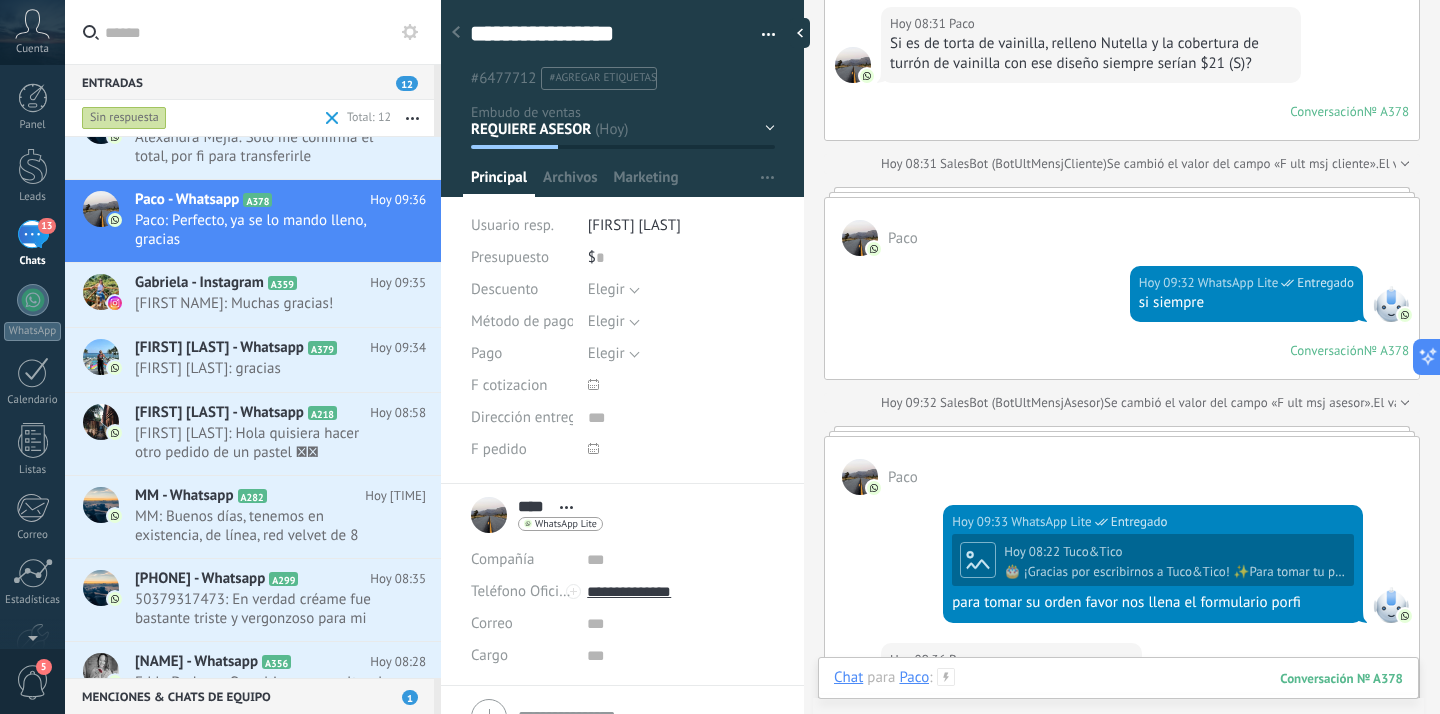click at bounding box center [1118, 698] 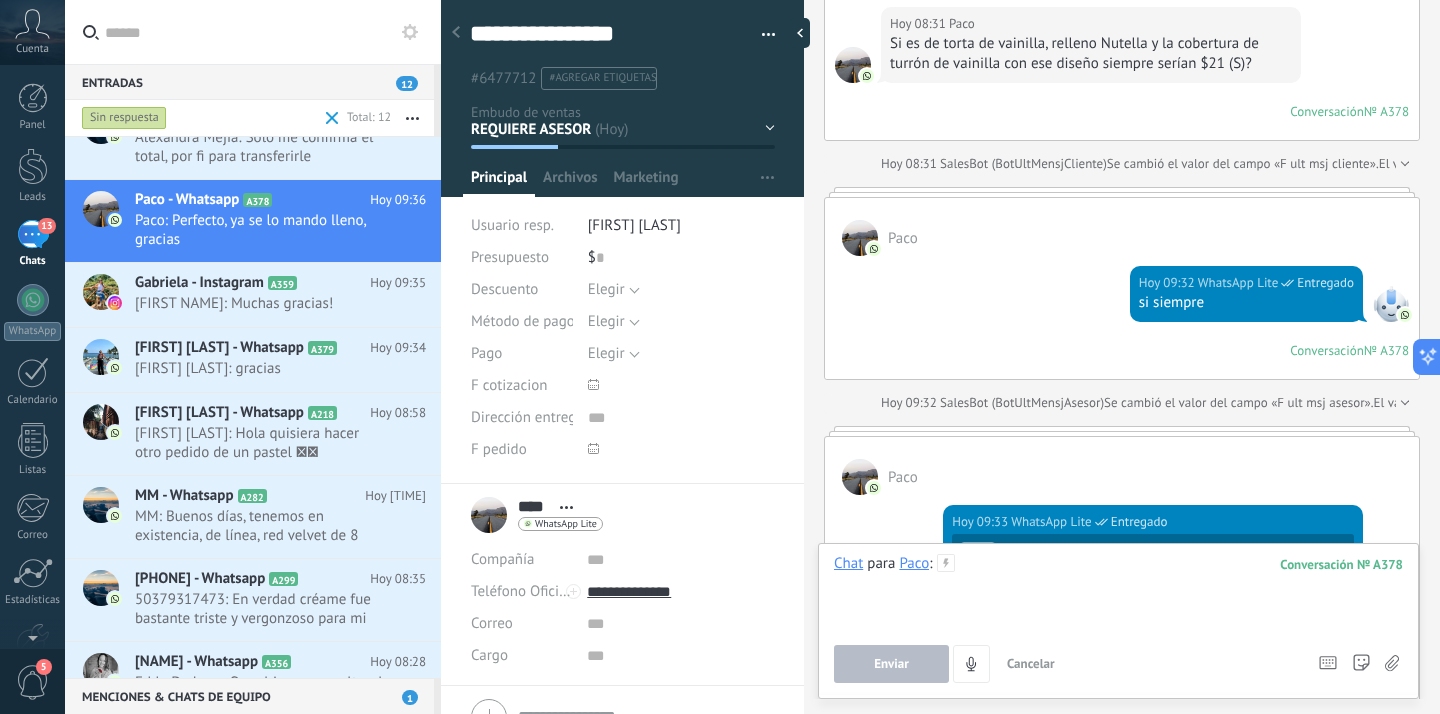 type 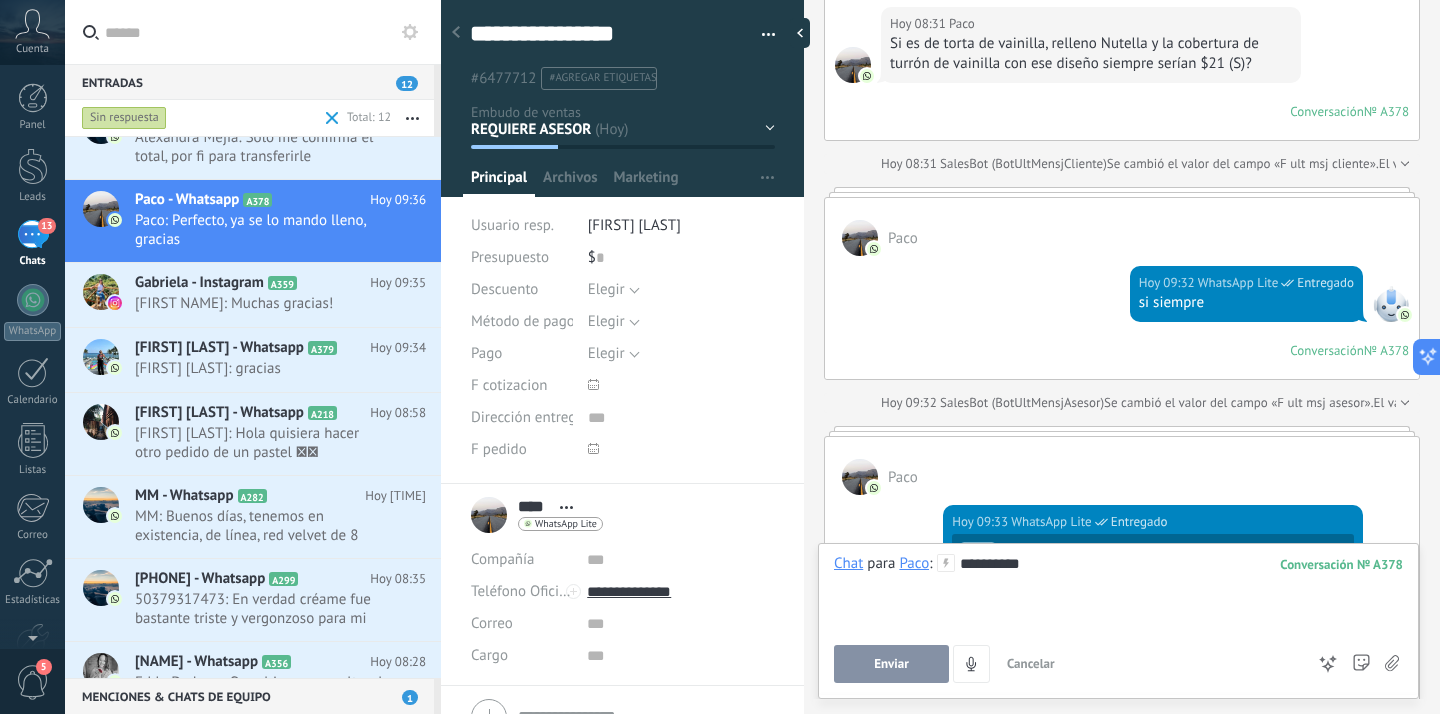 click on "Enviar" at bounding box center (891, 664) 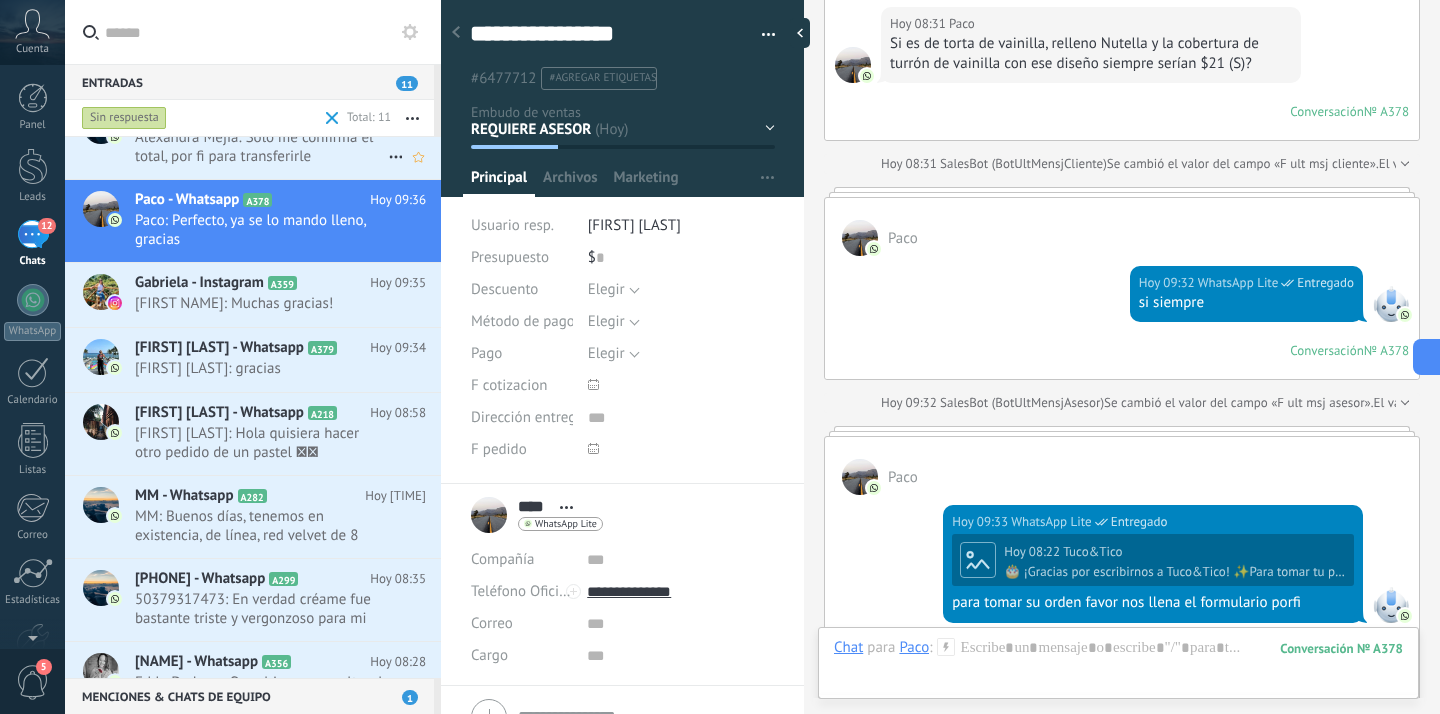 scroll, scrollTop: 3988, scrollLeft: 0, axis: vertical 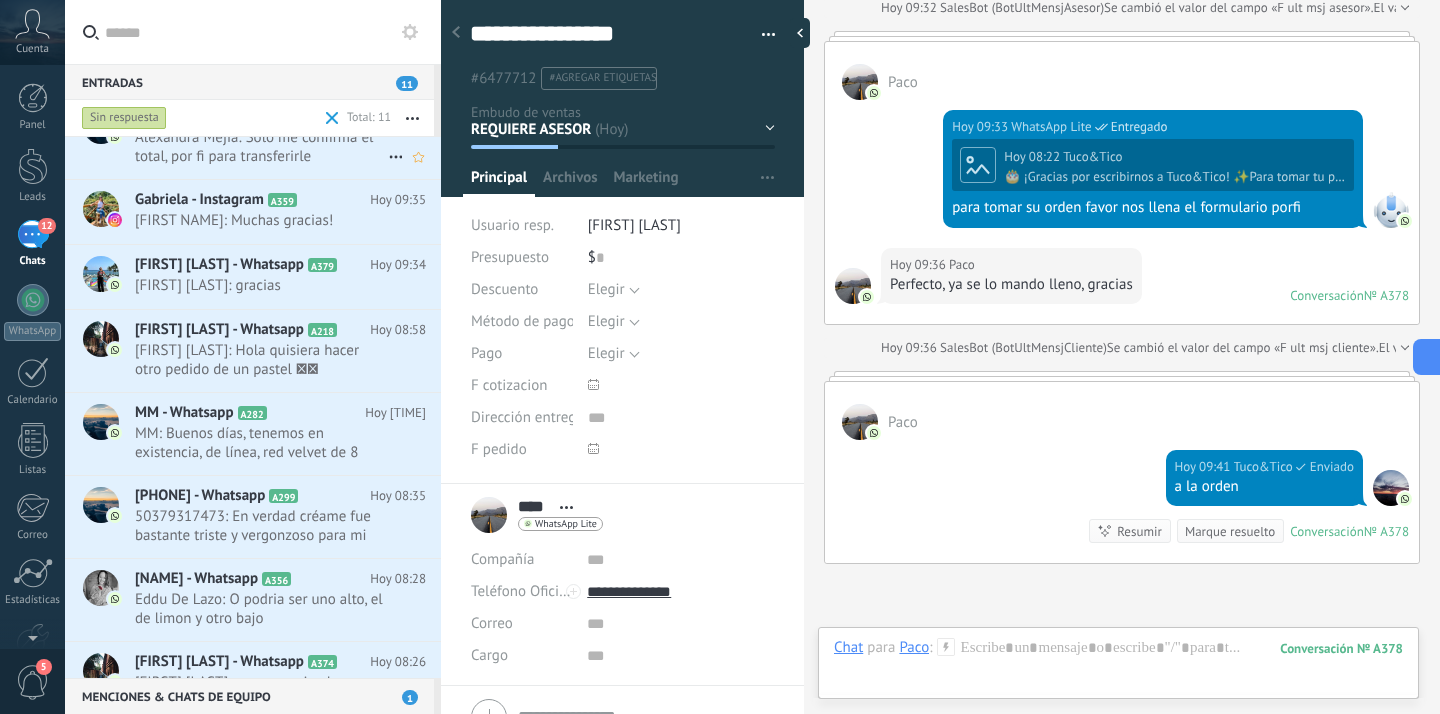 click on "Alexandra Mejía: Solo me confirma el total, por fi para transferirle" at bounding box center (261, 147) 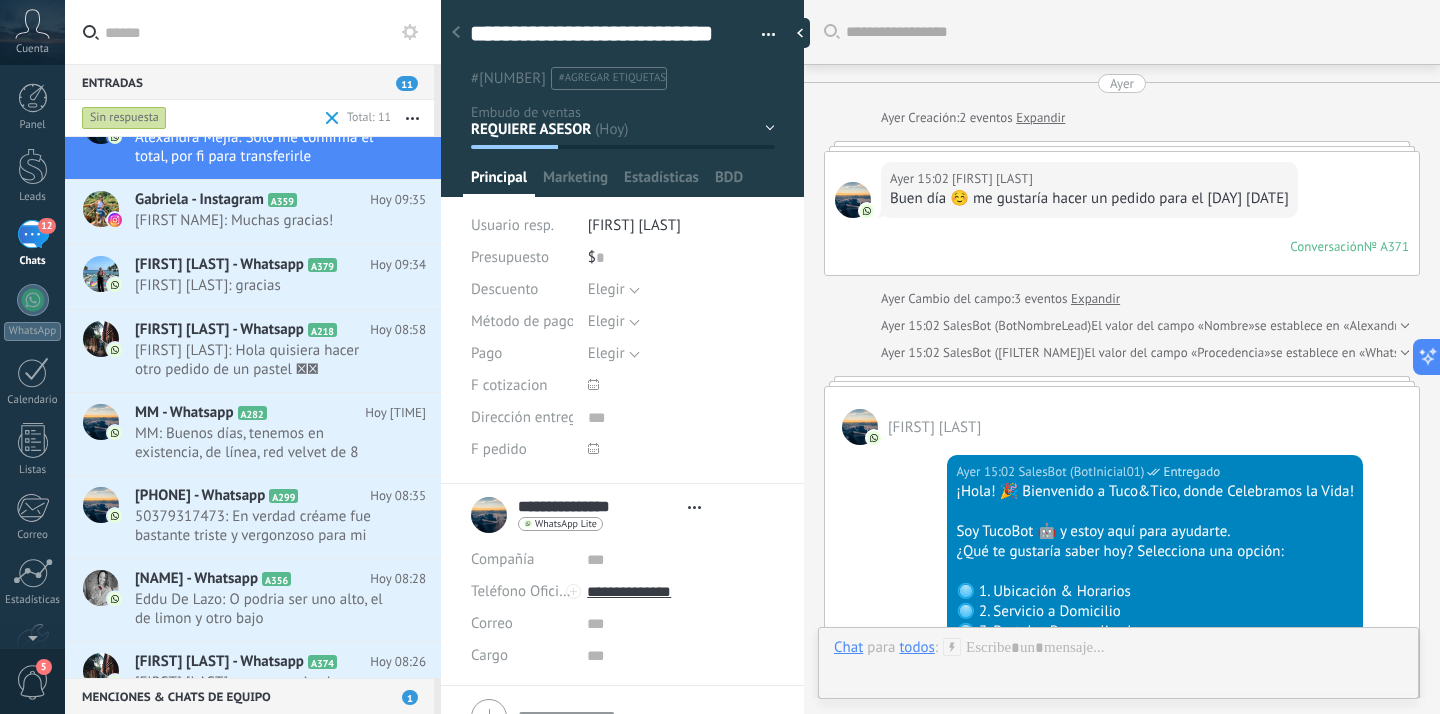 type on "**********" 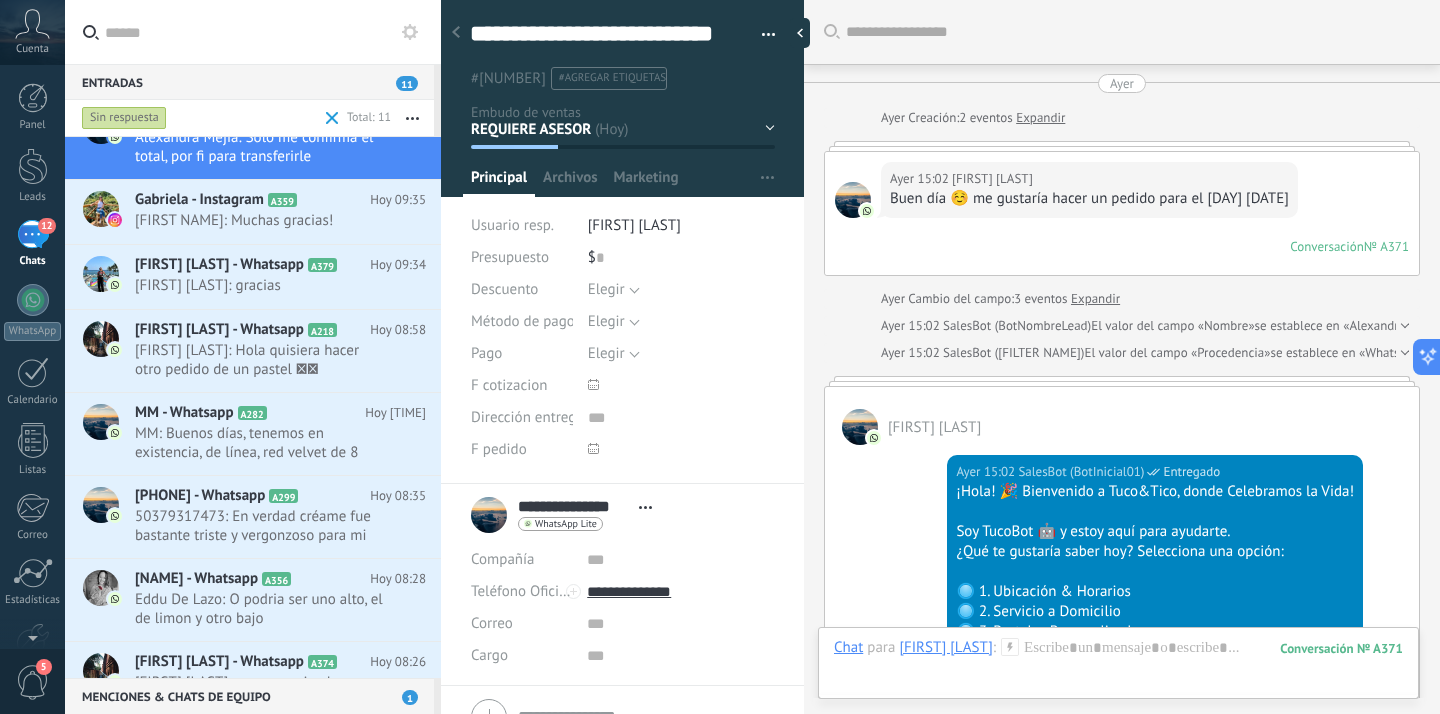scroll, scrollTop: 30, scrollLeft: 0, axis: vertical 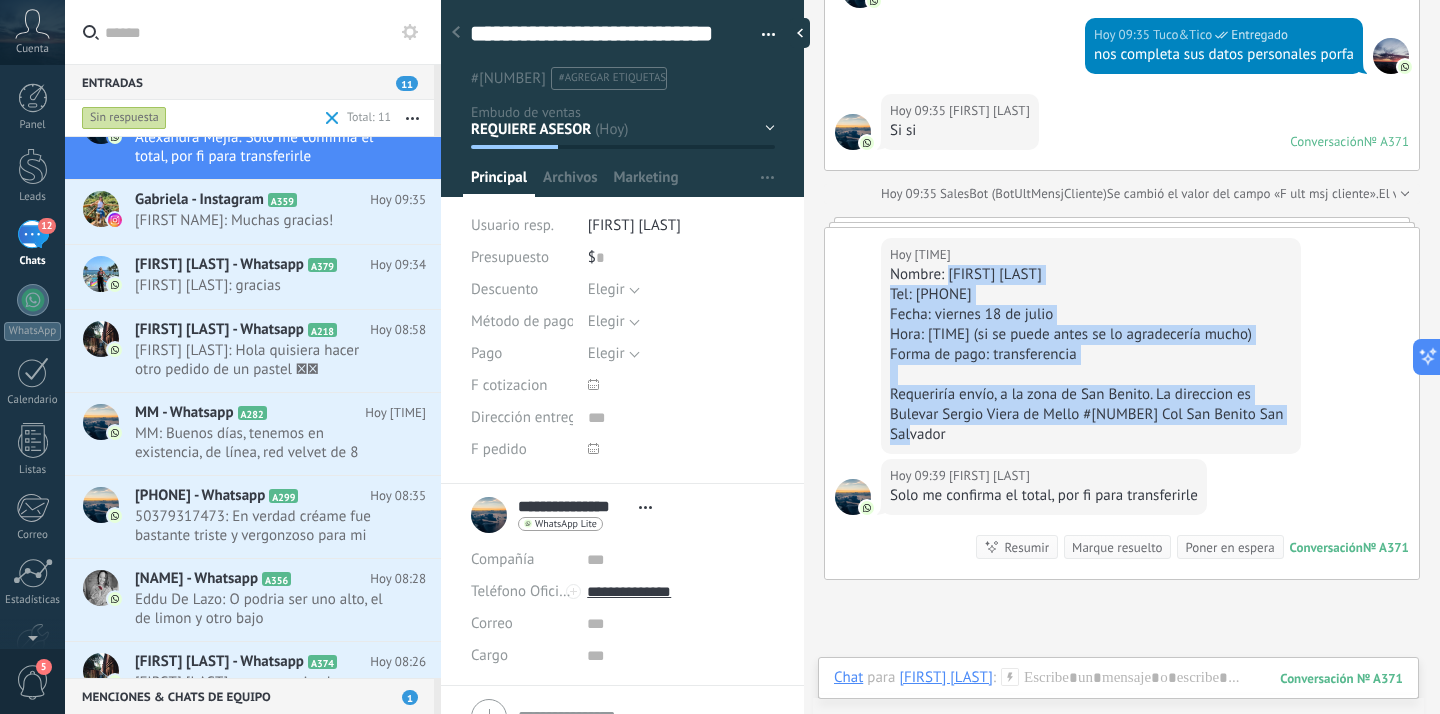 drag, startPoint x: 952, startPoint y: 317, endPoint x: 1171, endPoint y: 467, distance: 265.44492 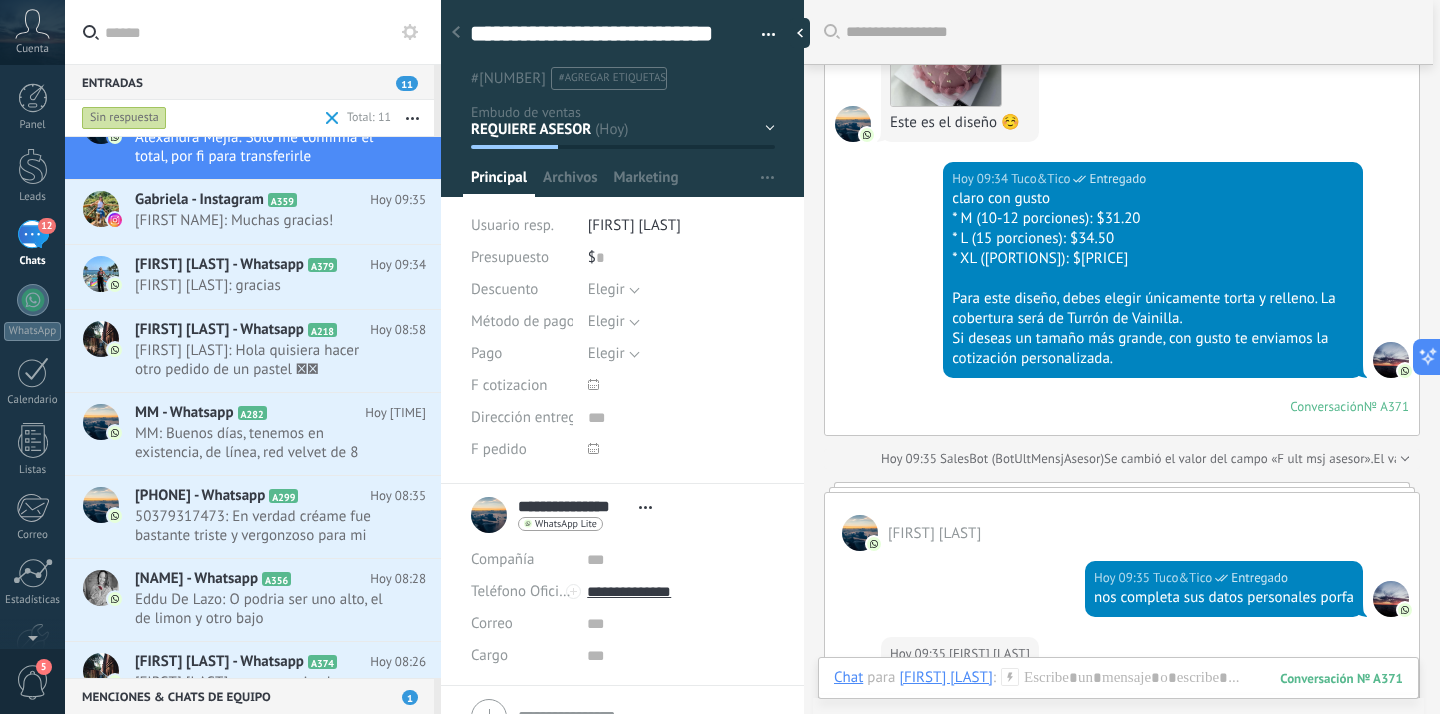 scroll, scrollTop: 3616, scrollLeft: 0, axis: vertical 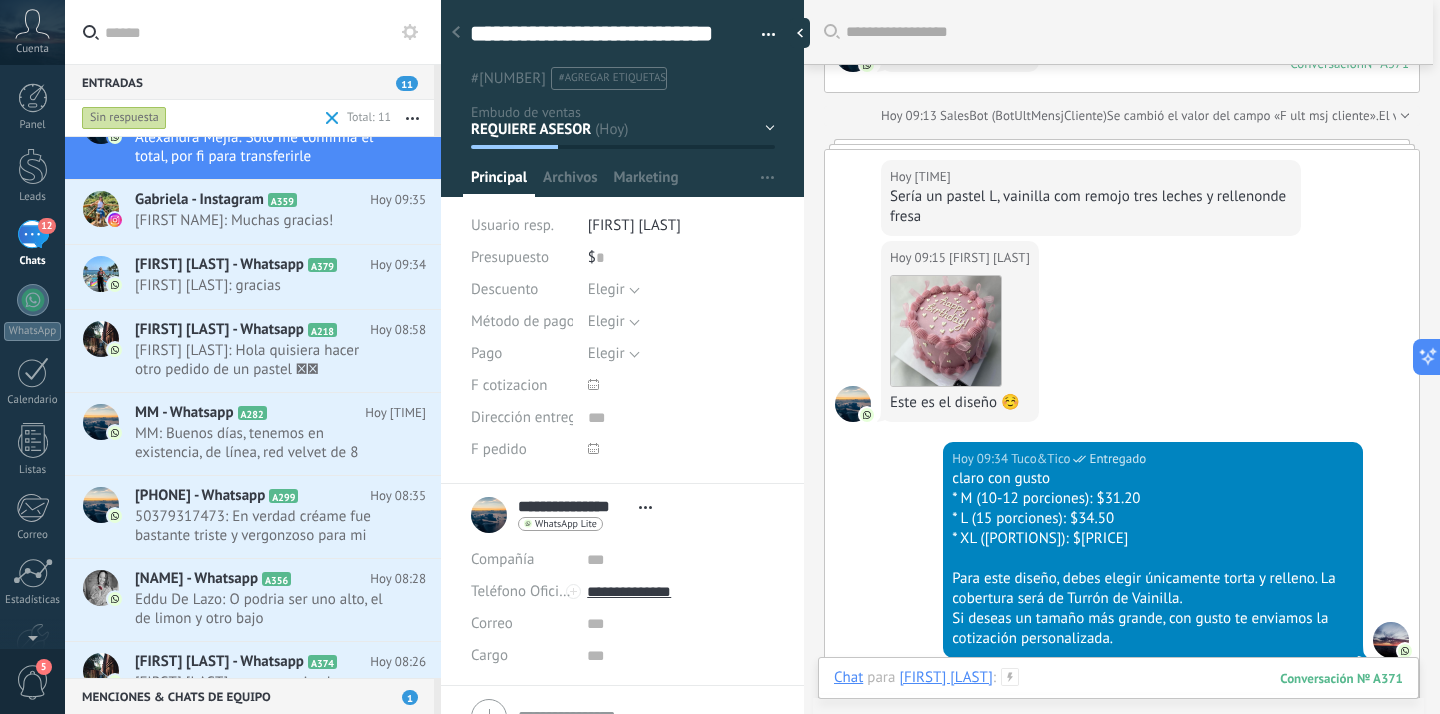 click at bounding box center (1118, 698) 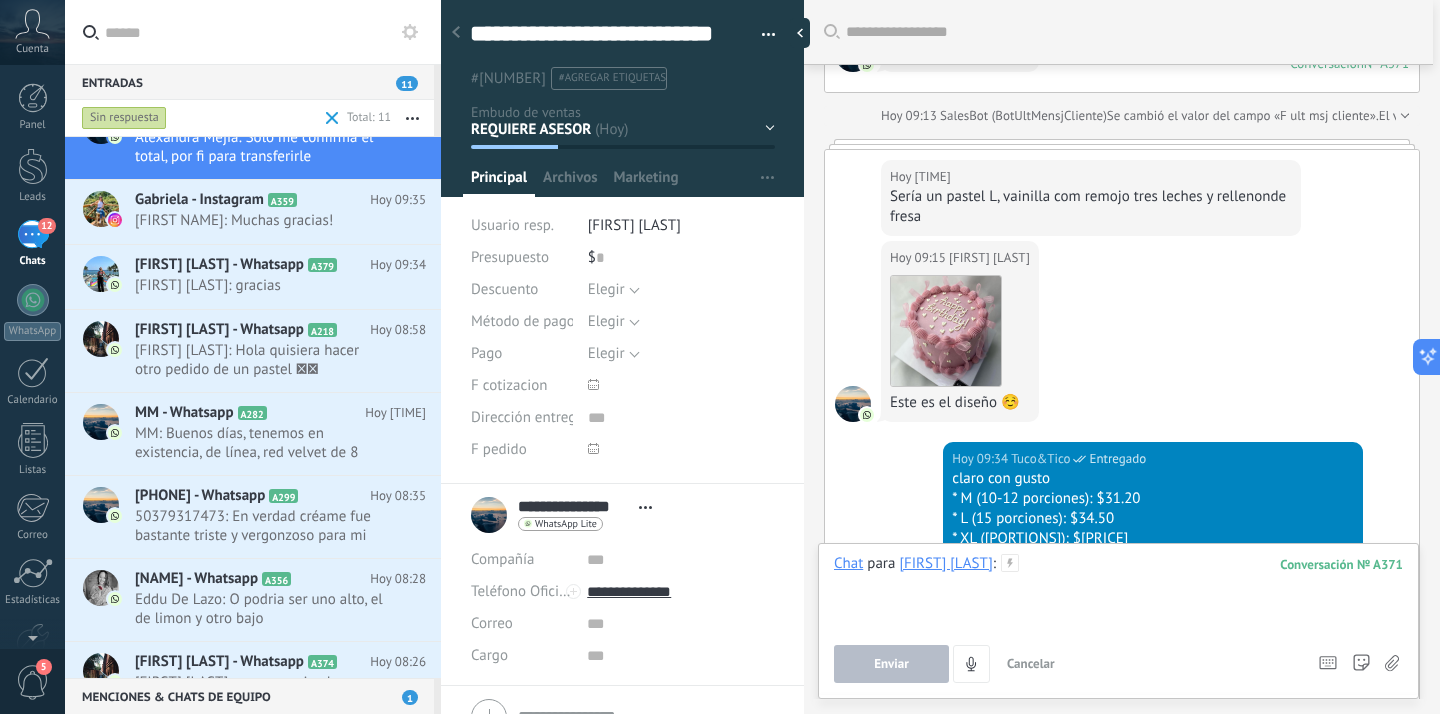 scroll, scrollTop: 3752, scrollLeft: 0, axis: vertical 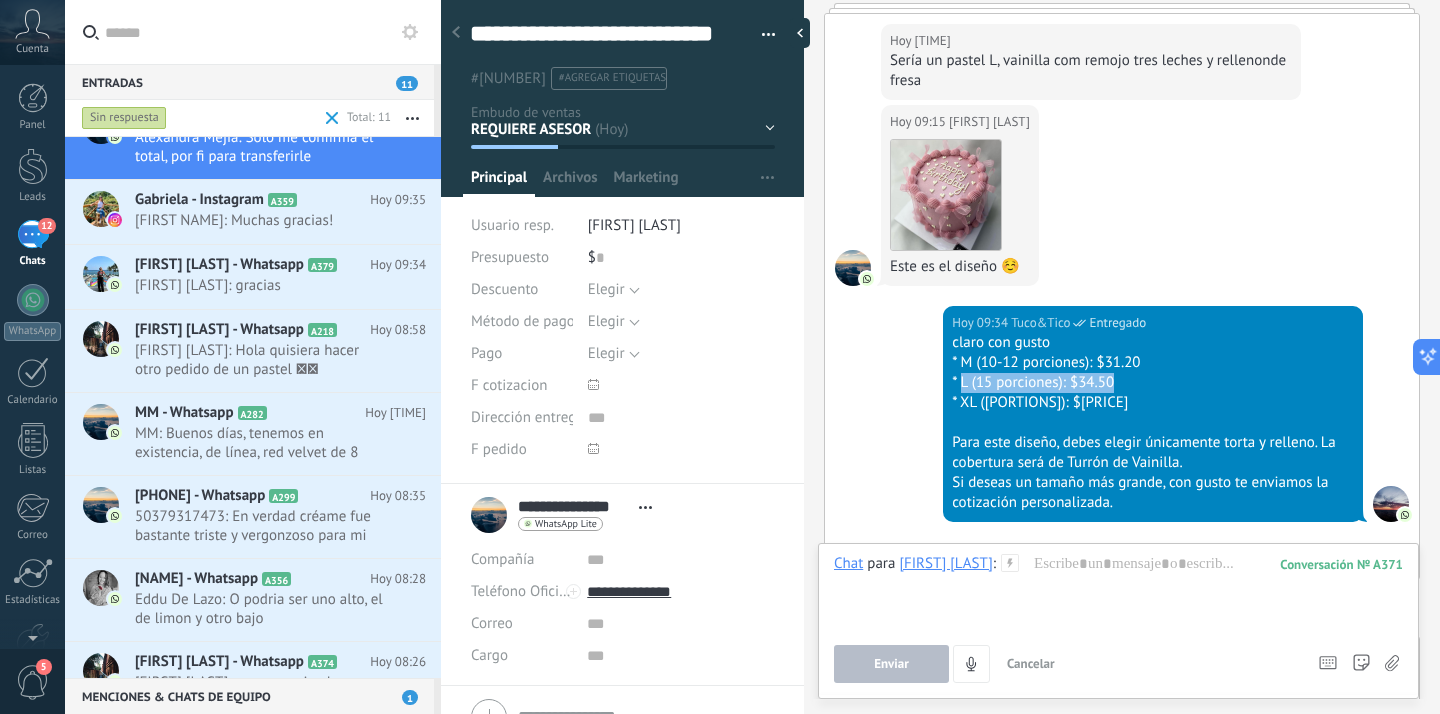 drag, startPoint x: 1119, startPoint y: 420, endPoint x: 959, endPoint y: 421, distance: 160.00313 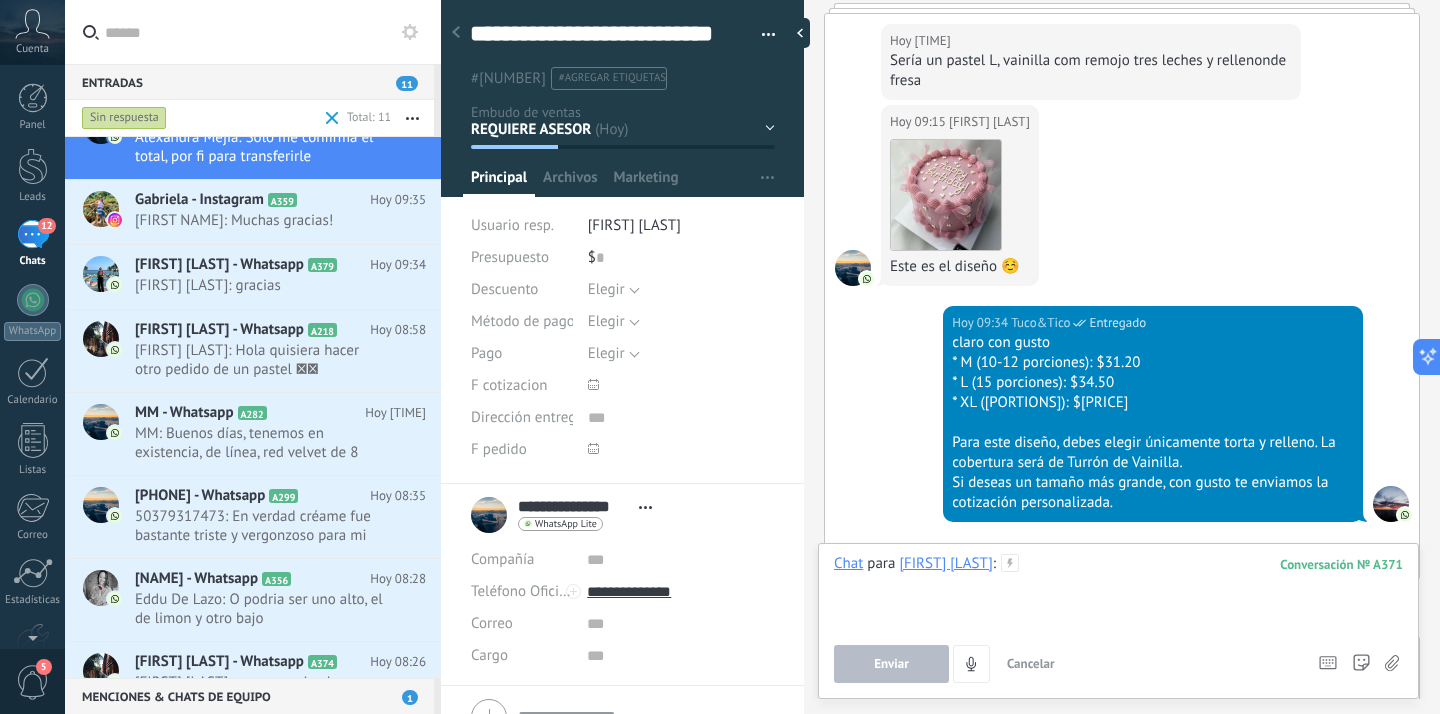 click at bounding box center [1118, 592] 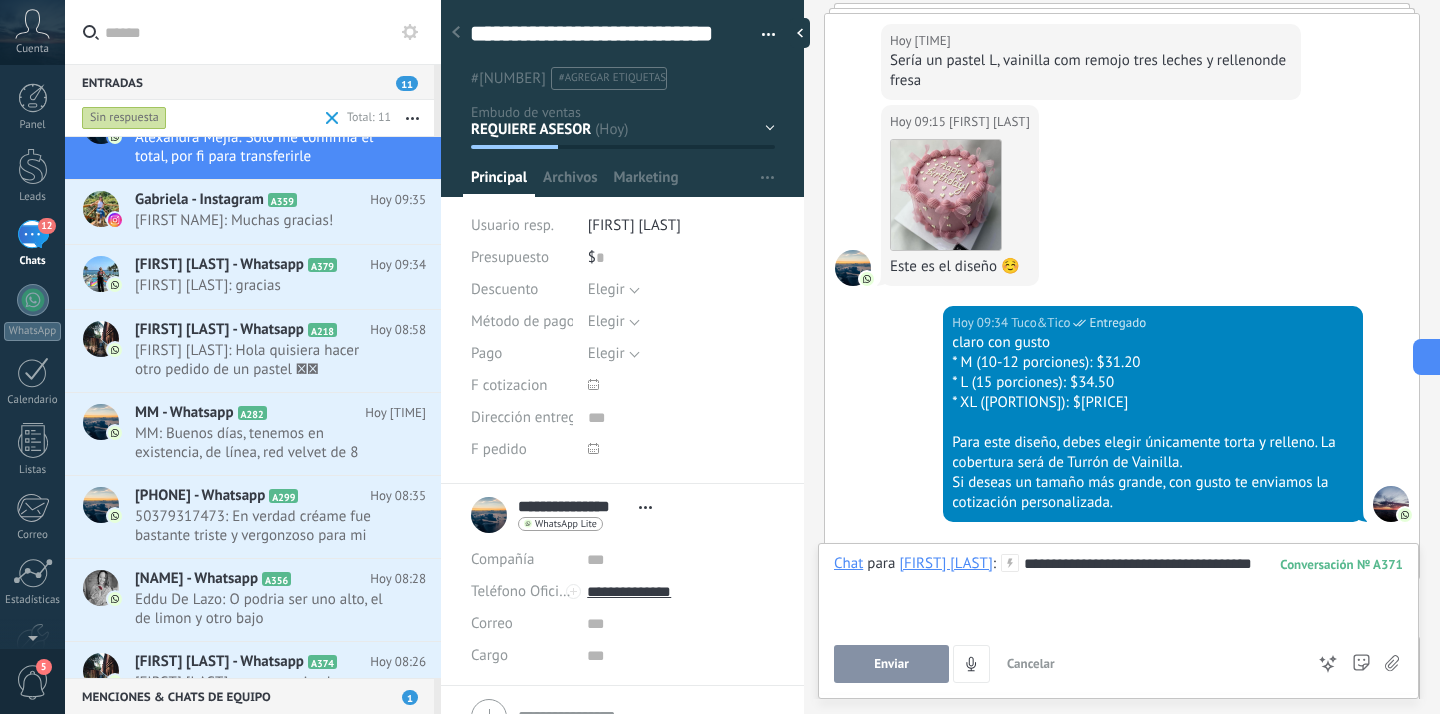 click on "Enviar" at bounding box center [891, 664] 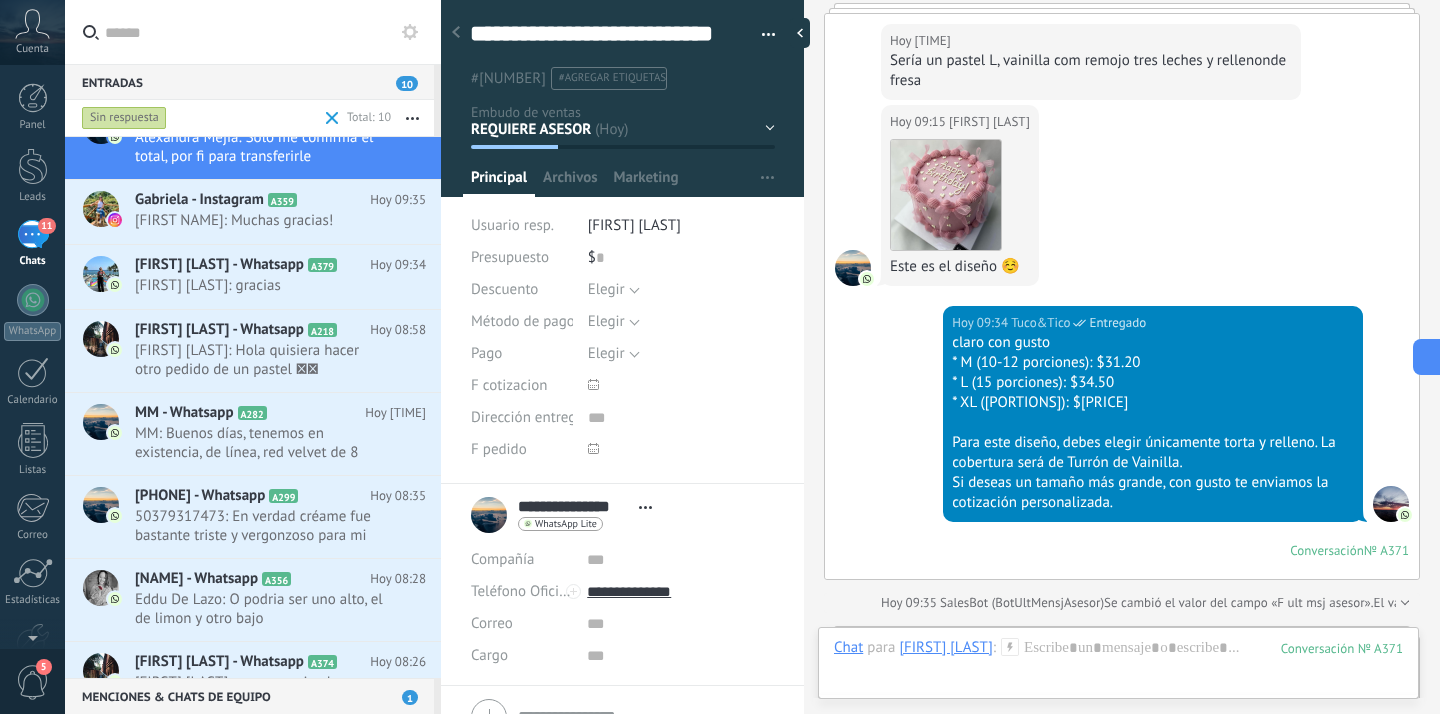 scroll, scrollTop: 4783, scrollLeft: 0, axis: vertical 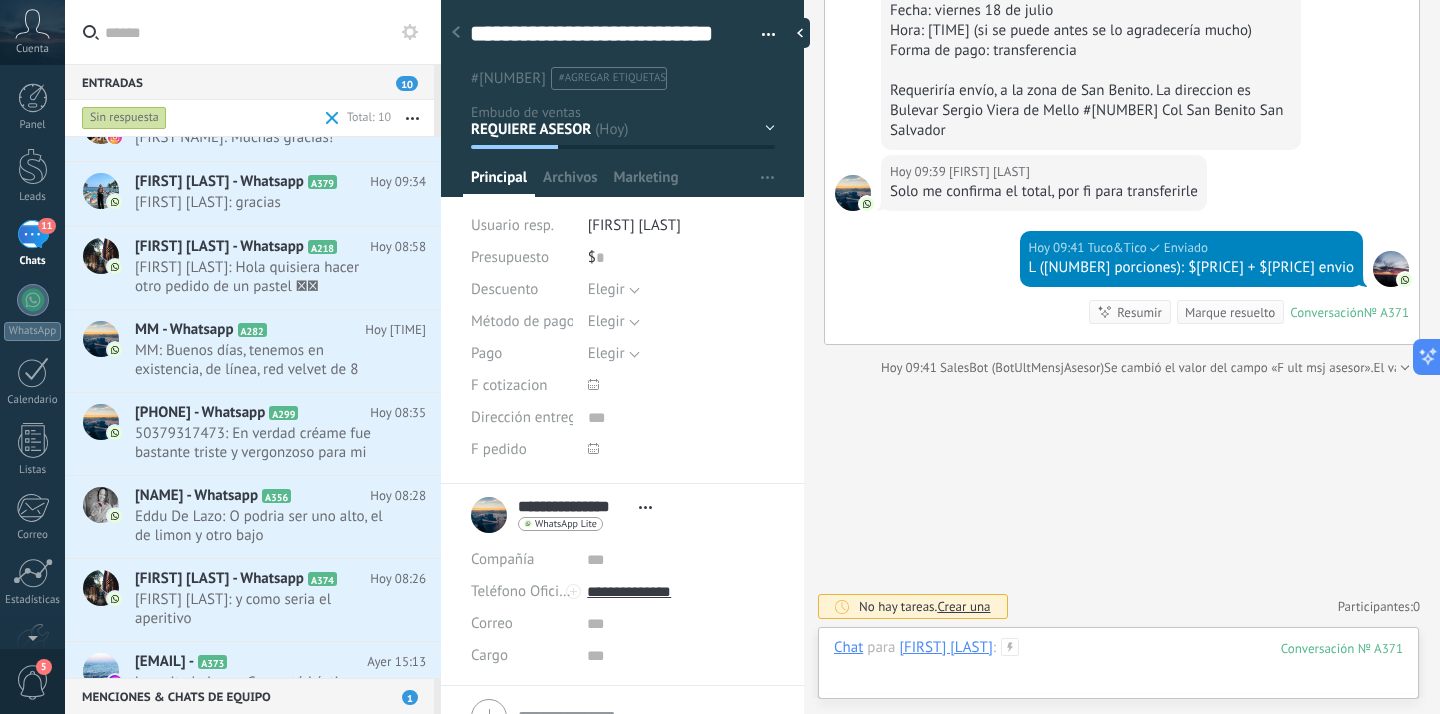 click at bounding box center [1118, 668] 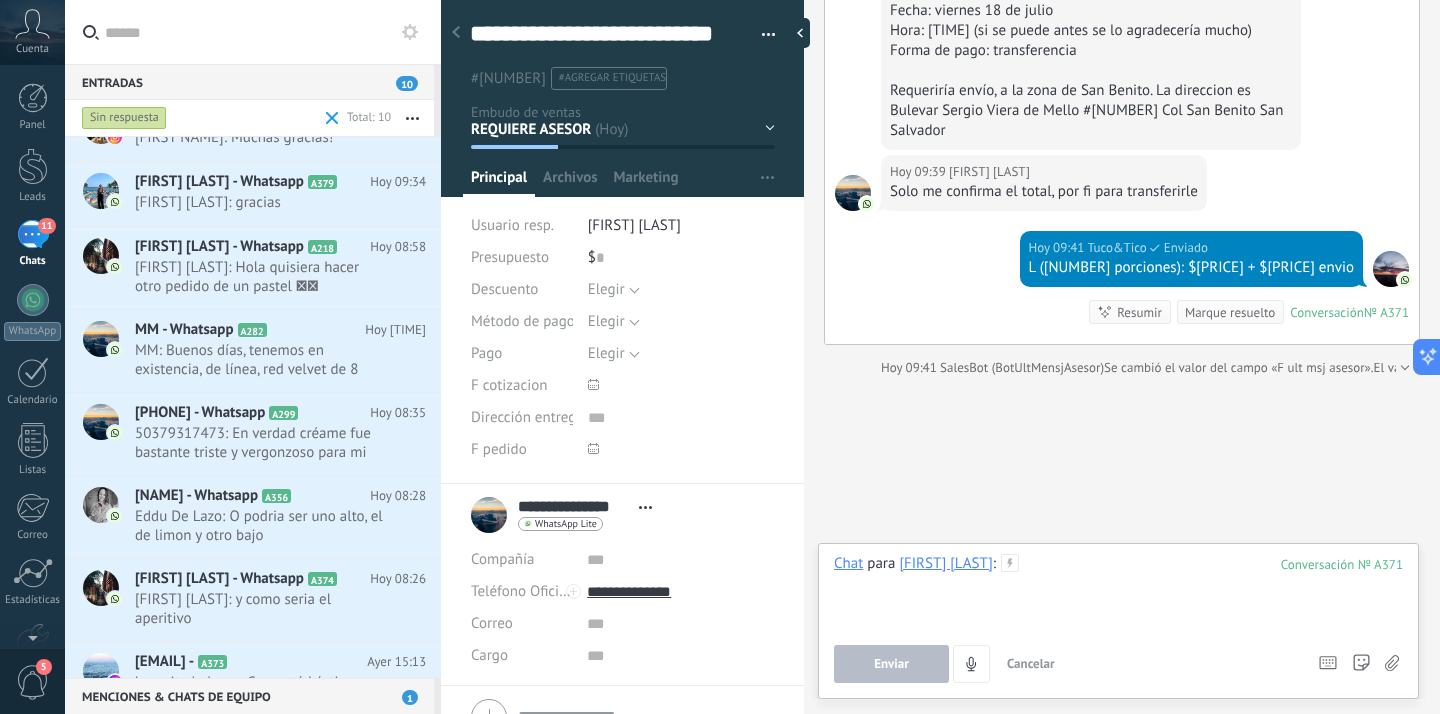 type 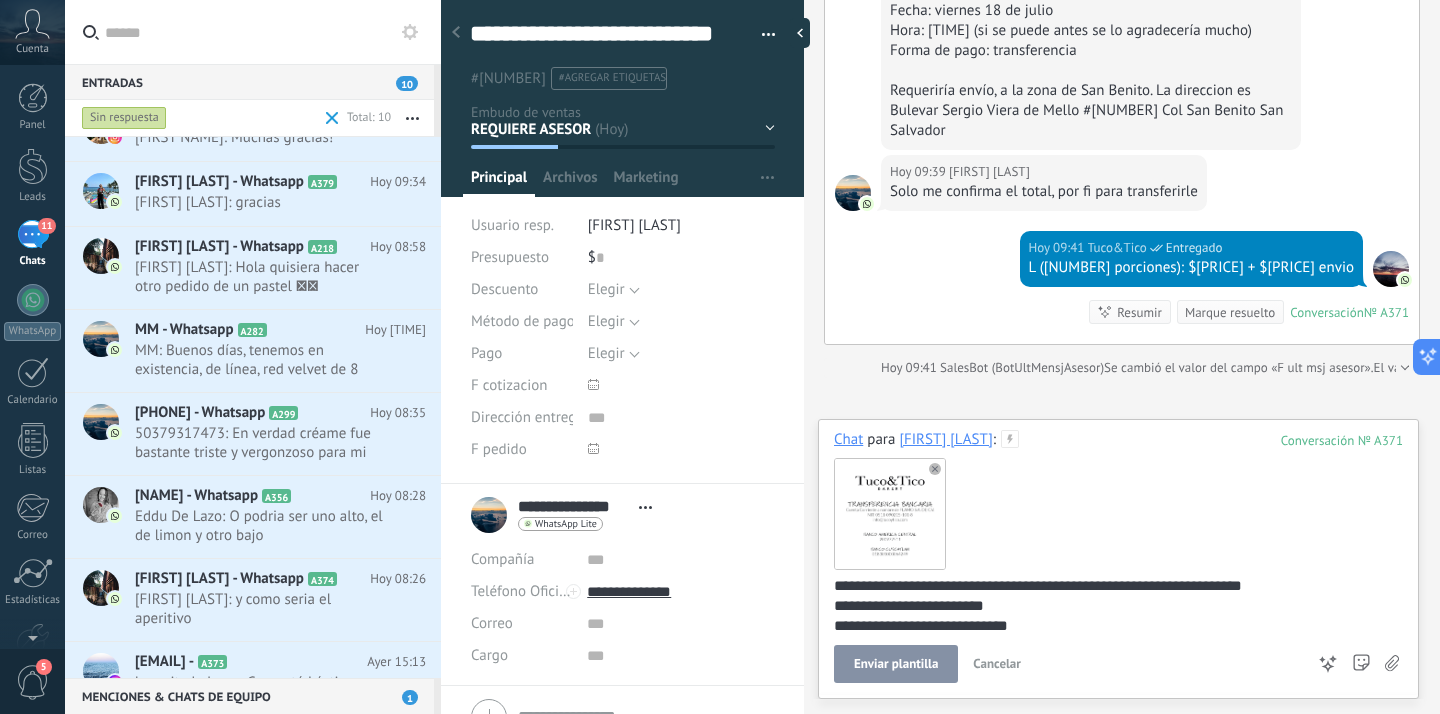 click on "Enviar plantilla" at bounding box center [896, 664] 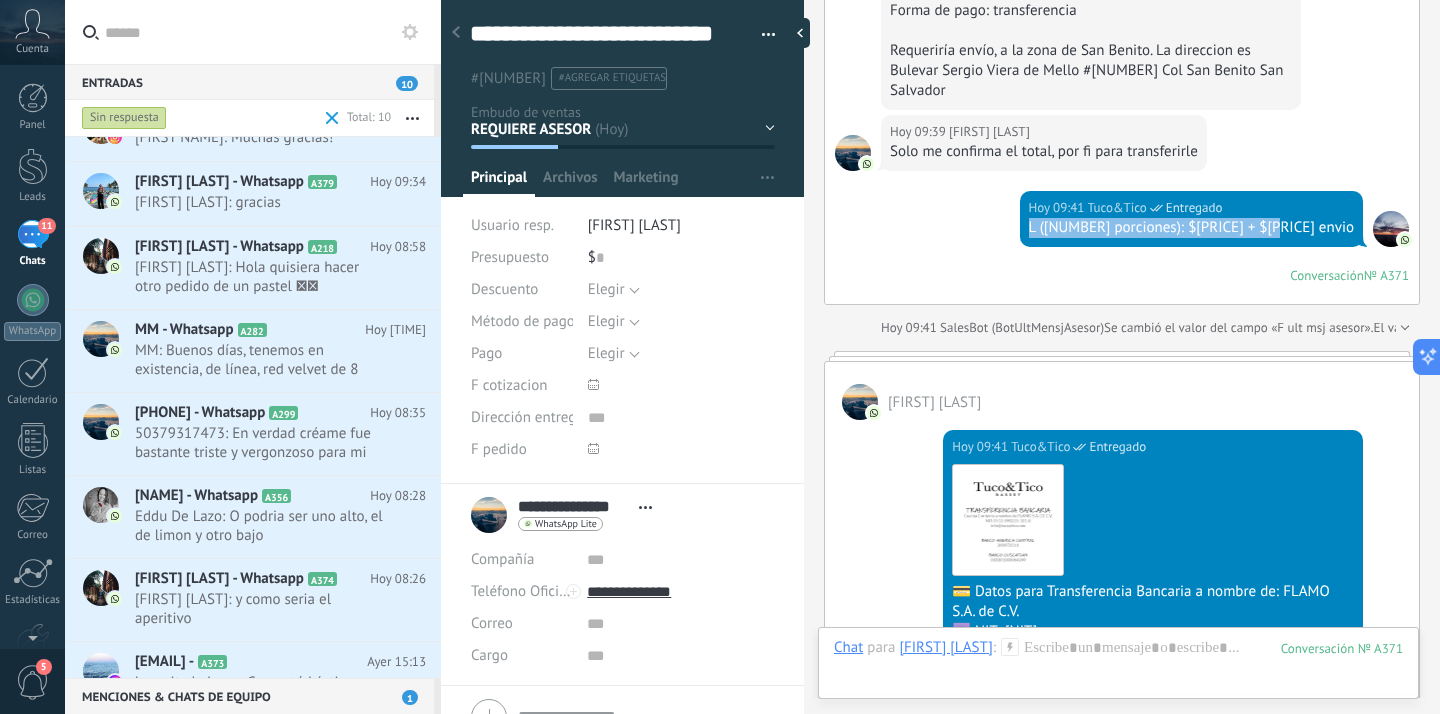 drag, startPoint x: 1105, startPoint y: 270, endPoint x: 1338, endPoint y: 278, distance: 233.1373 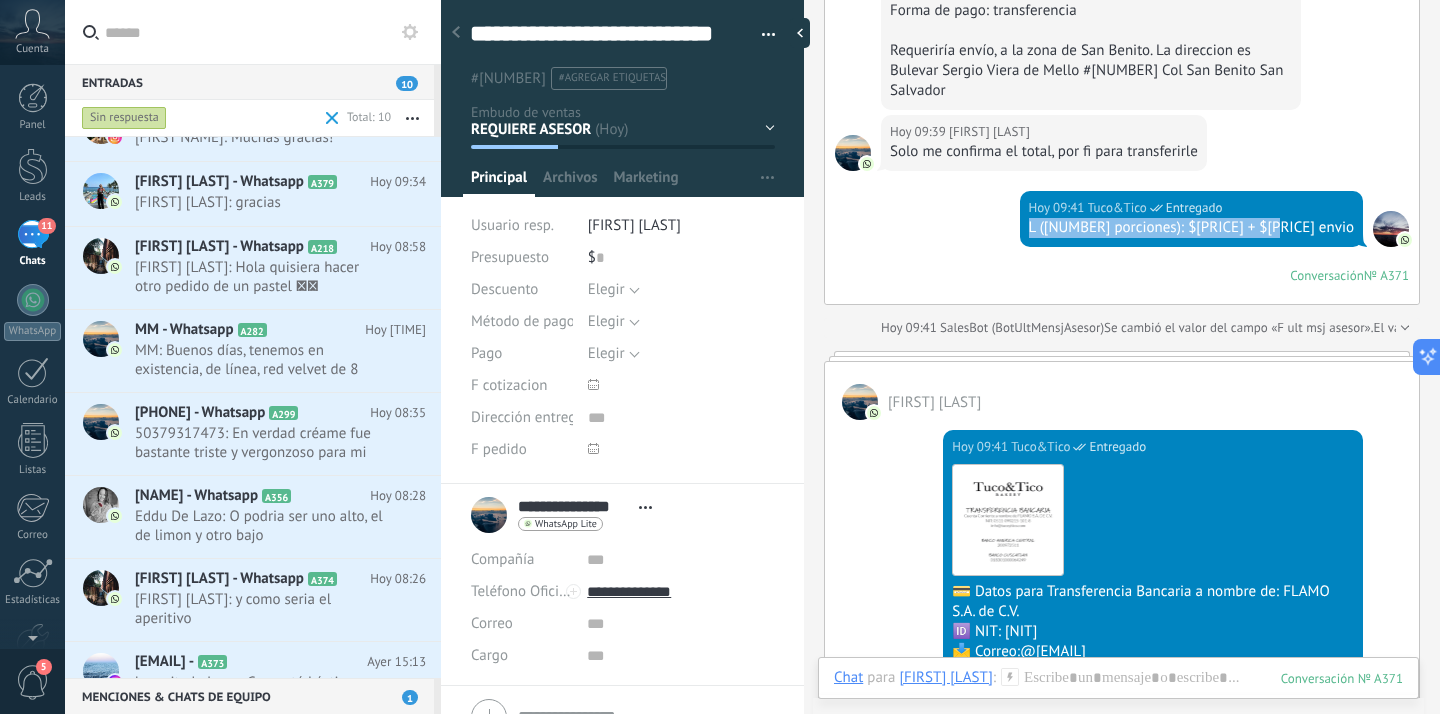 scroll, scrollTop: 4543, scrollLeft: 0, axis: vertical 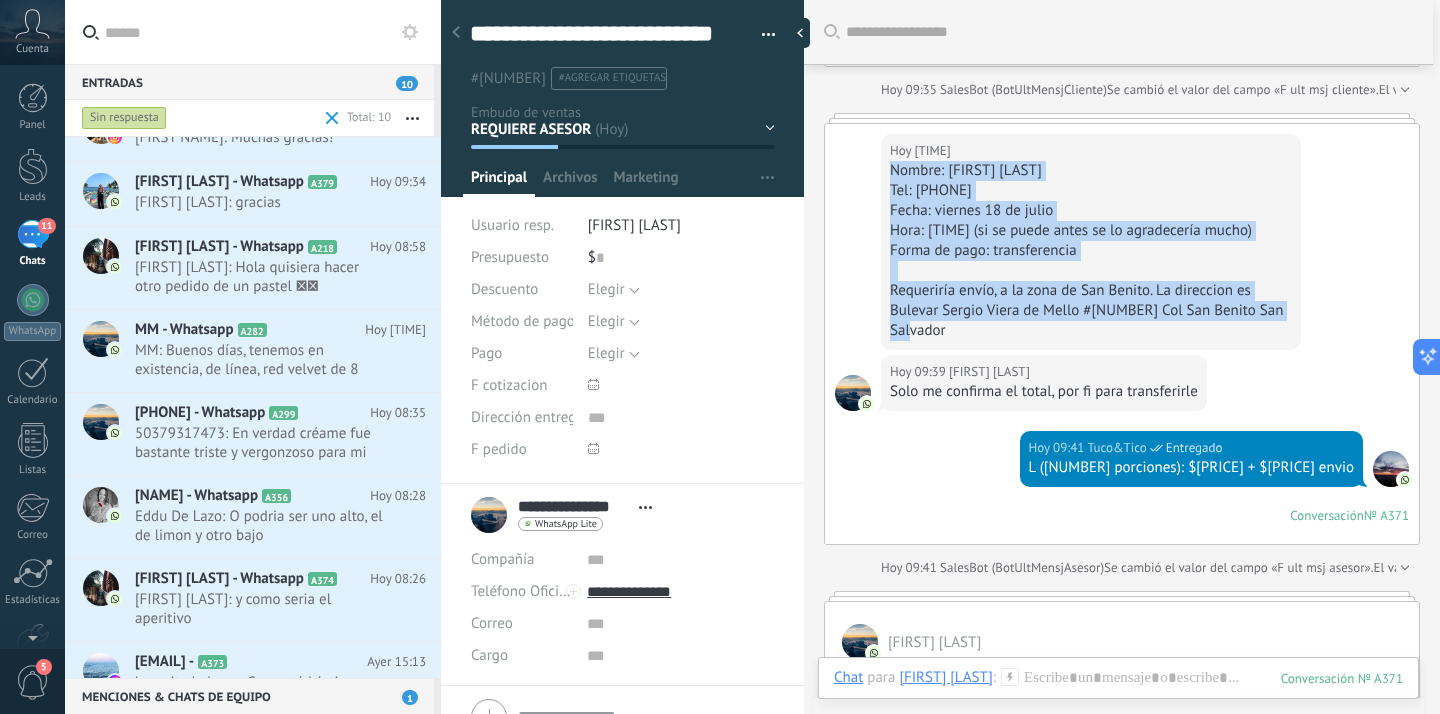 drag, startPoint x: 890, startPoint y: 211, endPoint x: 971, endPoint y: 367, distance: 175.77542 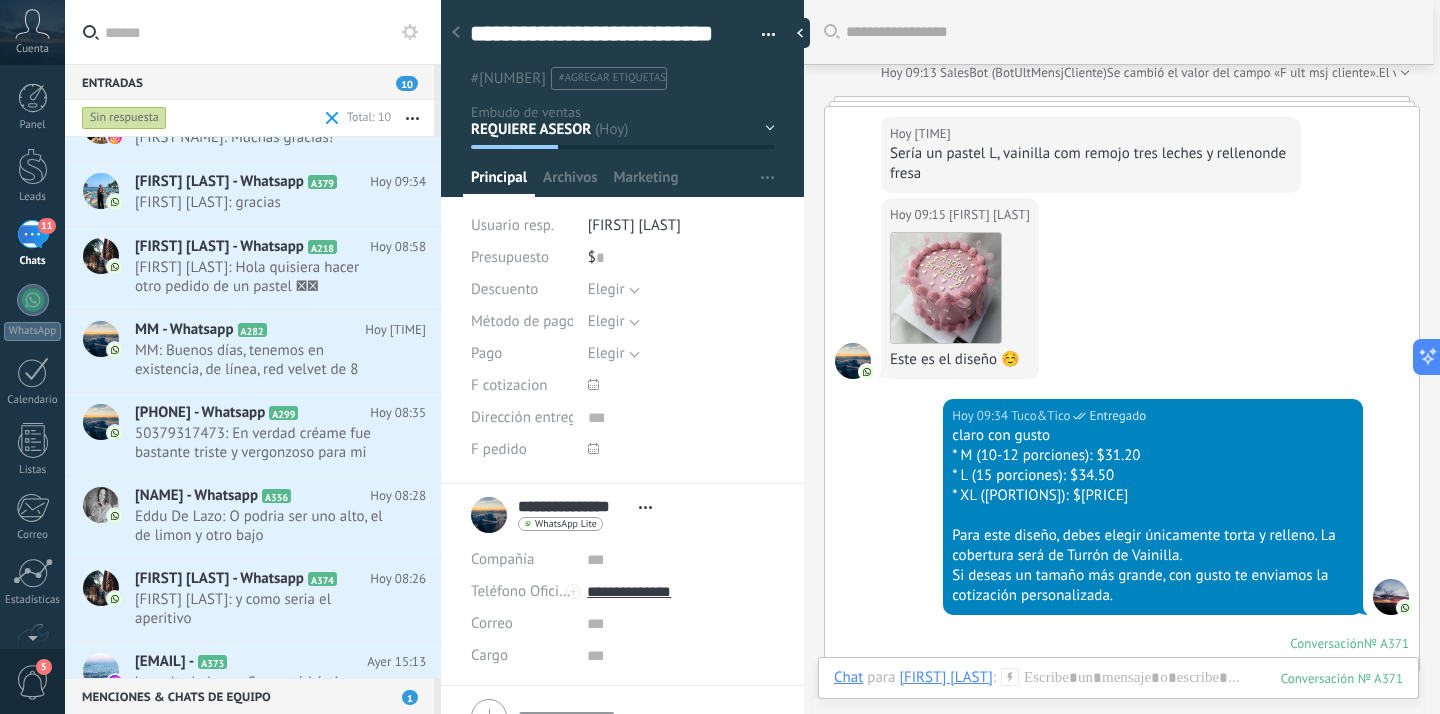 scroll, scrollTop: 3512, scrollLeft: 0, axis: vertical 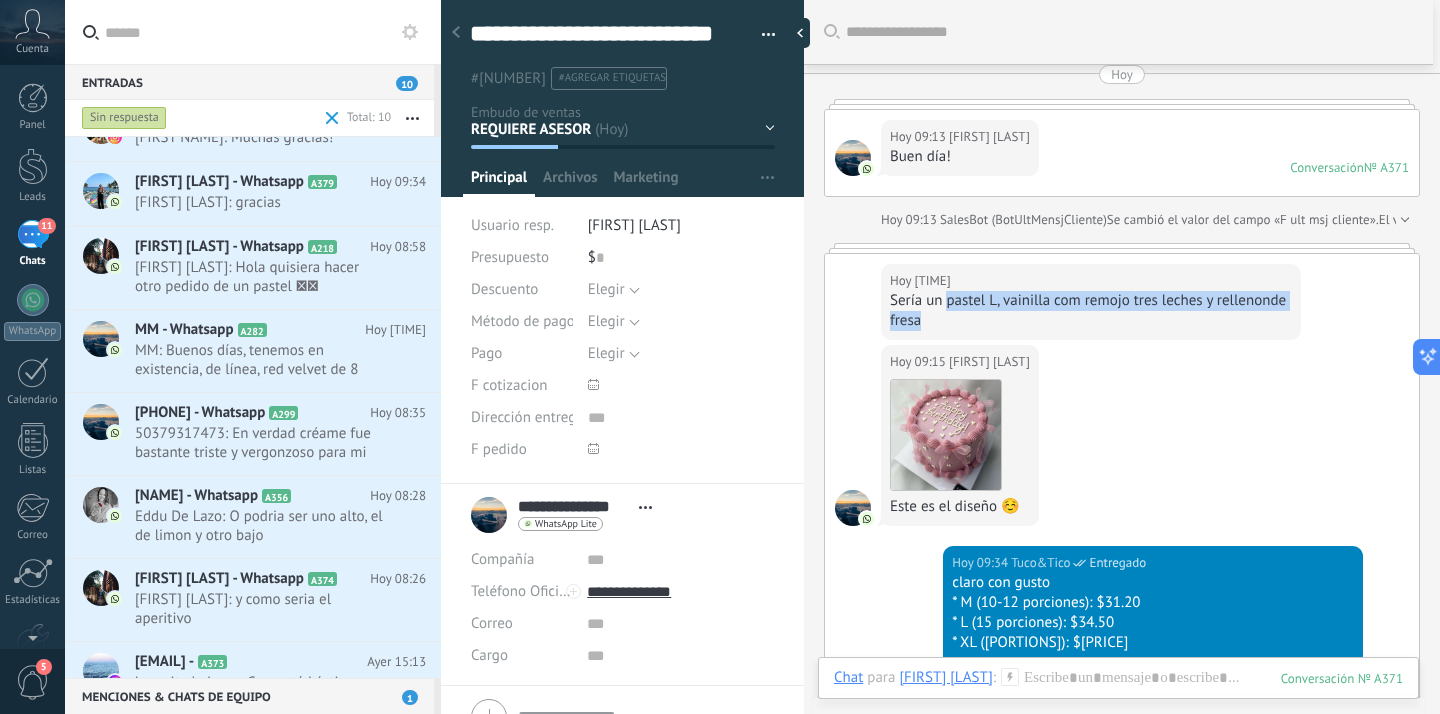 drag, startPoint x: 948, startPoint y: 344, endPoint x: 950, endPoint y: 367, distance: 23.086792 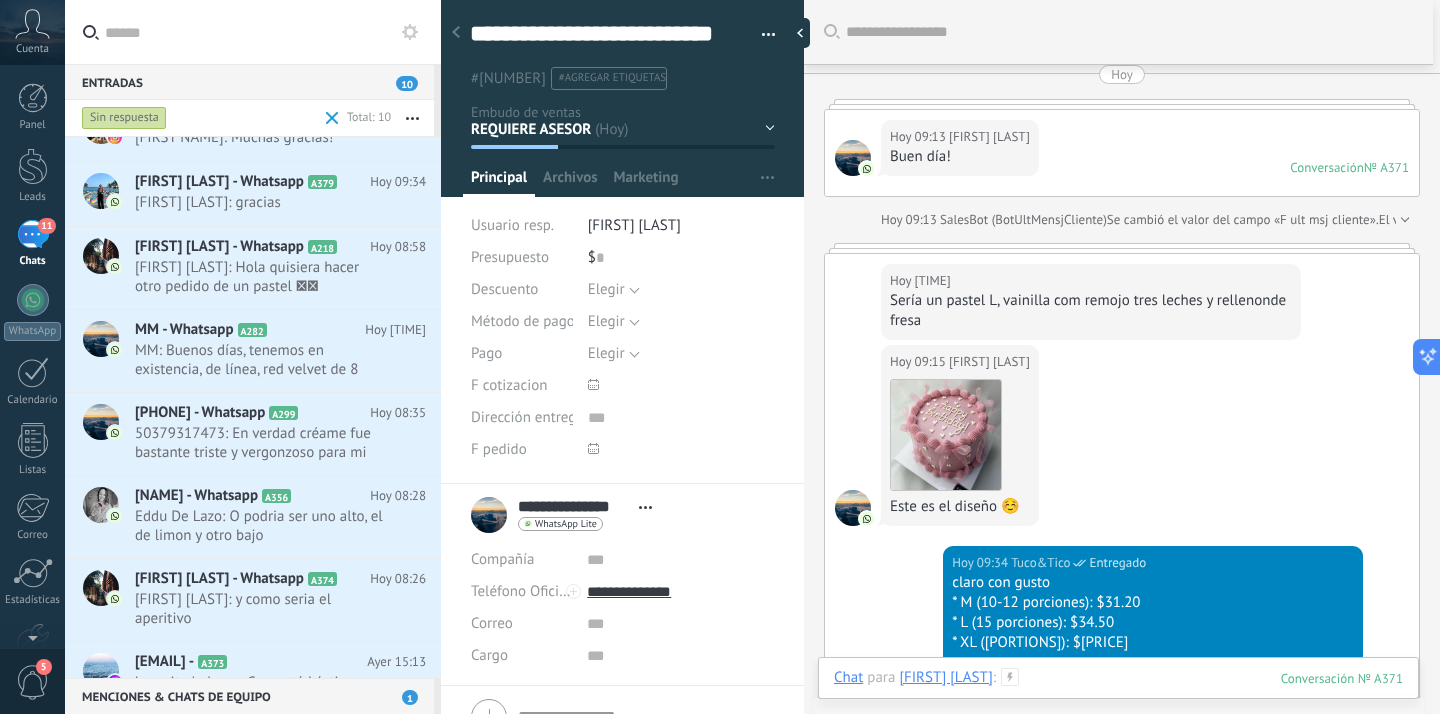 click at bounding box center (1118, 698) 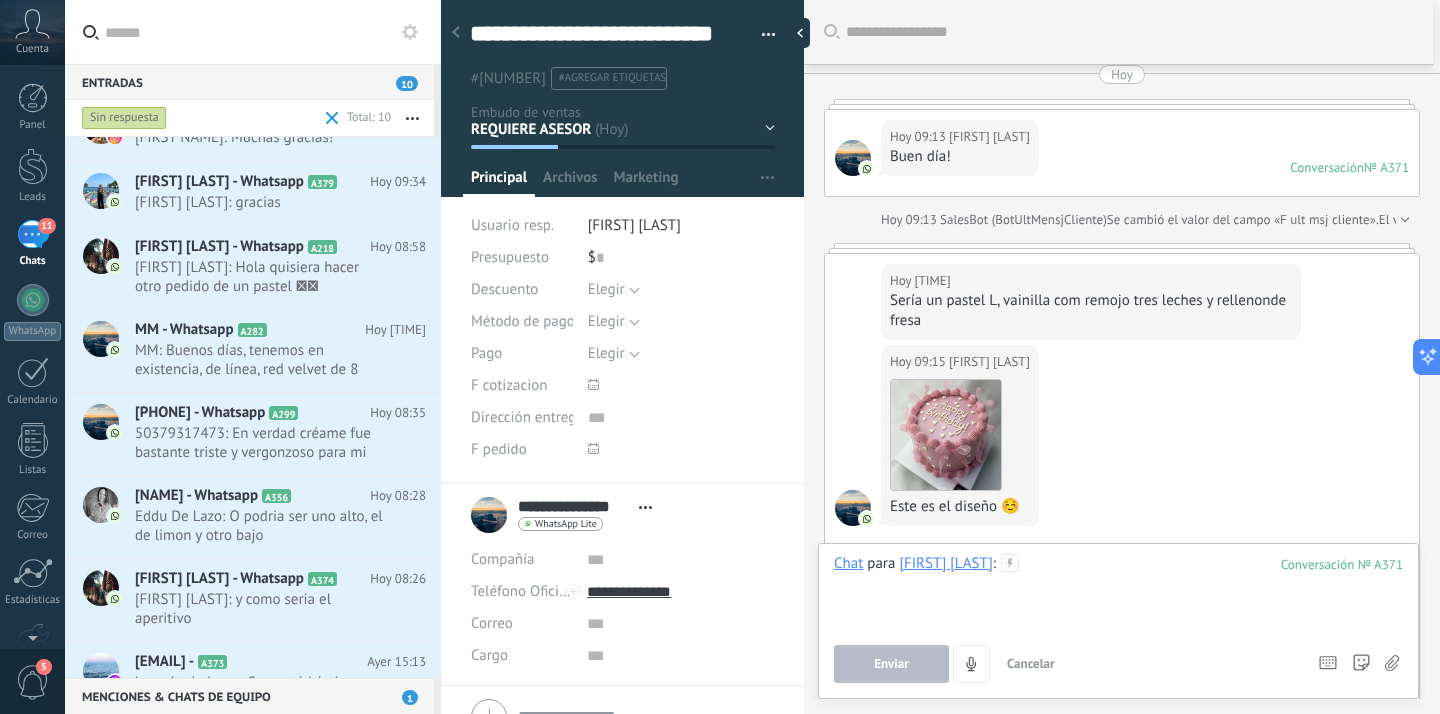 type 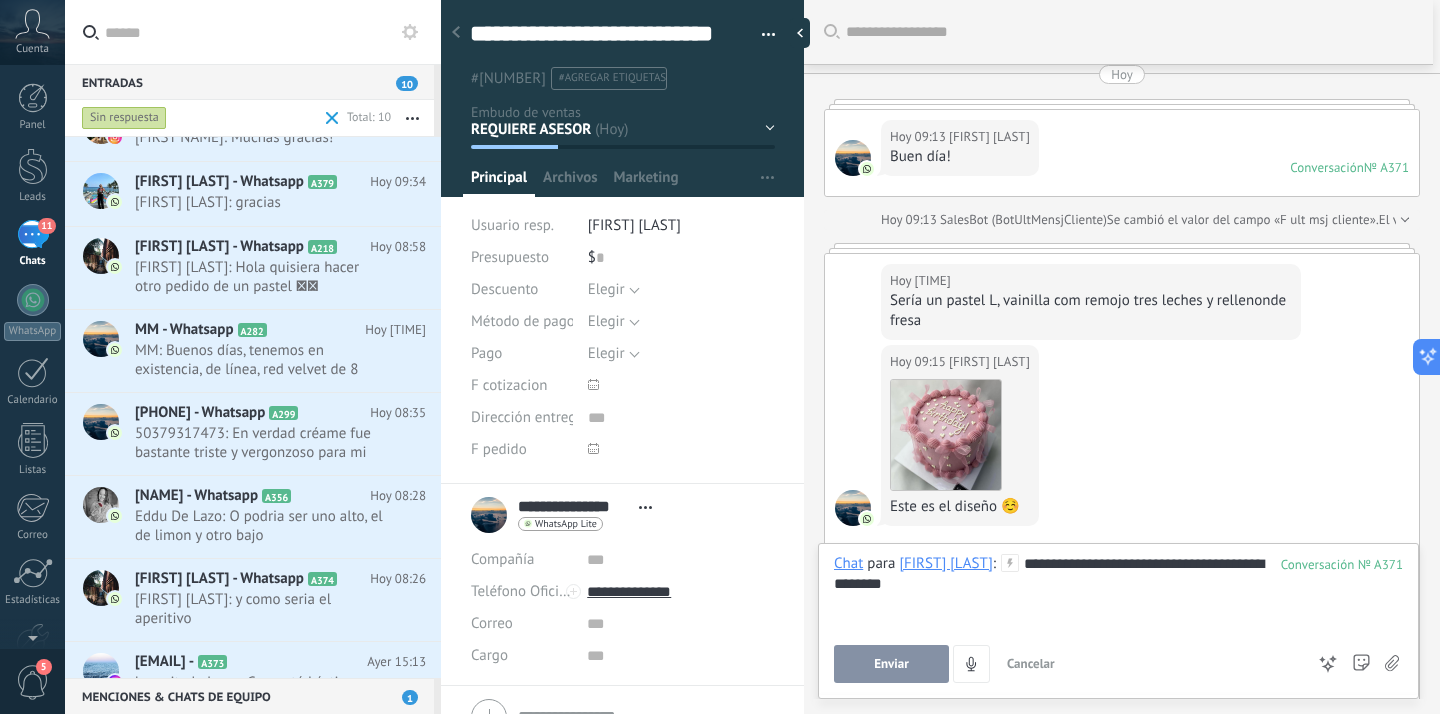 click on "Enviar" at bounding box center (891, 664) 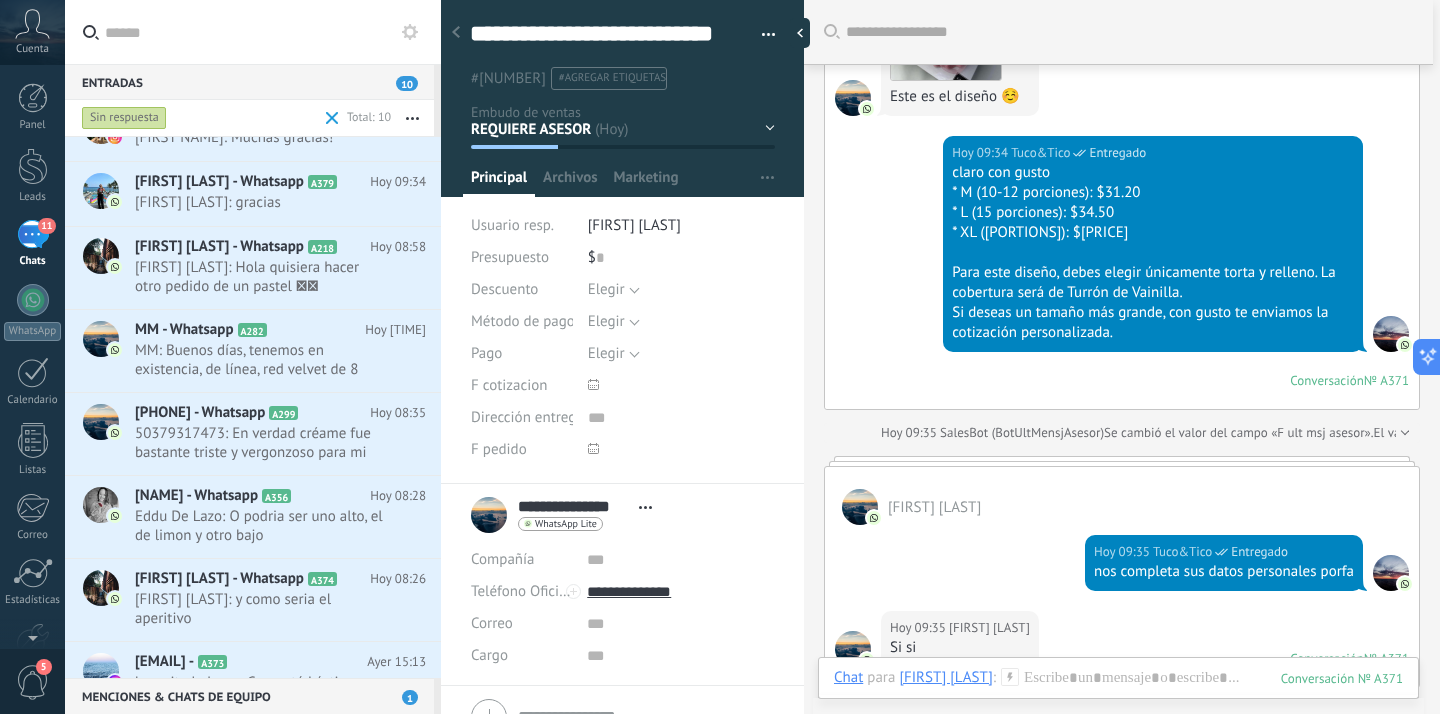 scroll, scrollTop: 3834, scrollLeft: 0, axis: vertical 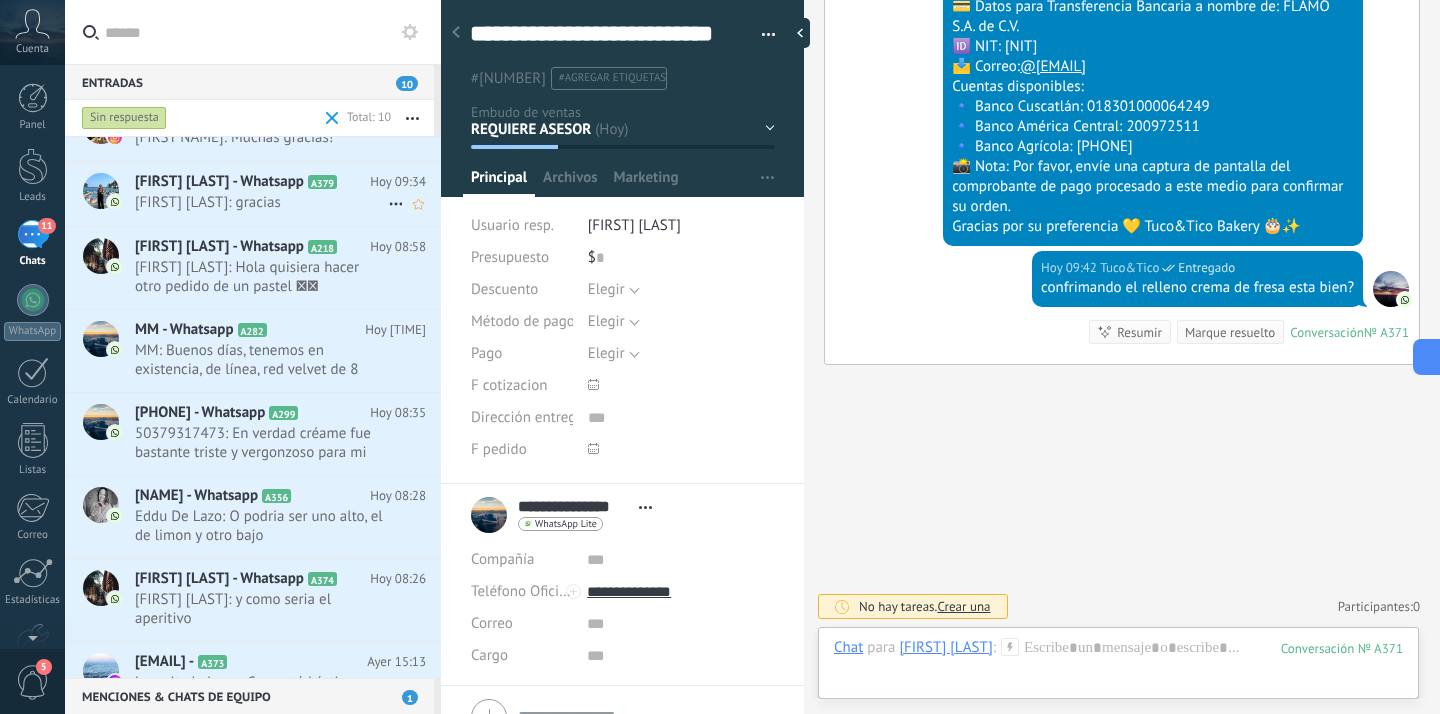 click on "[FIRST] [LAST]: gracias" at bounding box center (261, 202) 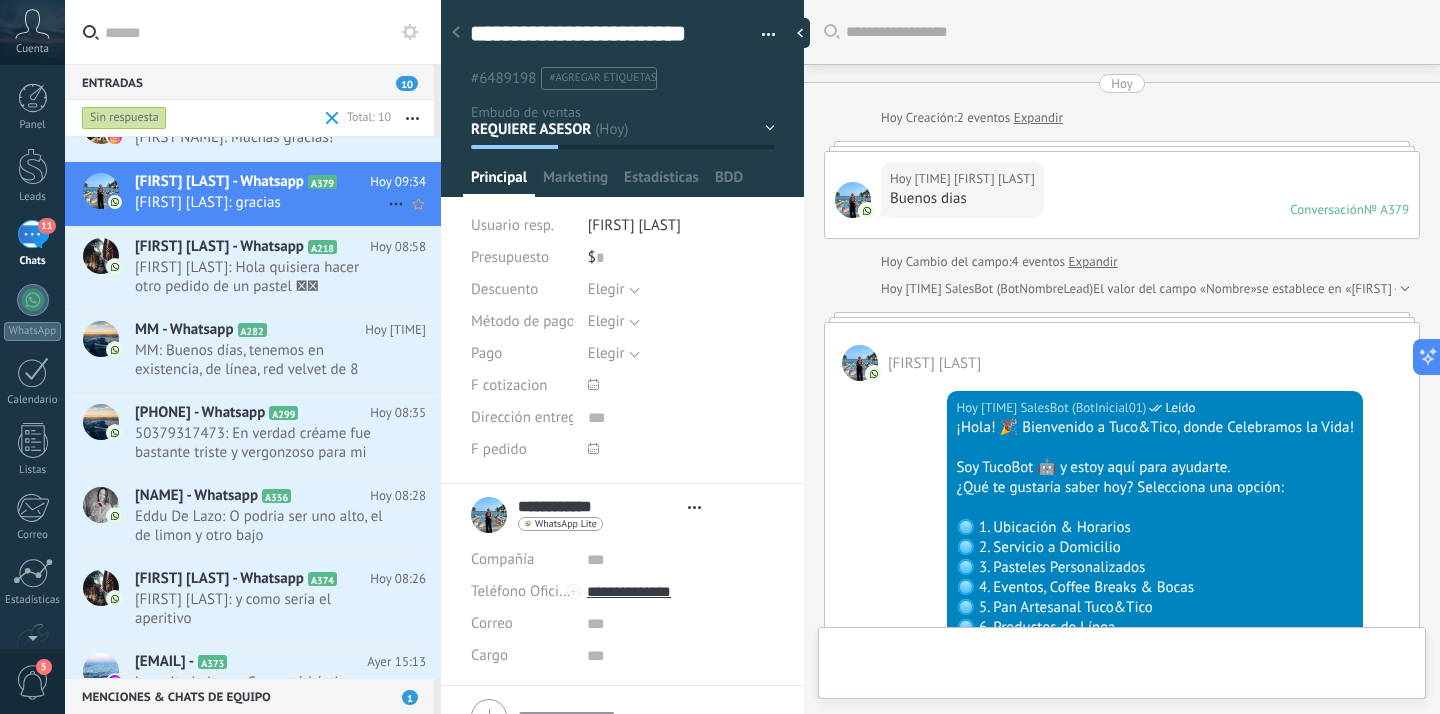 type on "**********" 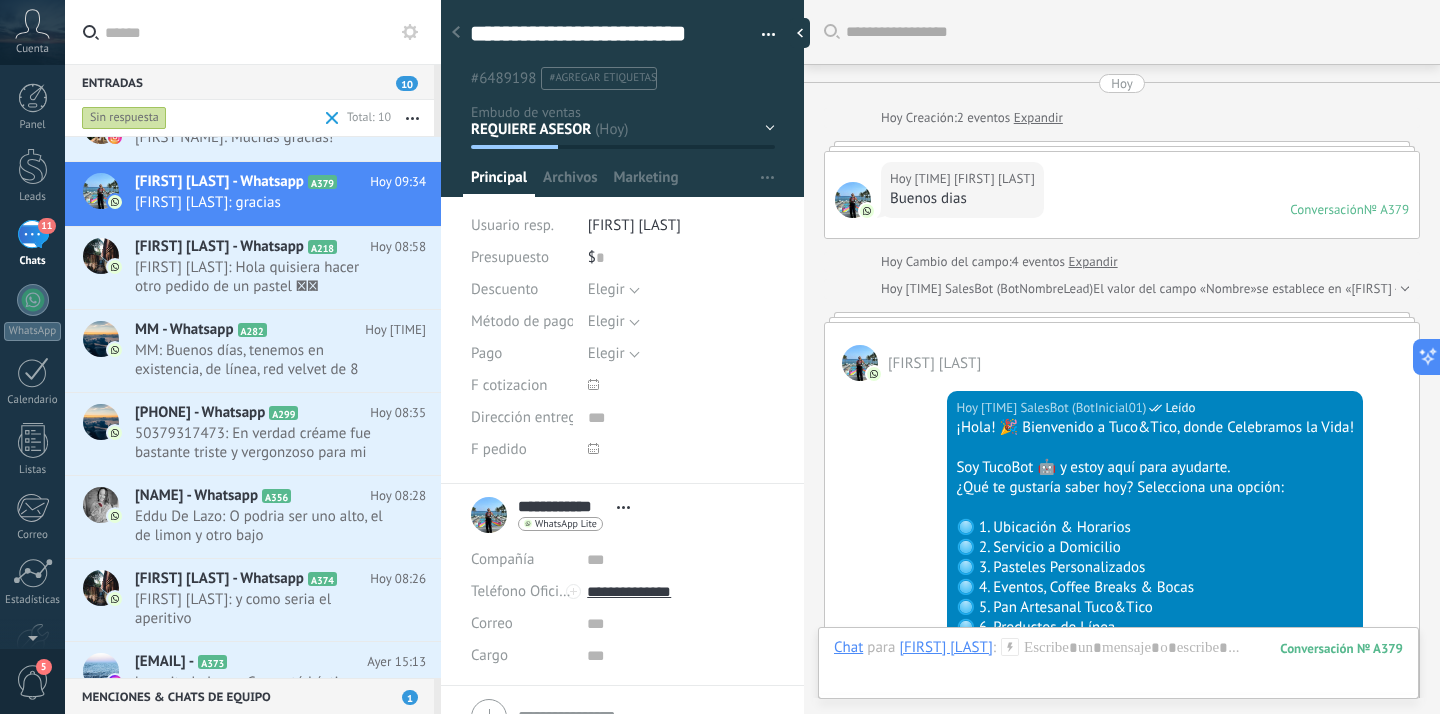 scroll, scrollTop: 30, scrollLeft: 0, axis: vertical 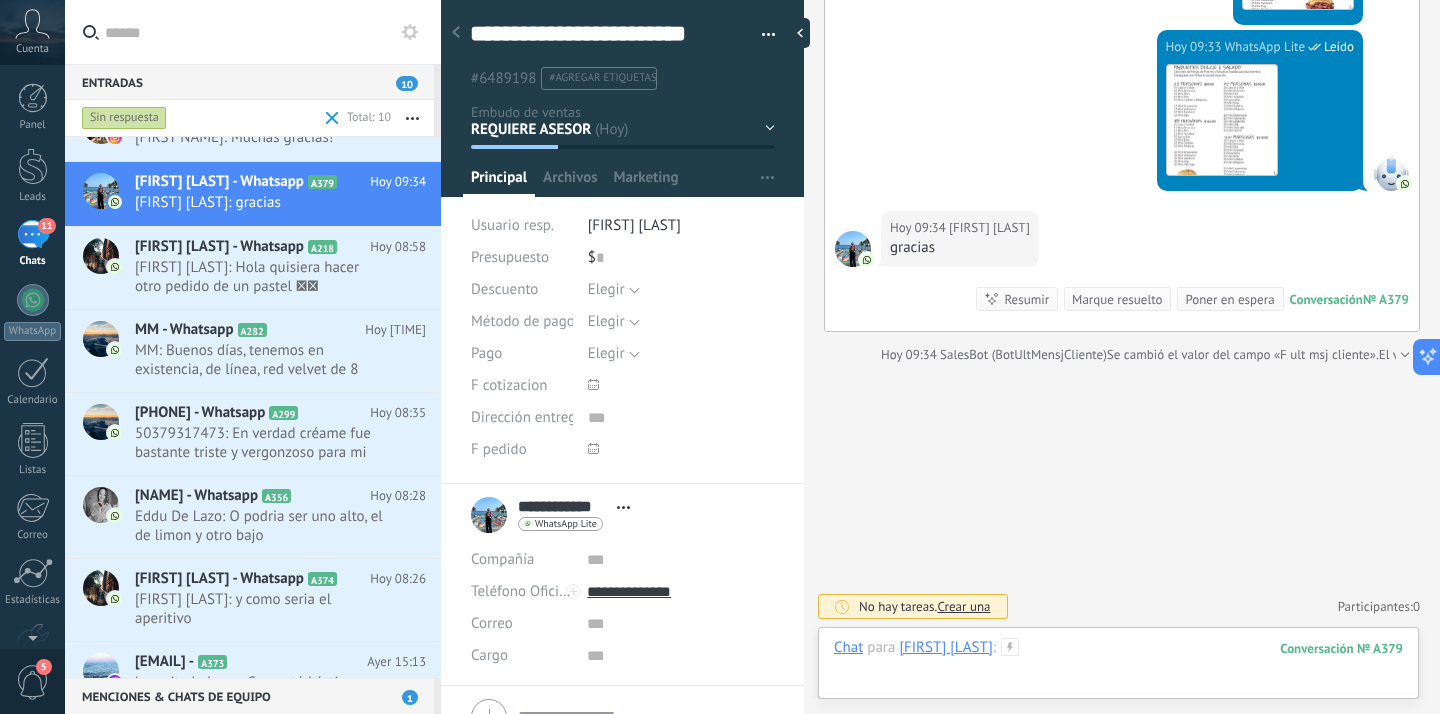 click at bounding box center (1118, 668) 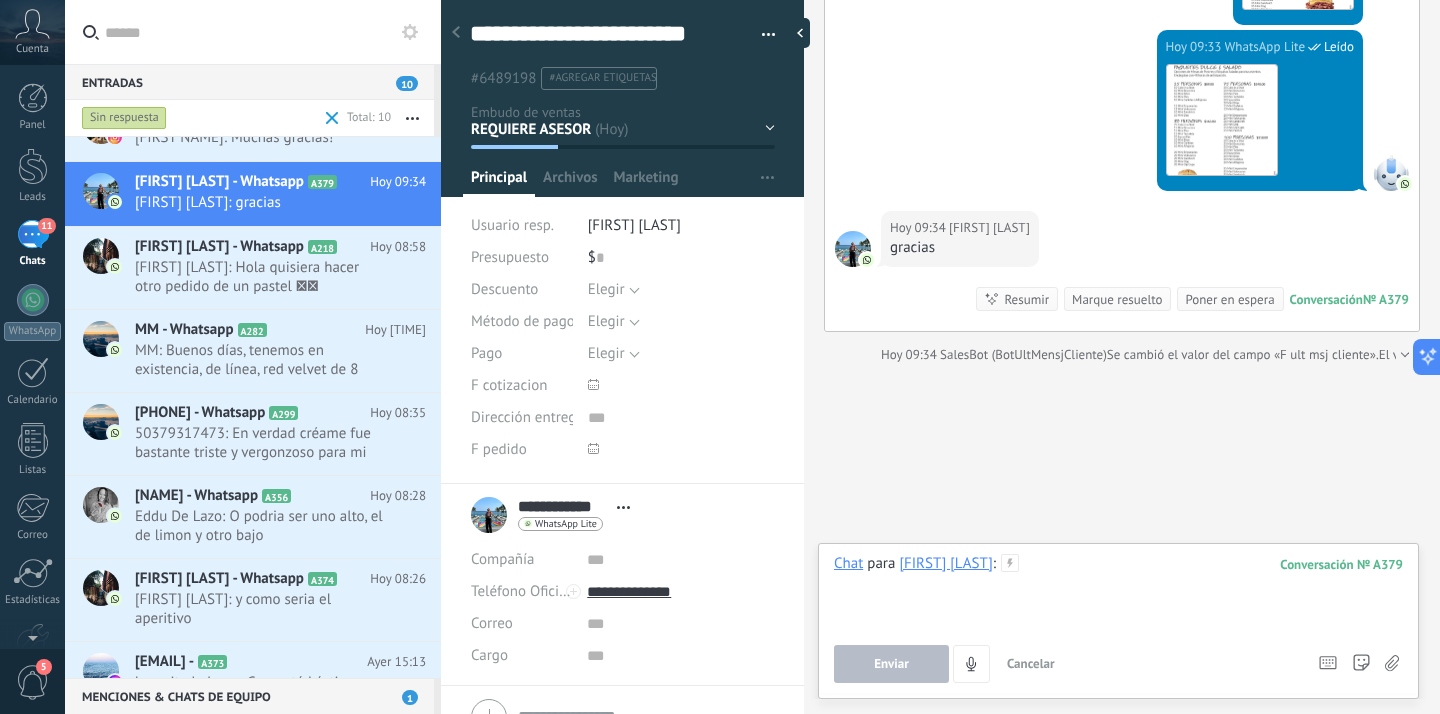 type 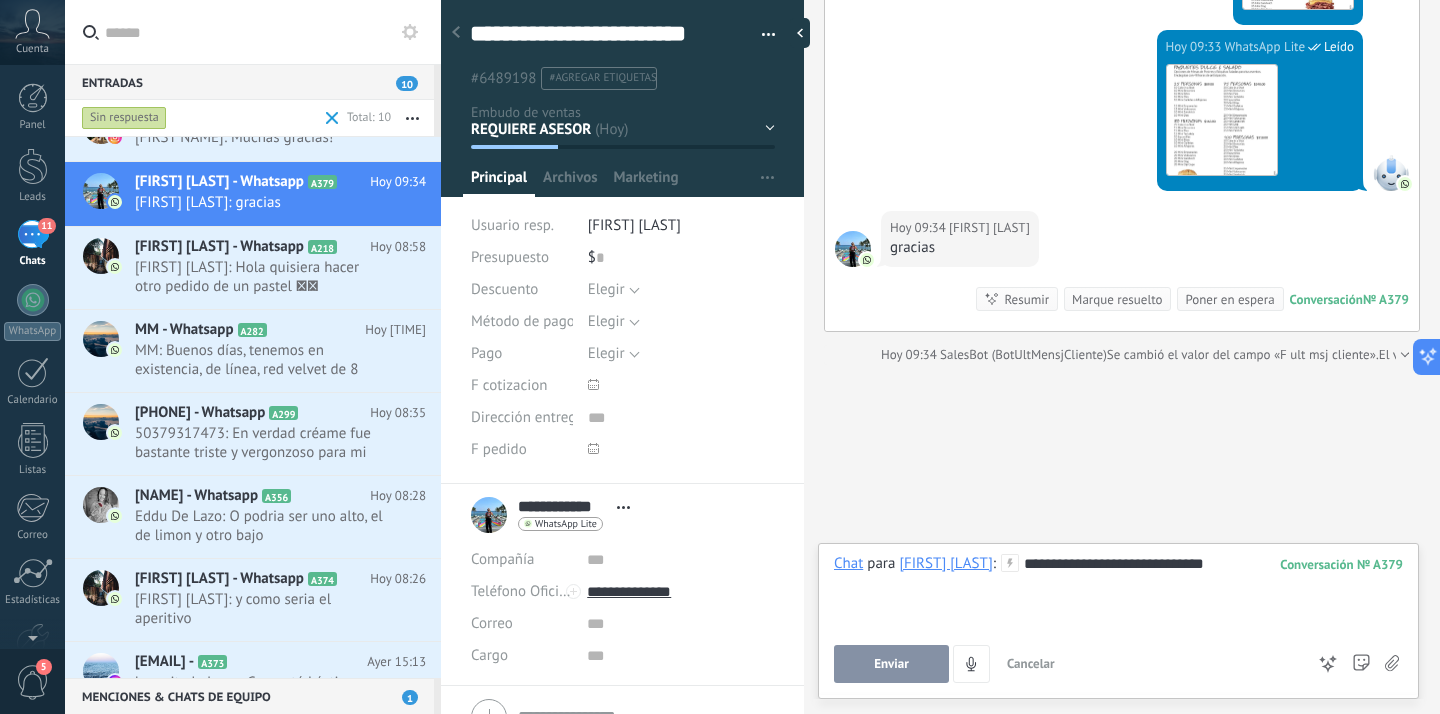 click on "Enviar" at bounding box center [891, 664] 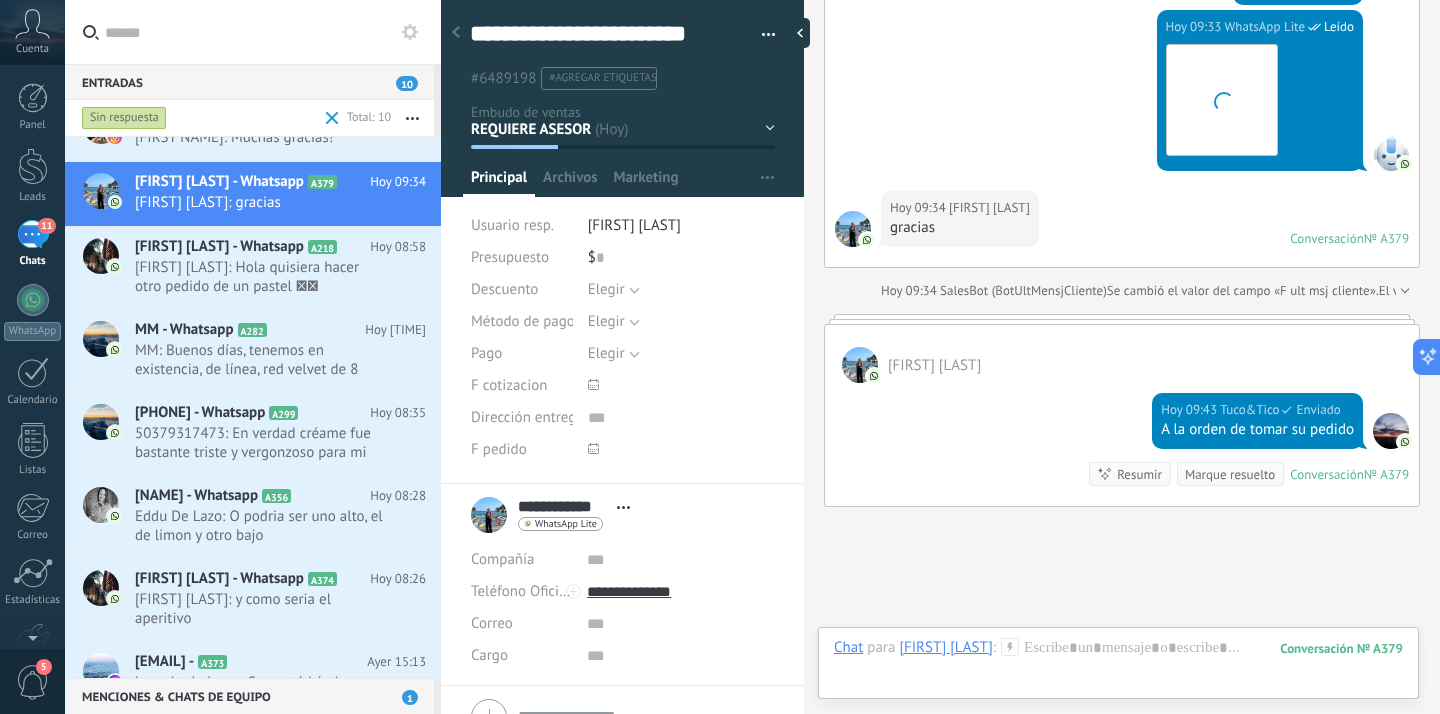 click on "Buscar Carga más Hoy Hoy Creación: [NUMBER] eventos Expandir Hoy [TIME] [FIRST] [LAST] Buenos dias Conversación № [CONVERSATION_ID] Conversación № [CONVERSATION_ID] Hoy Cambio del campo: [NUMBER] eventos Expandir Hoy [TIME] SalesBot (BotNombreLead) El valor del campo «Nombre» se establece en «[FIRST] [LAST] - Whatsapp » [FIRST] [LAST] Hoy [TIME] SalesBot (BotInicial01) Leído ¡Hola! 🎉 Bienvenido a Tuco&Tico, donde Celebramos la Vida! Soy TucoBot 🤖 y estoy aquí para ayudarte. ¿Qué te gustaría saber hoy? Selecciona una opción: 🔘 1. Ubicación & Horarios 🔘 2. Servicio a Domicilio 🔘 3. Pasteles Personalizados 🔘 4. Eventos, Coffee Breaks & Bocas 🔘 5. Pan Artesanal Tuco&Tico 🔘 6. Productos de Línea 🔘 7. Hablar con un Asesor Hoy [TIME] [FIRST] [LAST] [NUMBER] Hoy [TIME] SalesBot (BotInicial01) Leído 🎉 Tenemos opciones para: • Cumpleaños • Reuniones corporativas • Bodas y más. 📩 Te enviamos catálogo por WhatsApp o preparamos tu Cotización Personalizada. Catalogo" at bounding box center (1122, -957) 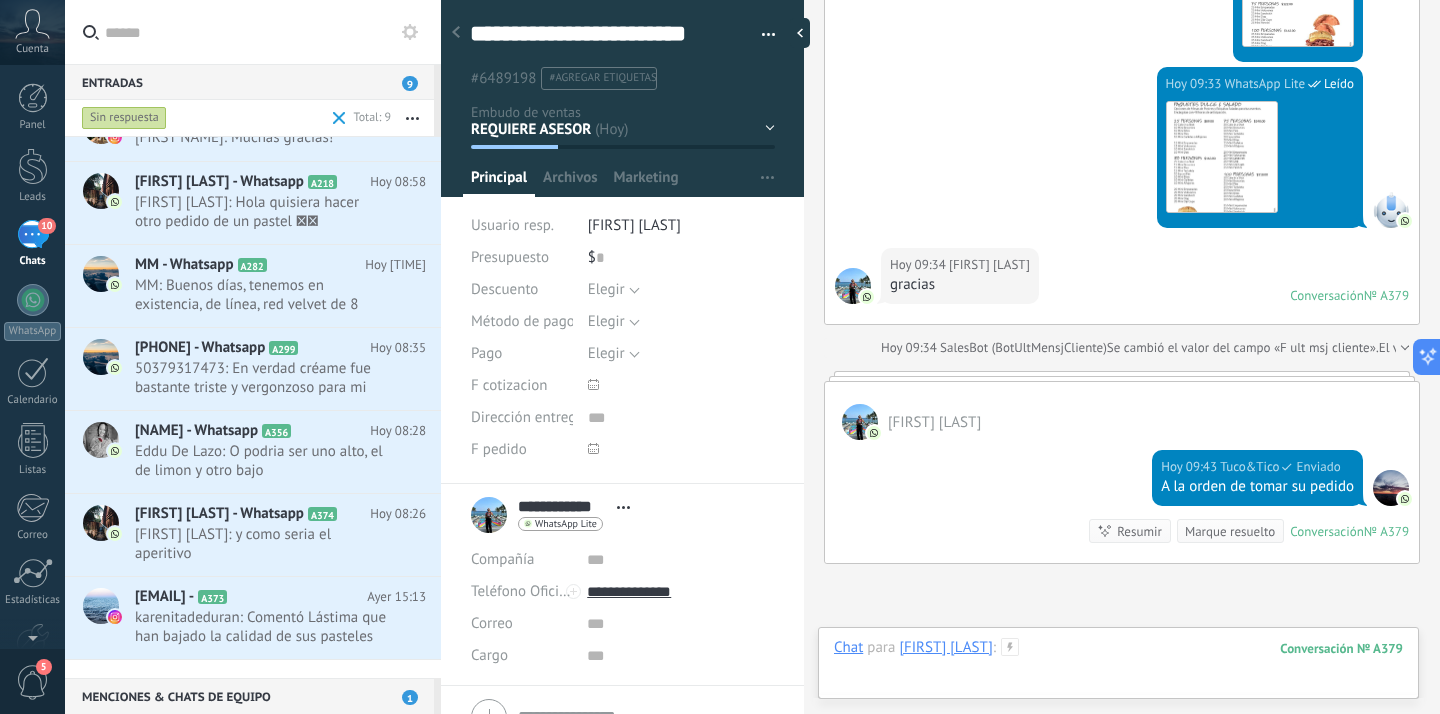 click at bounding box center [1118, 668] 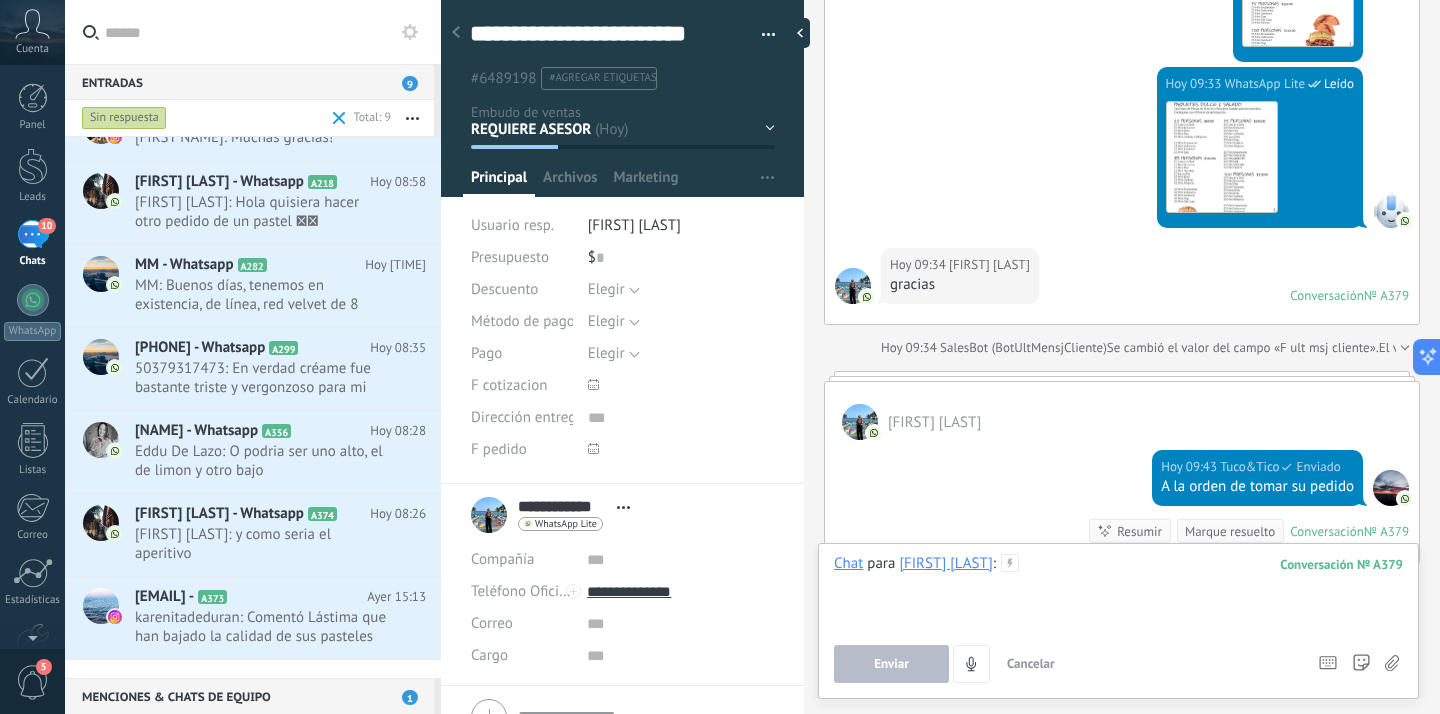 type 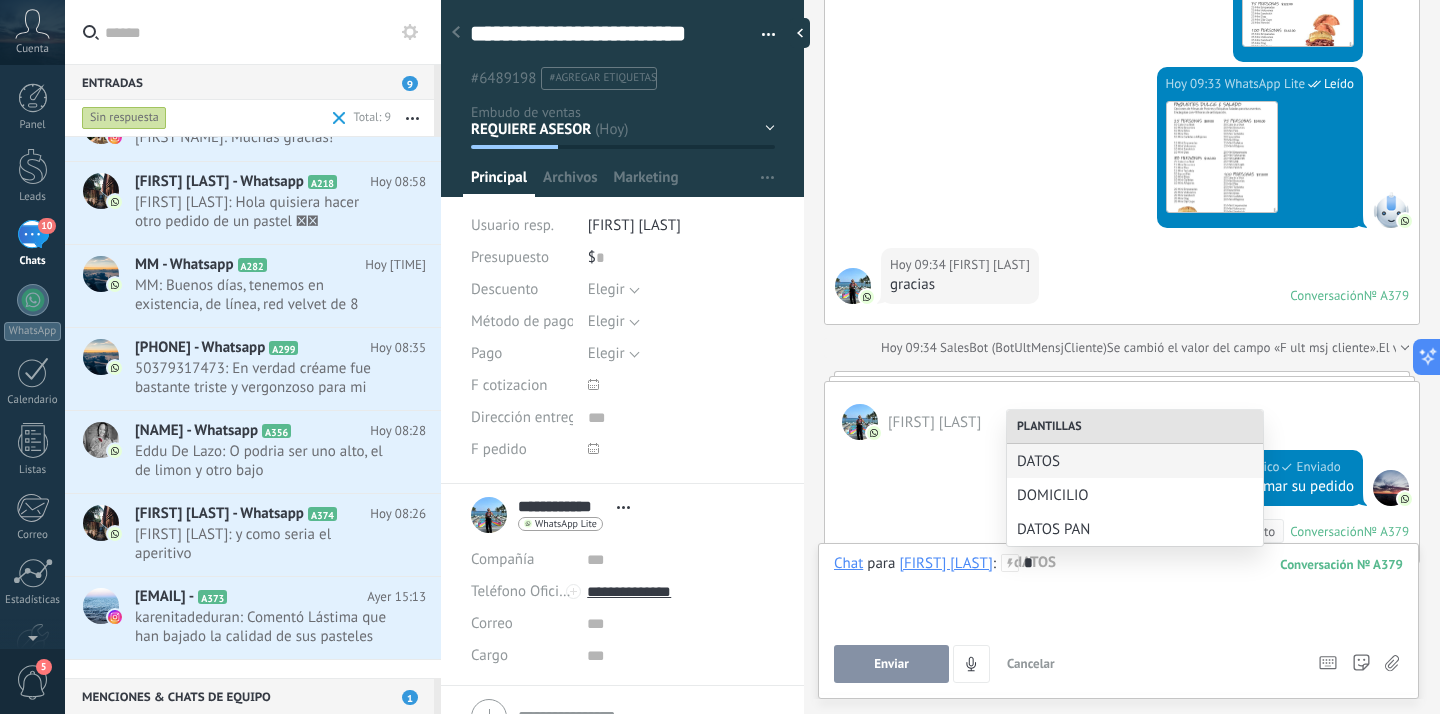 scroll, scrollTop: 2733, scrollLeft: 0, axis: vertical 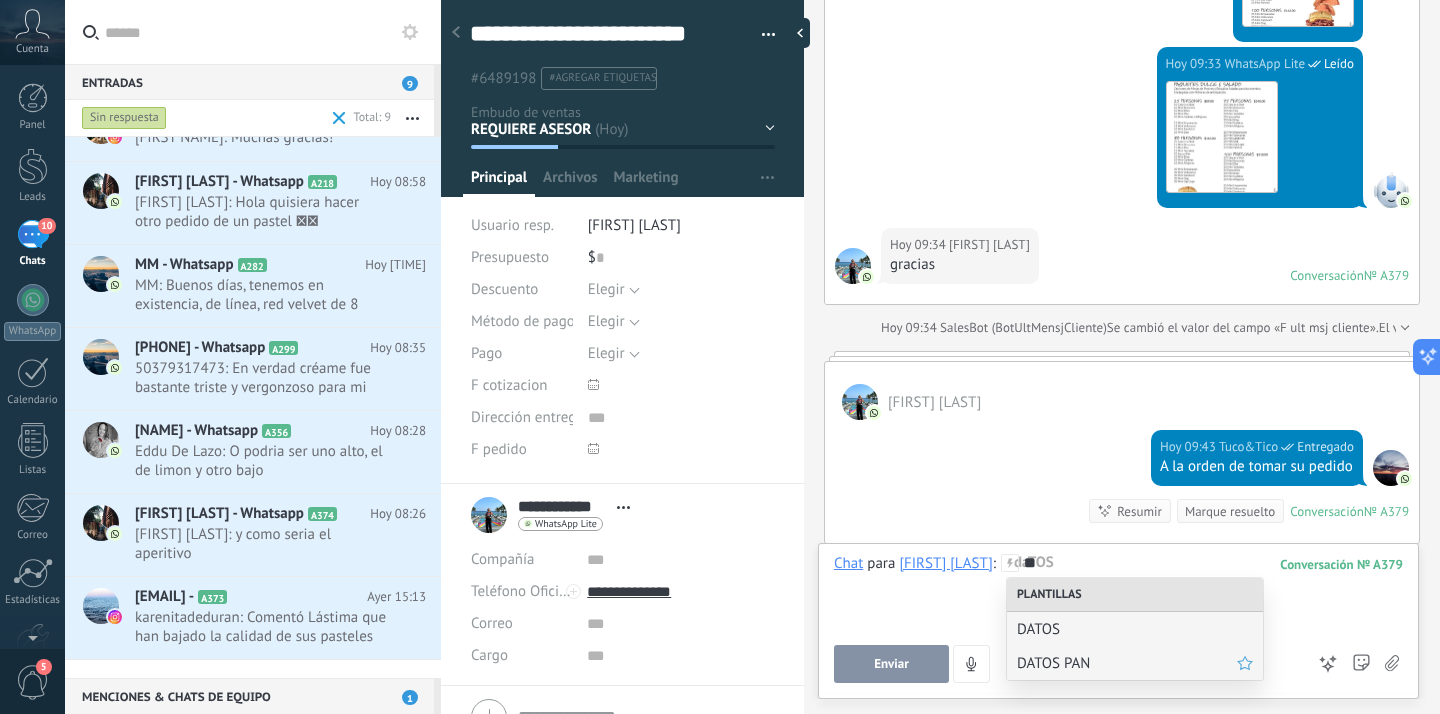 click on "DATOS PAN" at bounding box center (1127, 663) 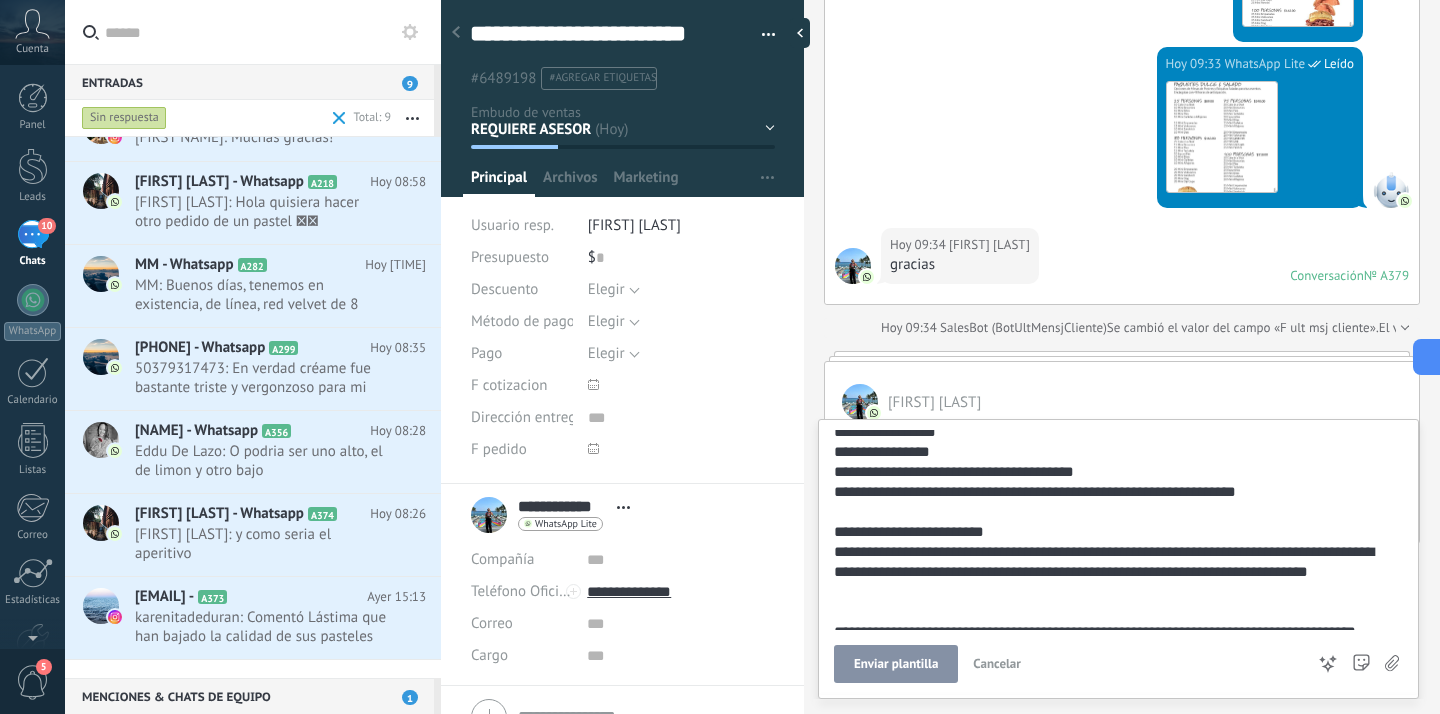 scroll, scrollTop: 155, scrollLeft: 0, axis: vertical 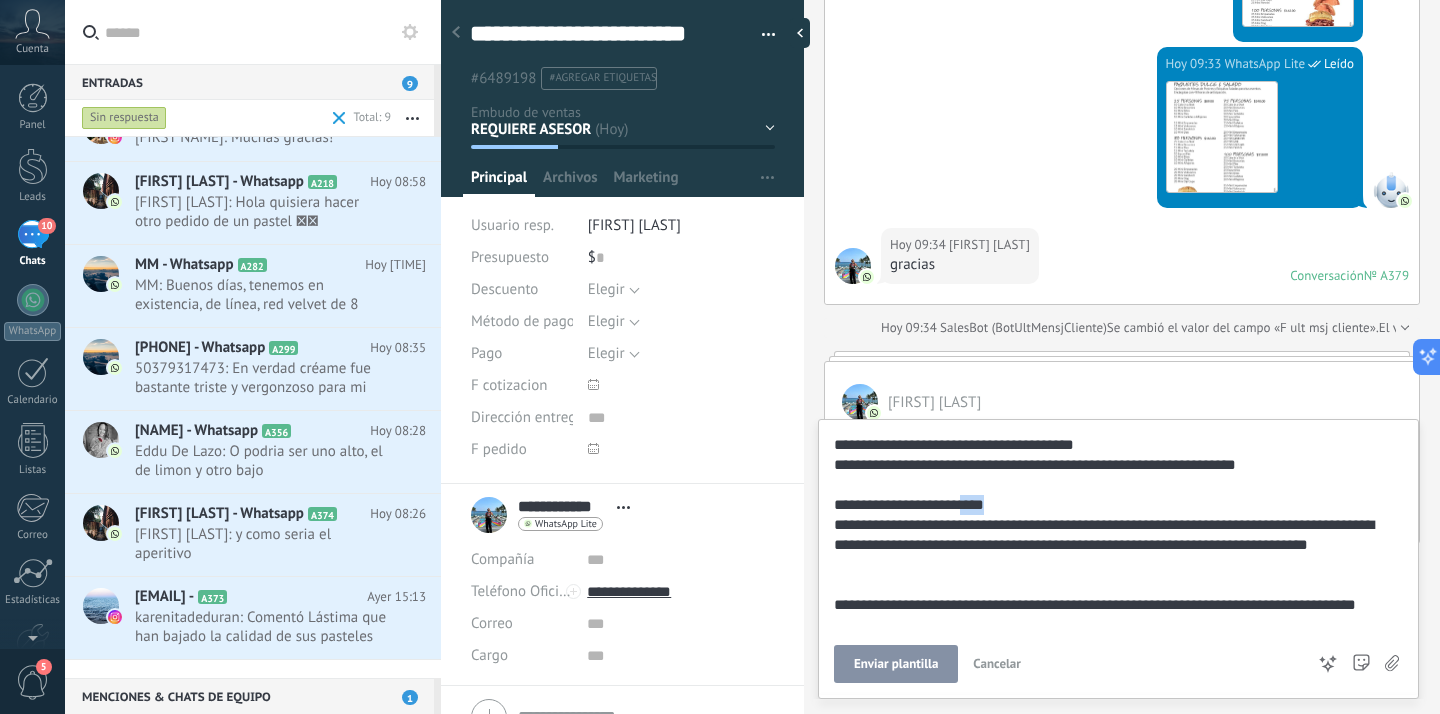 drag, startPoint x: 1058, startPoint y: 501, endPoint x: 996, endPoint y: 505, distance: 62.1289 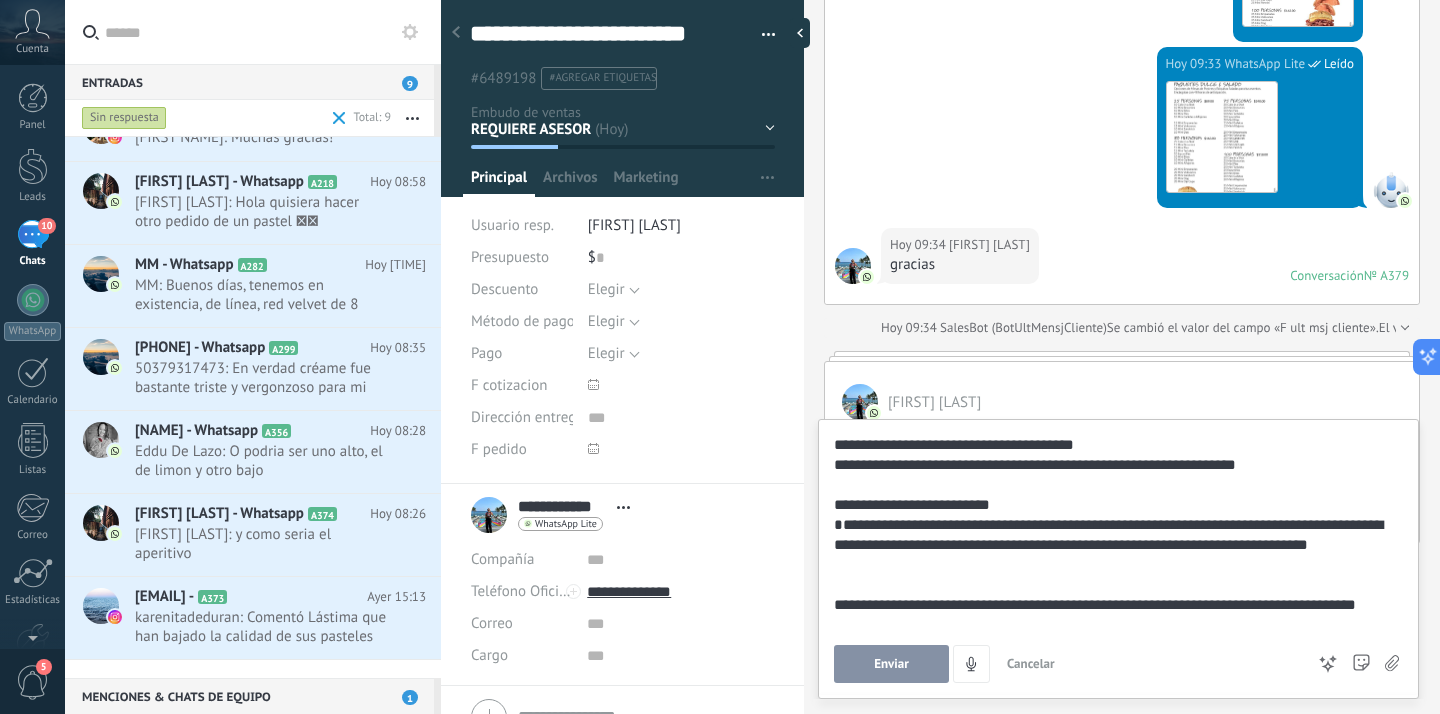 click on "Enviar" at bounding box center [891, 664] 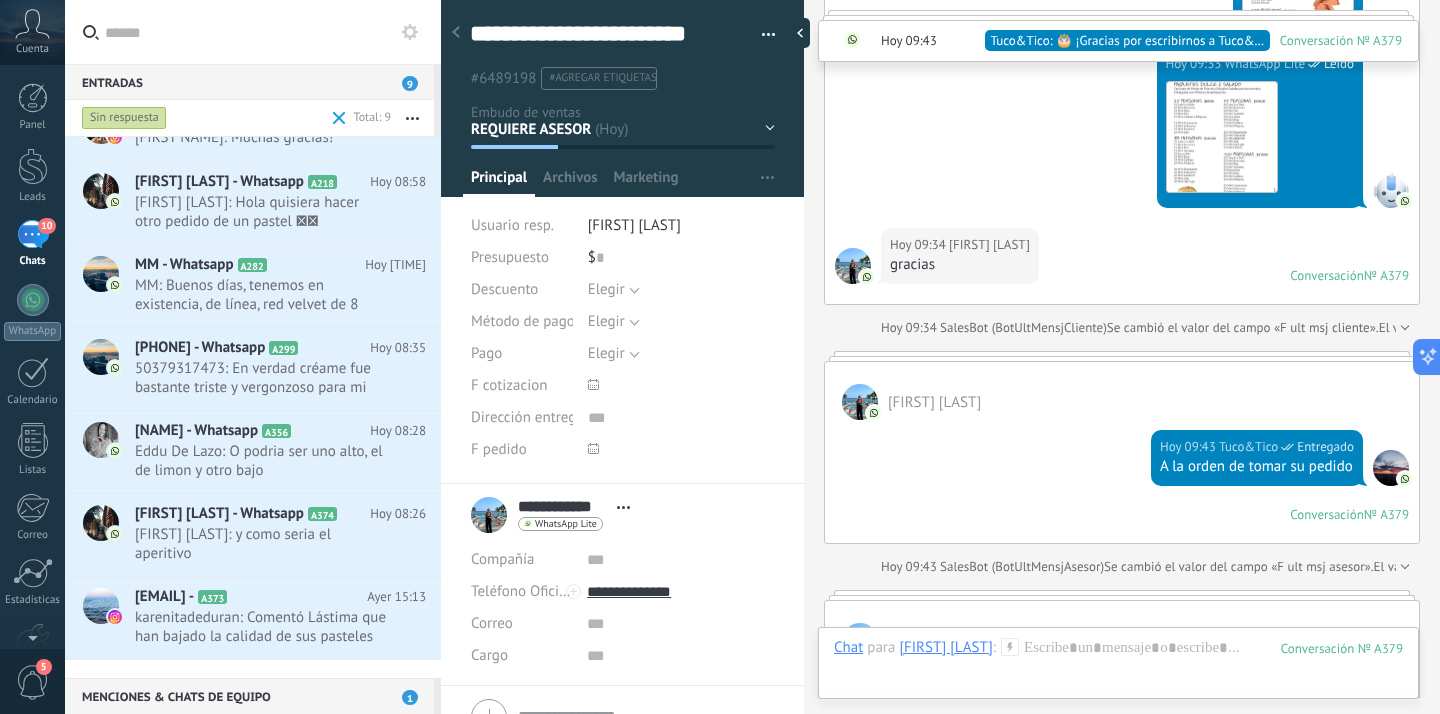 scroll, scrollTop: 3571, scrollLeft: 0, axis: vertical 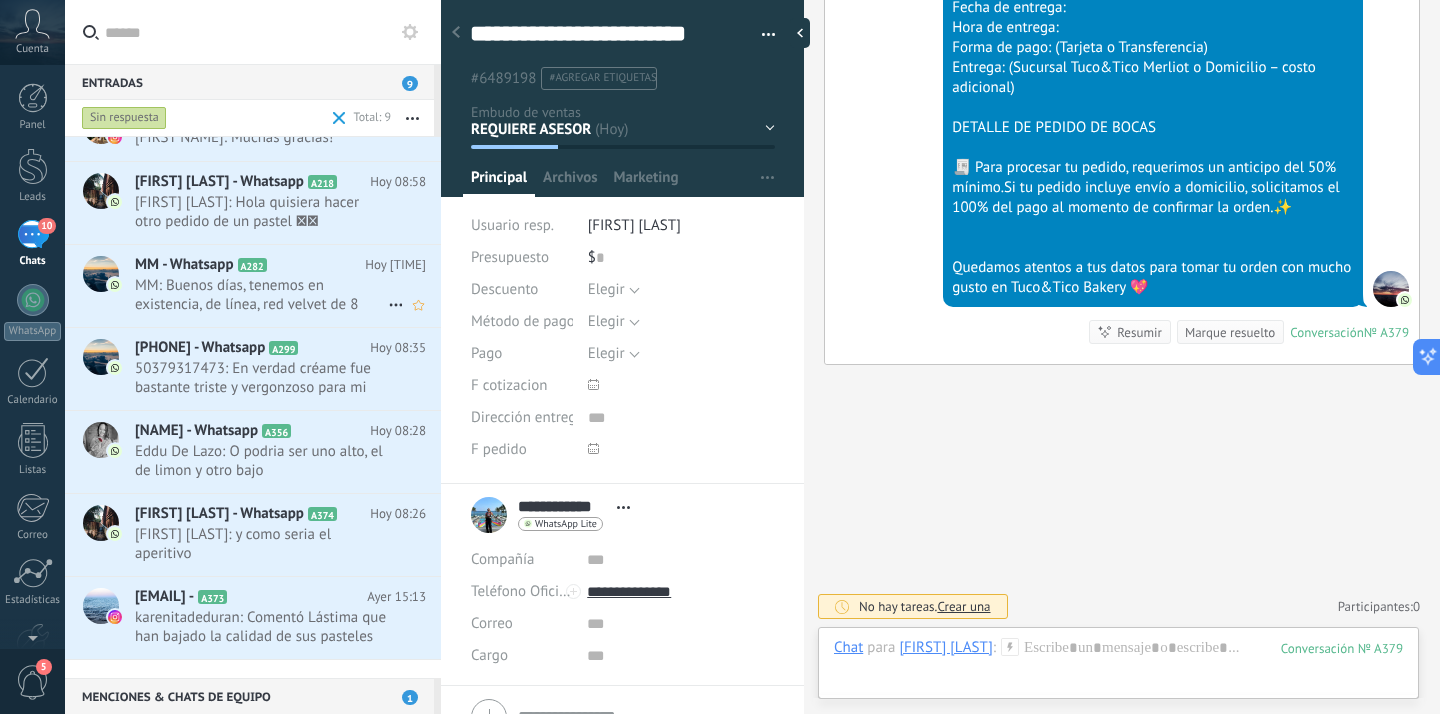 click on "MM: Buenos días, tenemos en existencia, de línea, red velvet de 8 porciones" at bounding box center (261, 295) 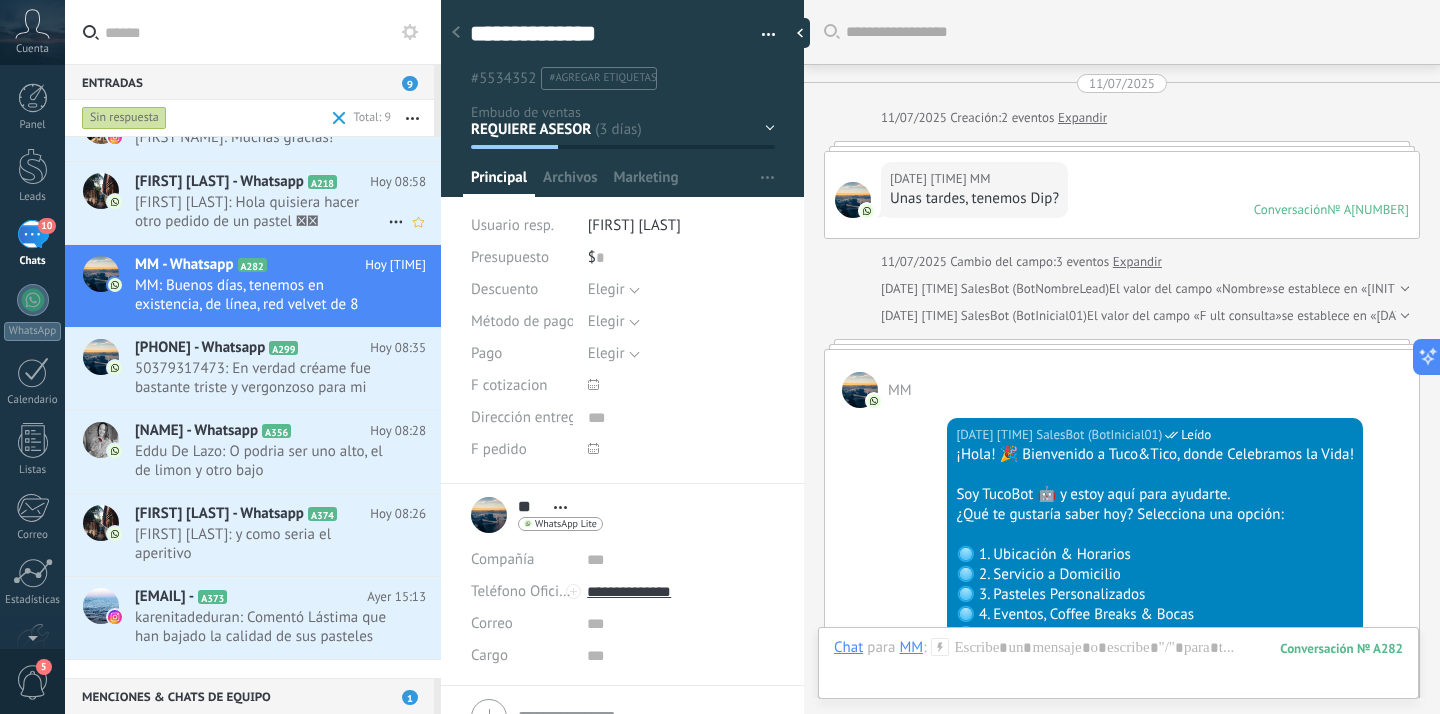 scroll, scrollTop: 30, scrollLeft: 0, axis: vertical 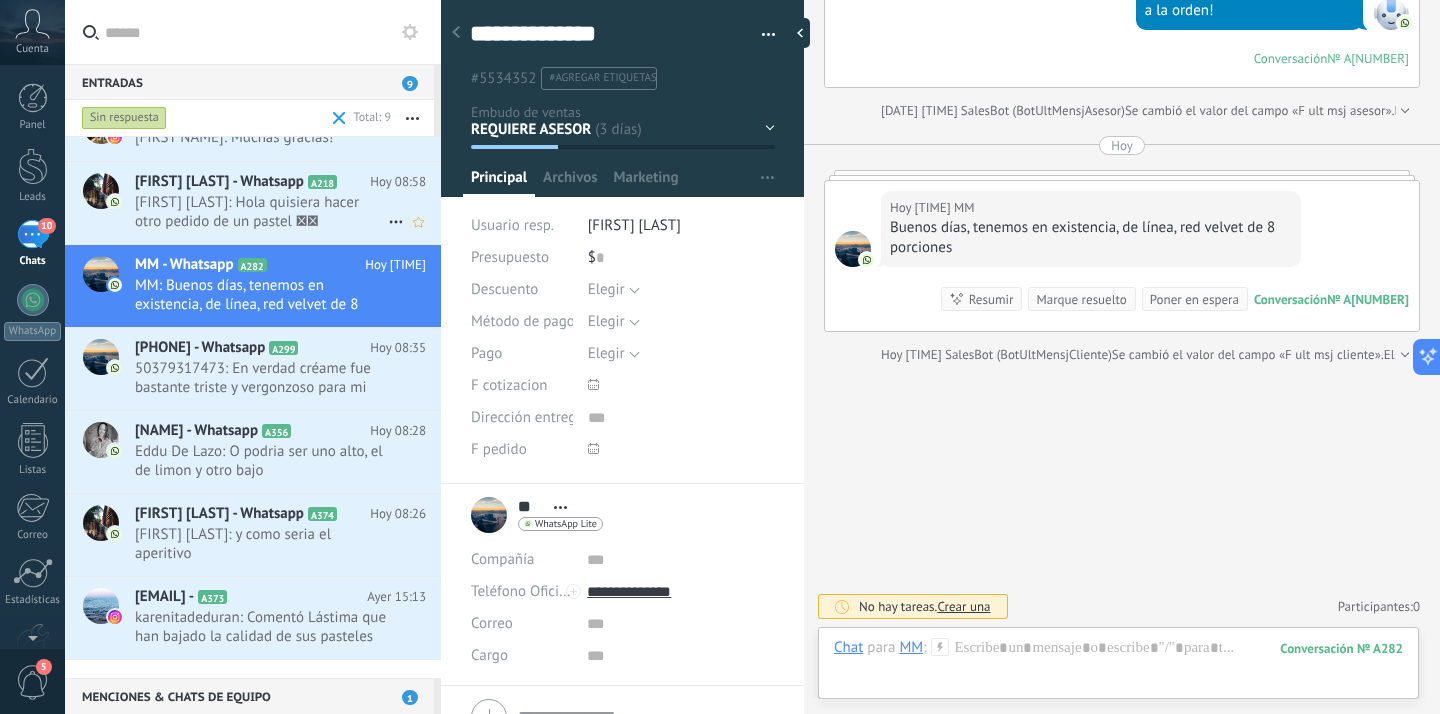 click on "[FIRST] [LAST]: Hola quisiera hacer otro pedido de un pastel 🫶🏽" at bounding box center (261, 212) 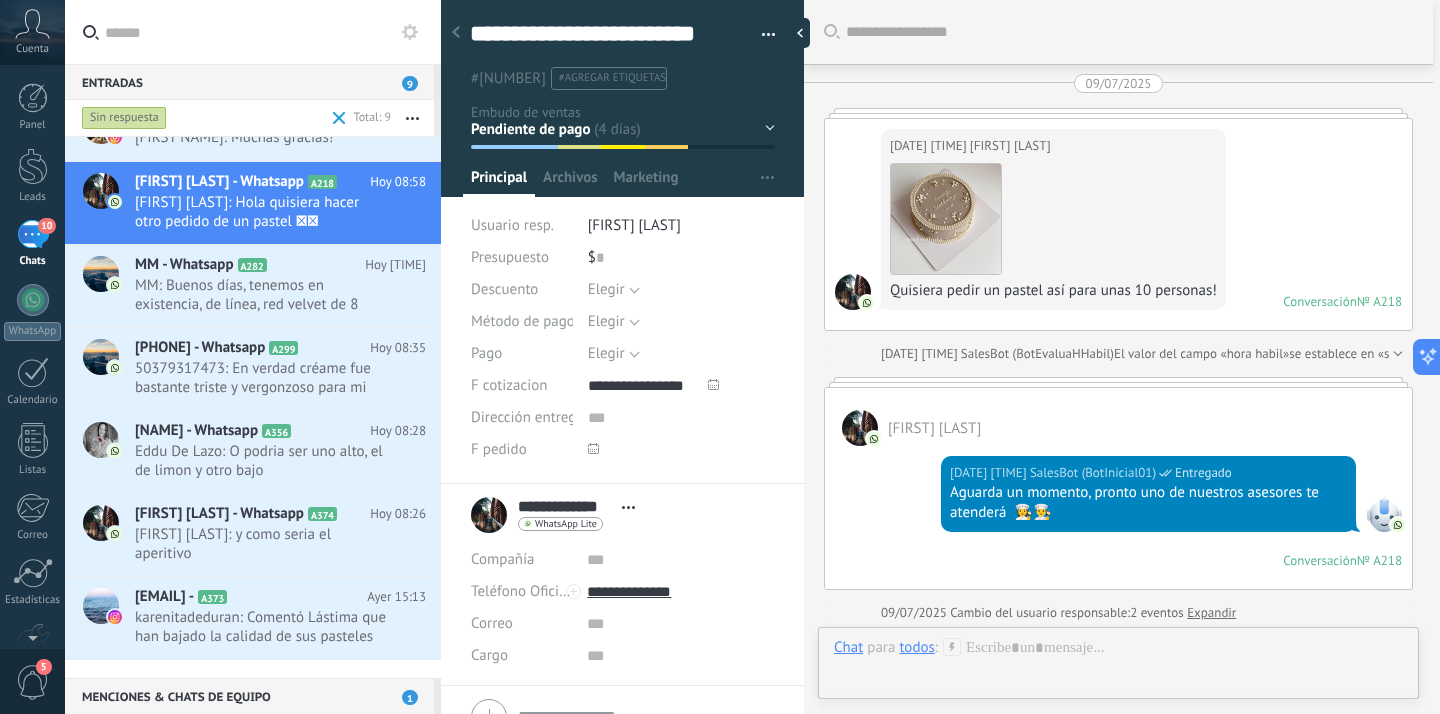 scroll, scrollTop: 30, scrollLeft: 0, axis: vertical 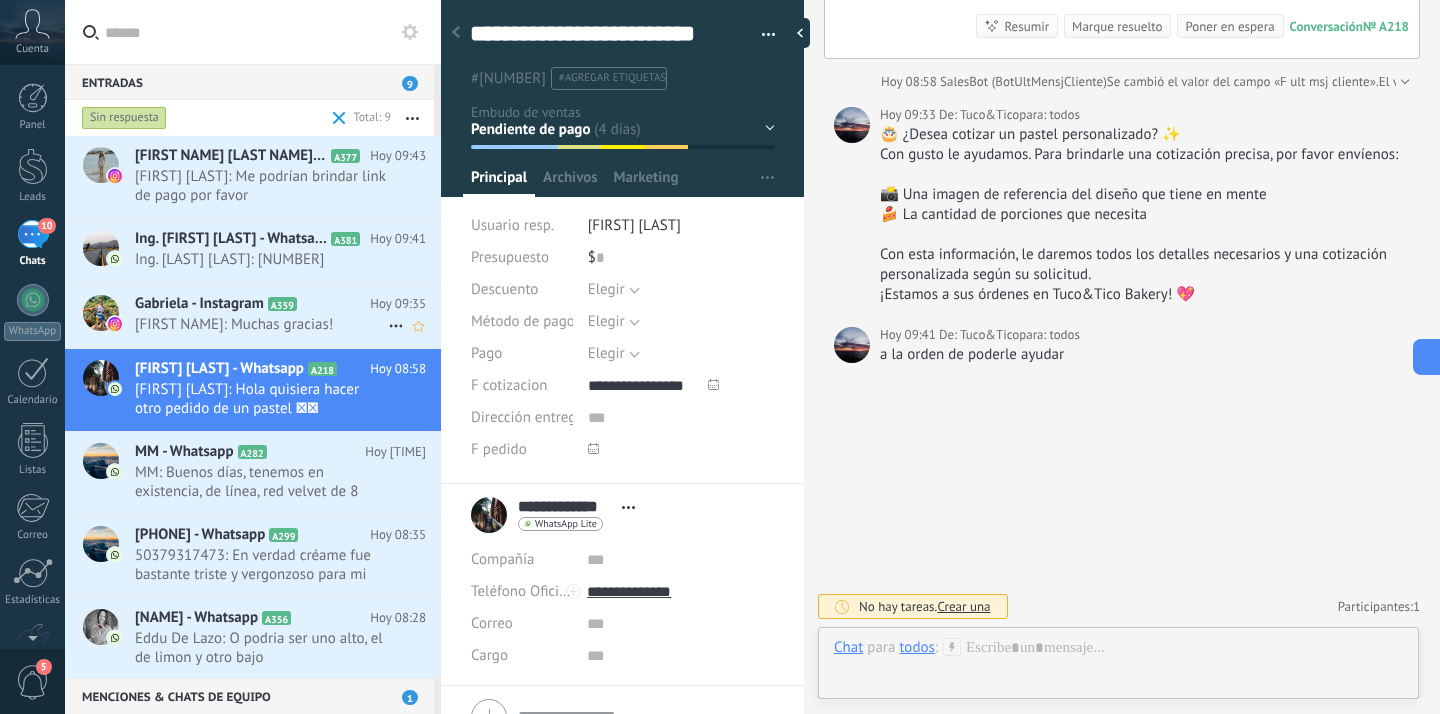click on "[FIRST NAME]: Muchas gracias!" at bounding box center [261, 324] 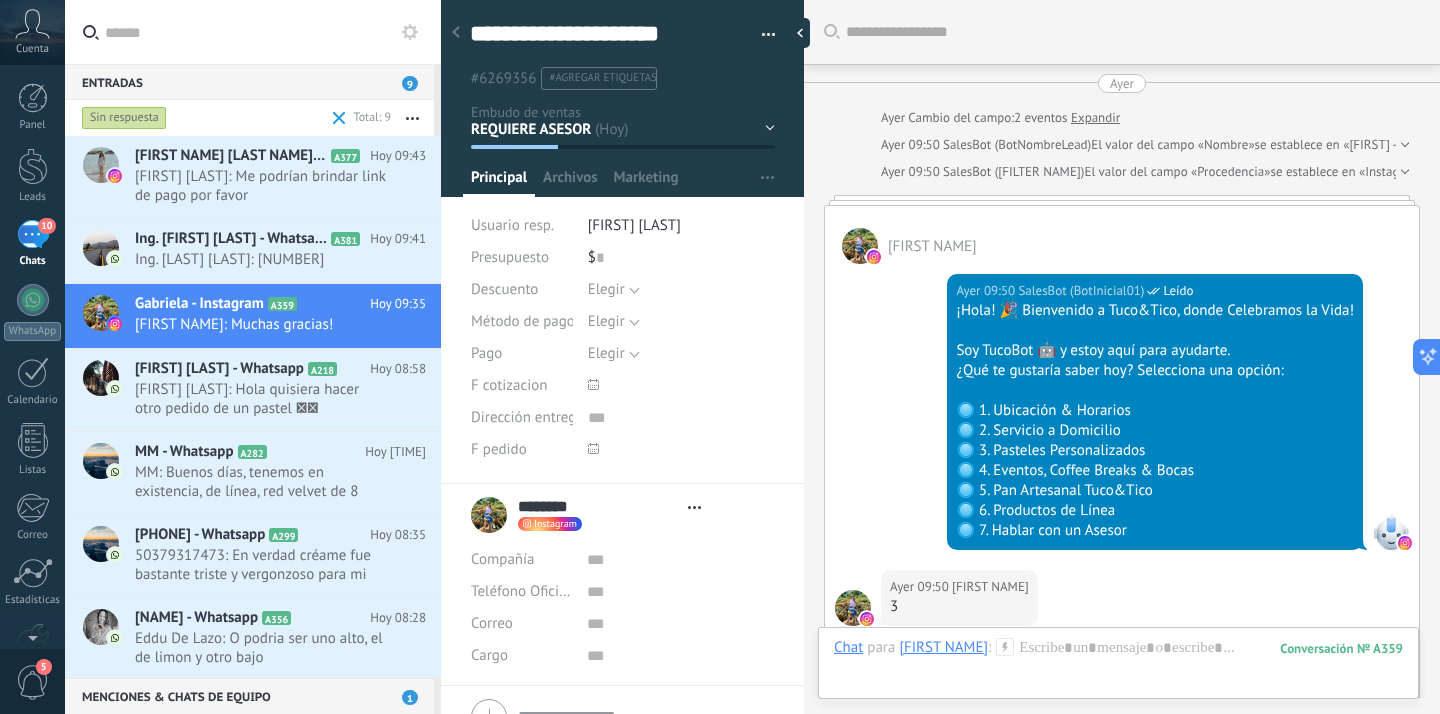 scroll, scrollTop: 6626, scrollLeft: 0, axis: vertical 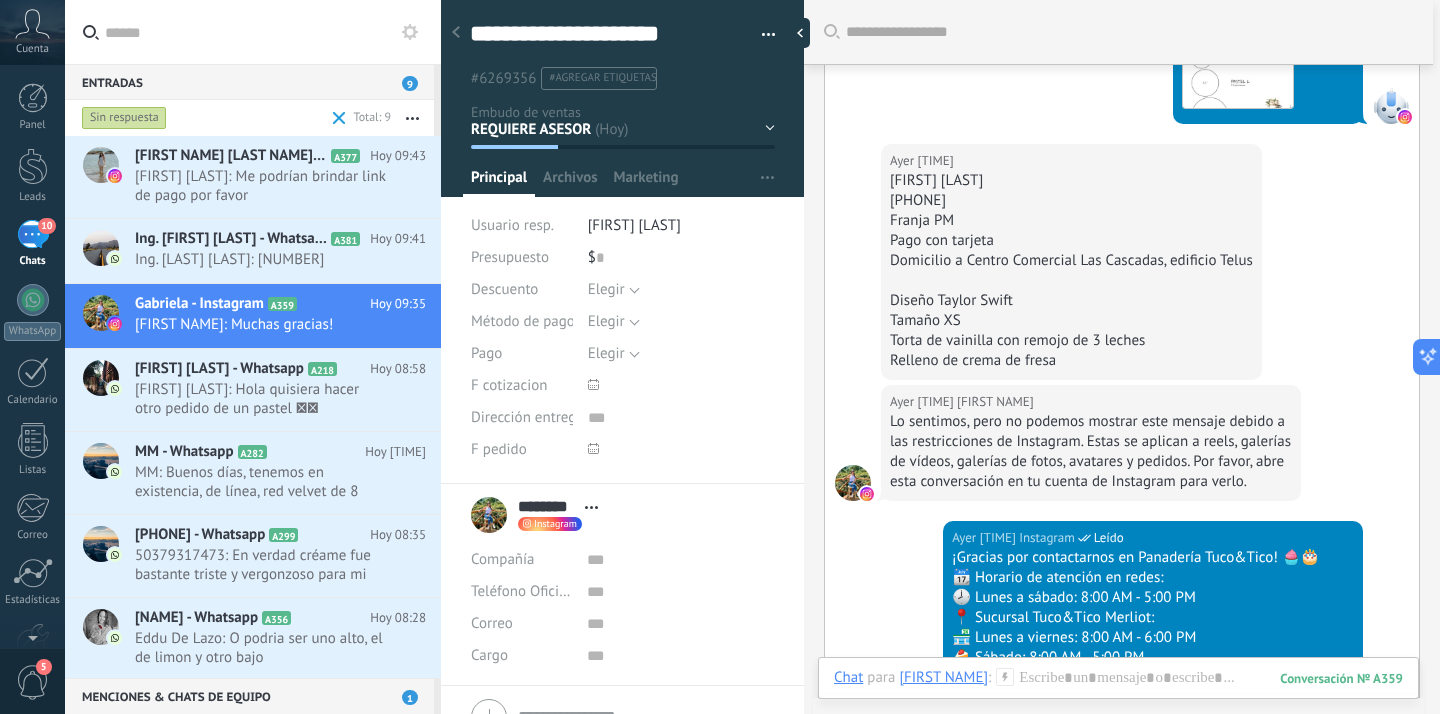 click on "CONTACTO INICIAL
REQUIERE ASESOR
En conversación
Cotización
Pendiente de pago
pendiente de entrega" at bounding box center [0, 0] 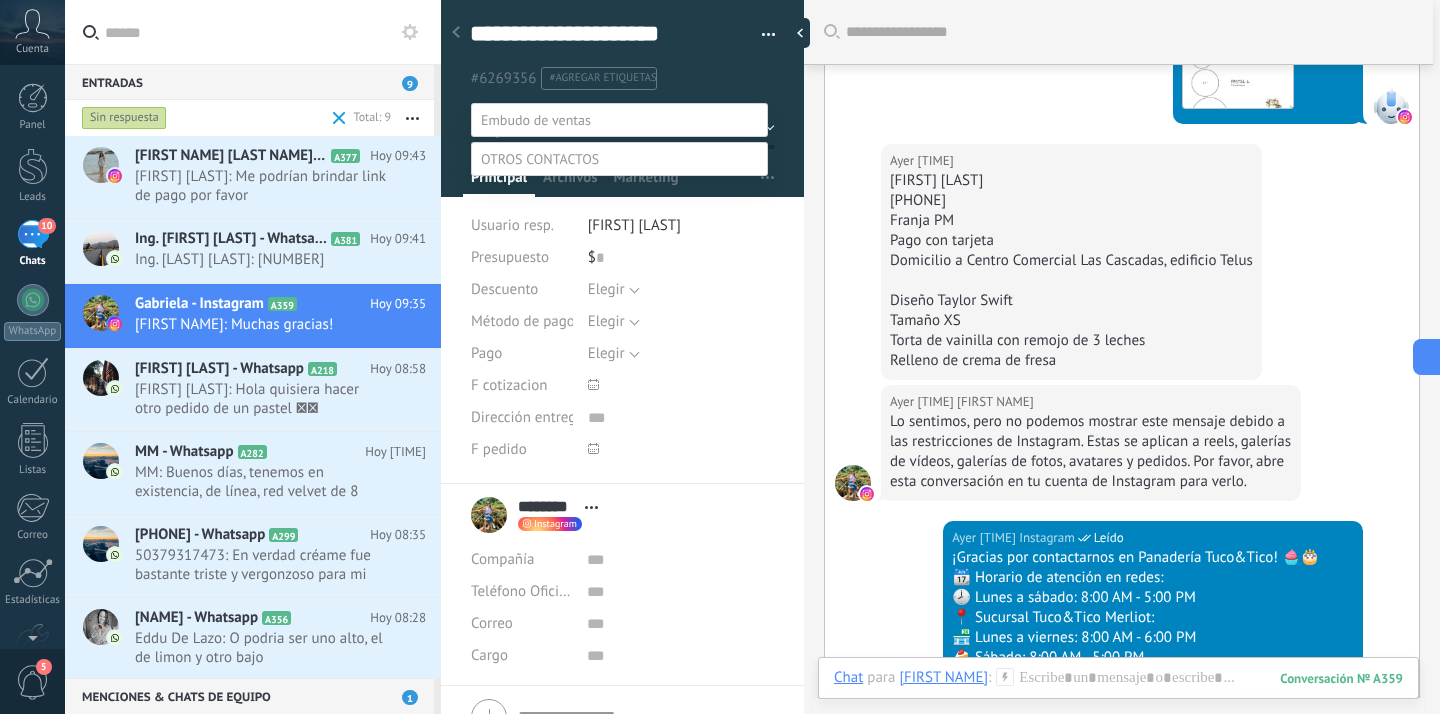 click on "pendiente de entrega" at bounding box center (0, 0) 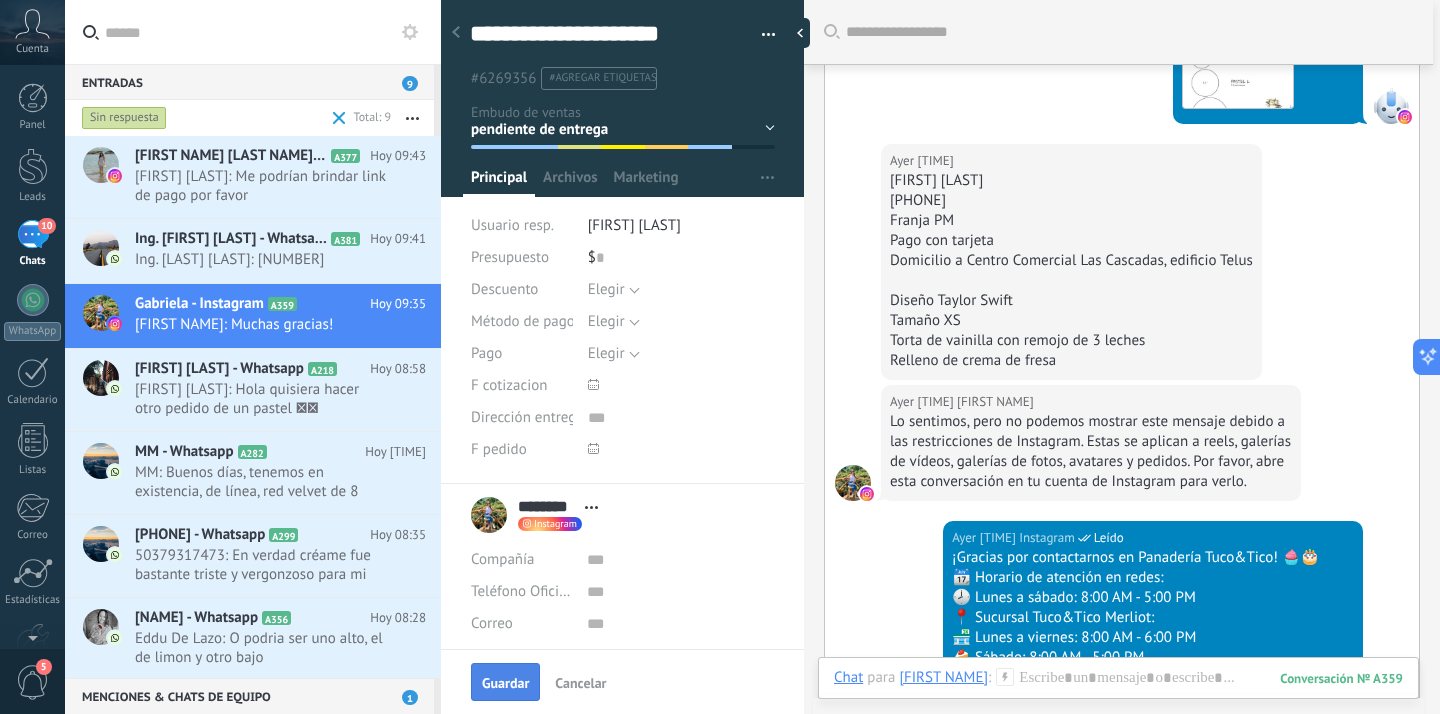 click on "Guardar" at bounding box center (505, 682) 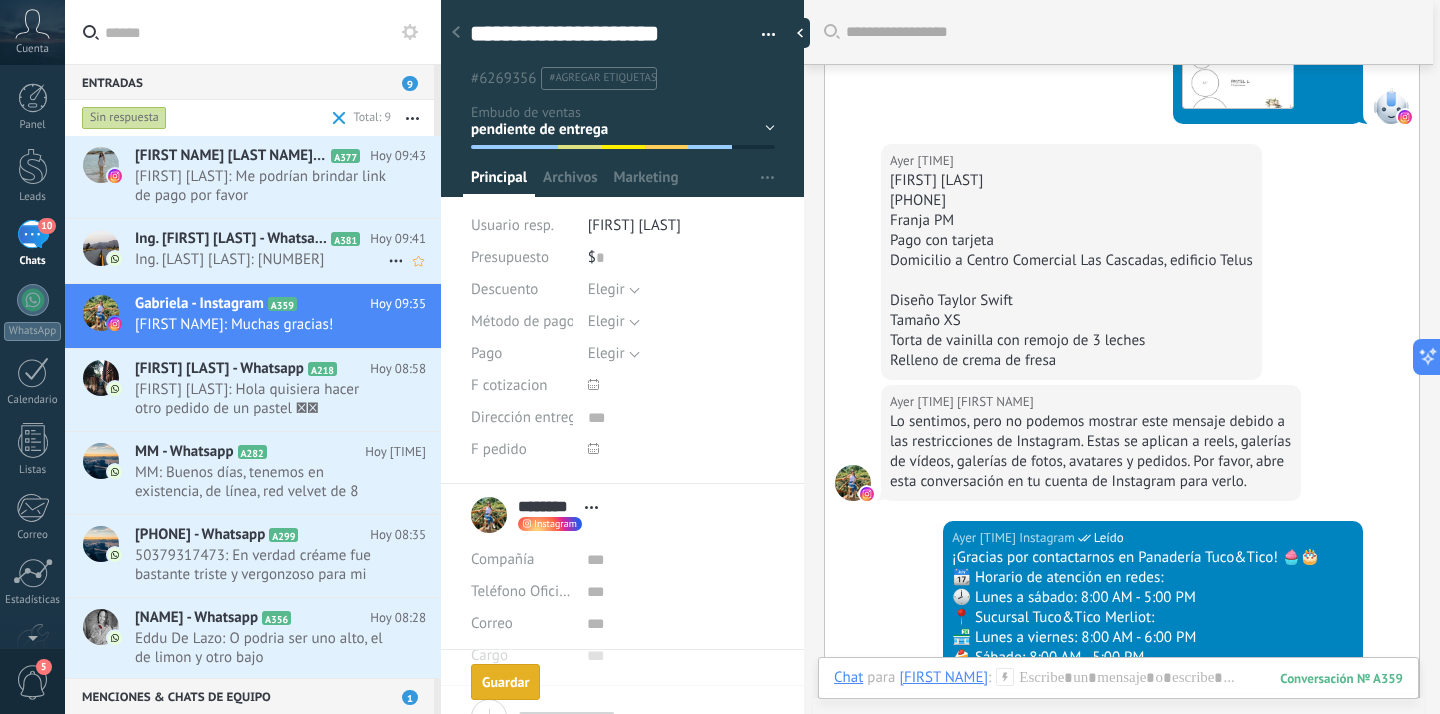 scroll, scrollTop: 4302, scrollLeft: 0, axis: vertical 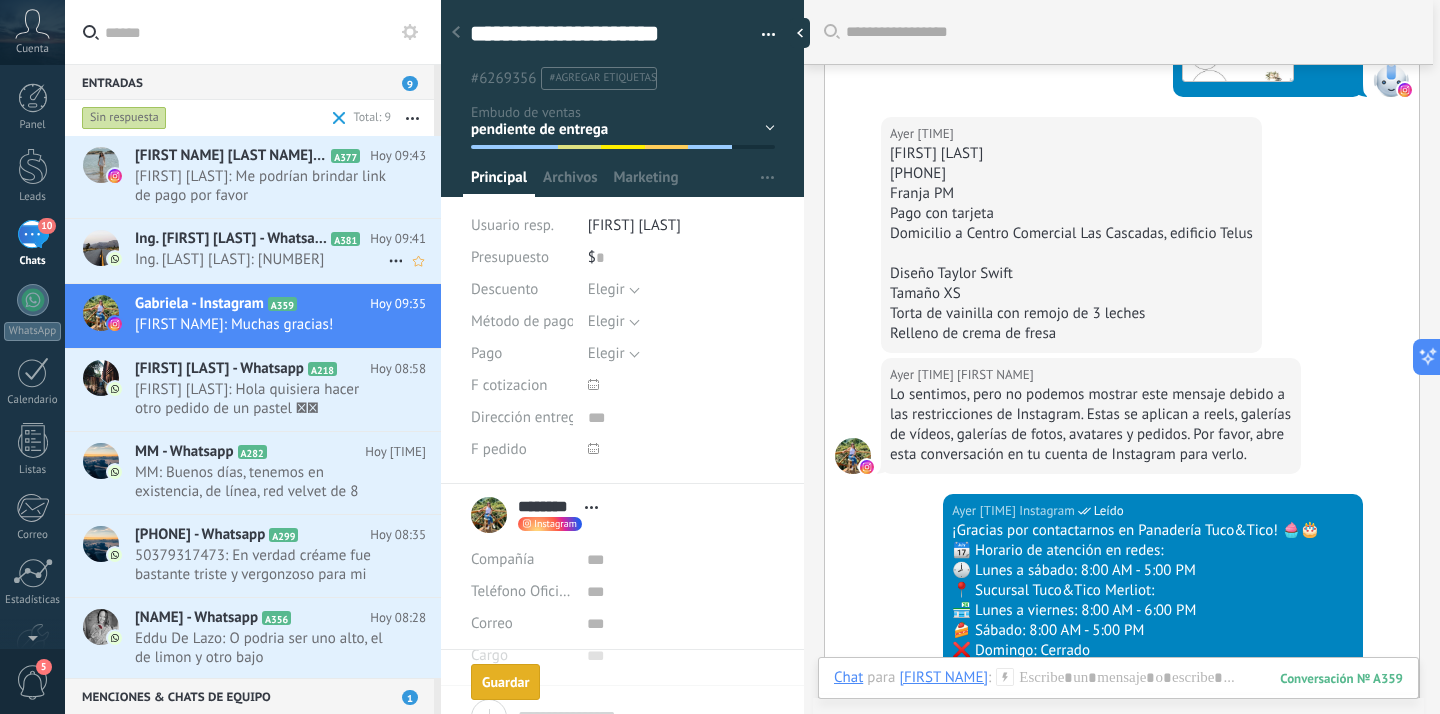 click on "Ing. [LAST] [LAST]: [NUMBER]" at bounding box center (261, 259) 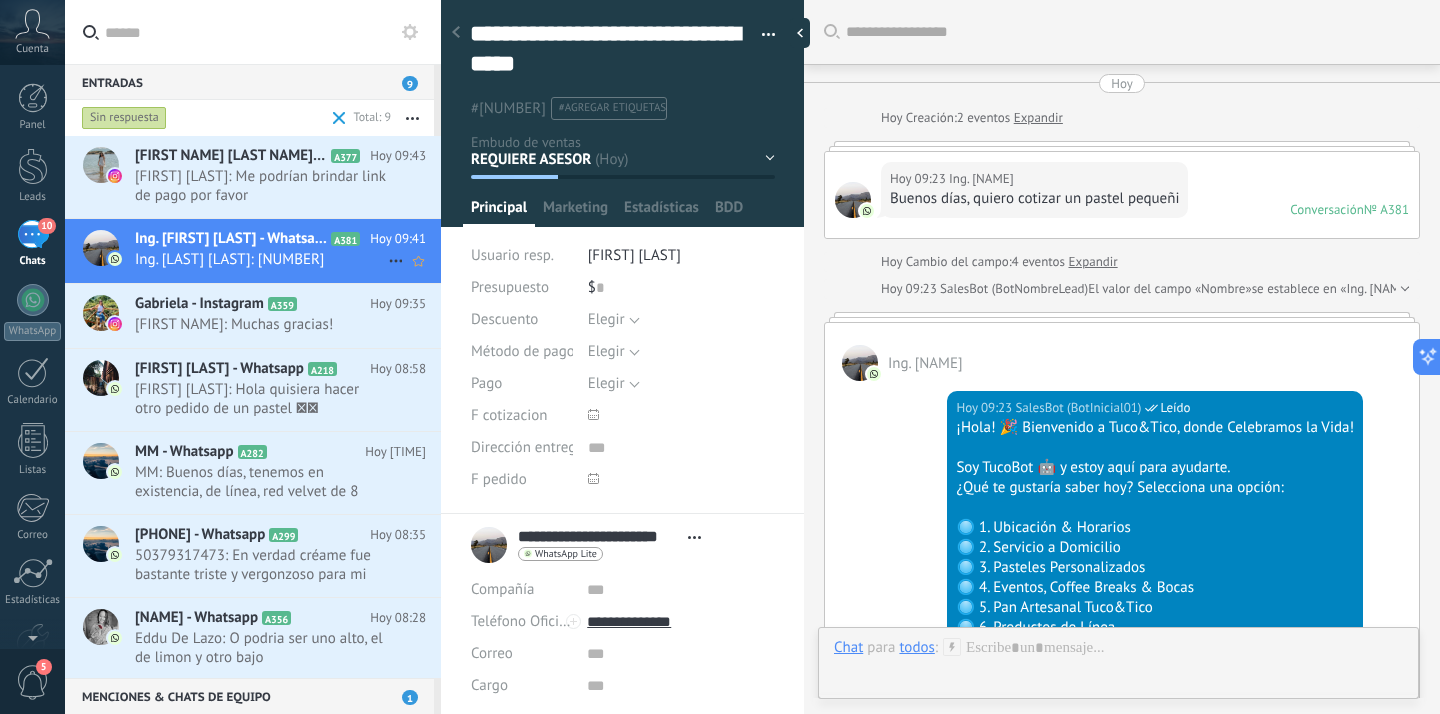 type on "**********" 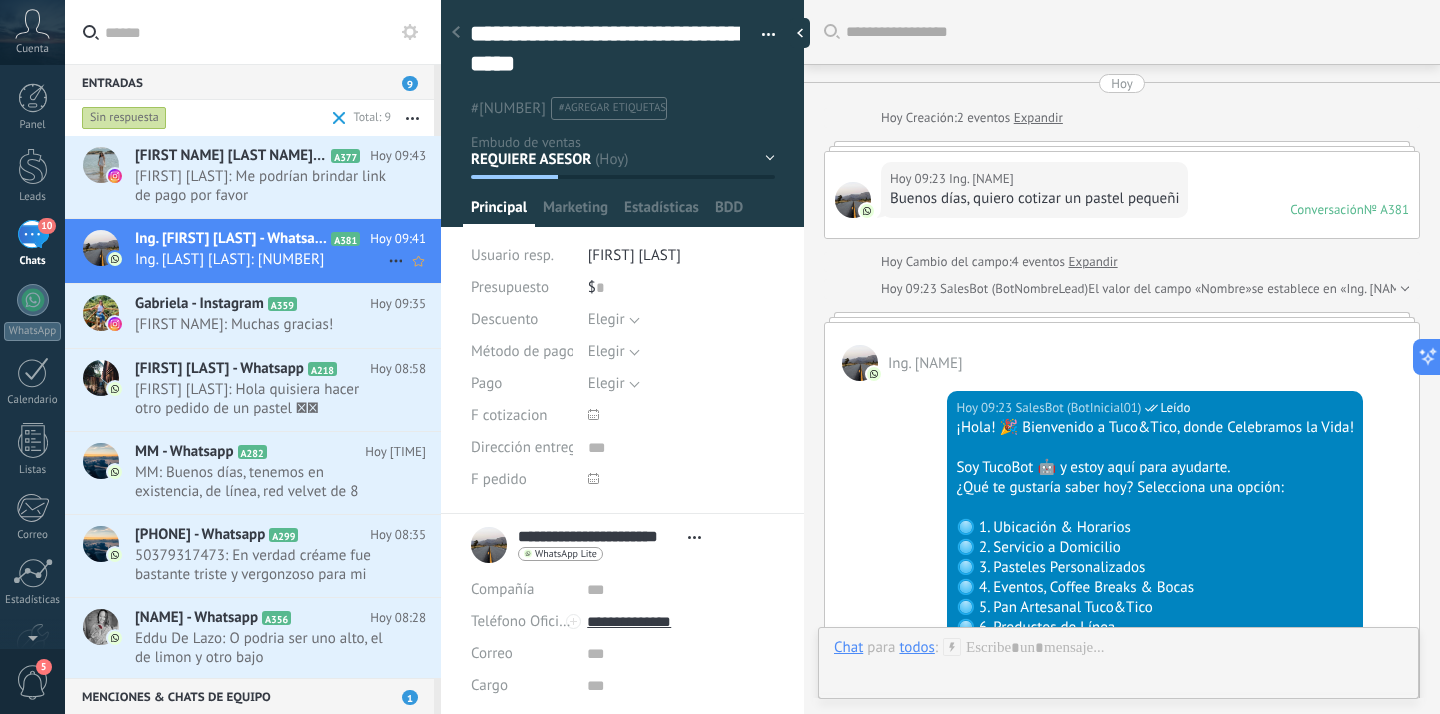scroll, scrollTop: 60, scrollLeft: 0, axis: vertical 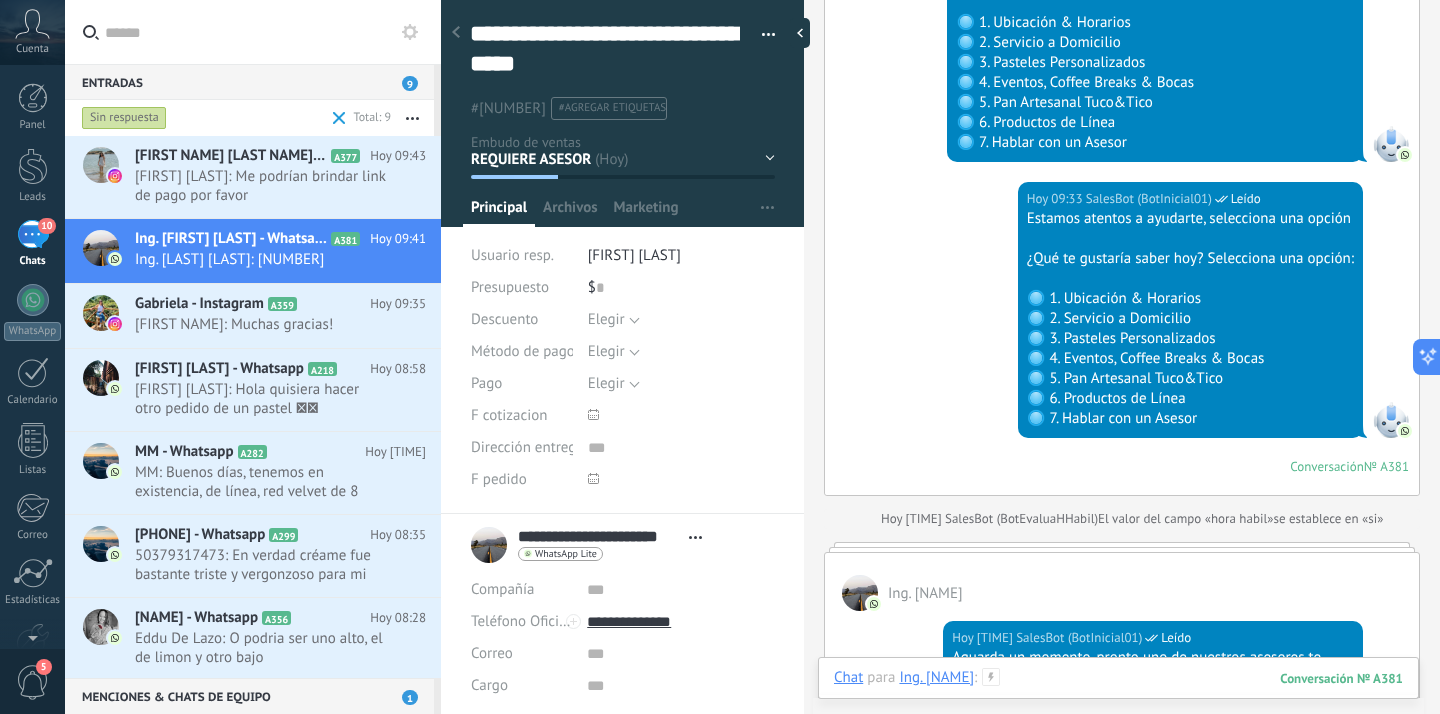 click at bounding box center [1118, 698] 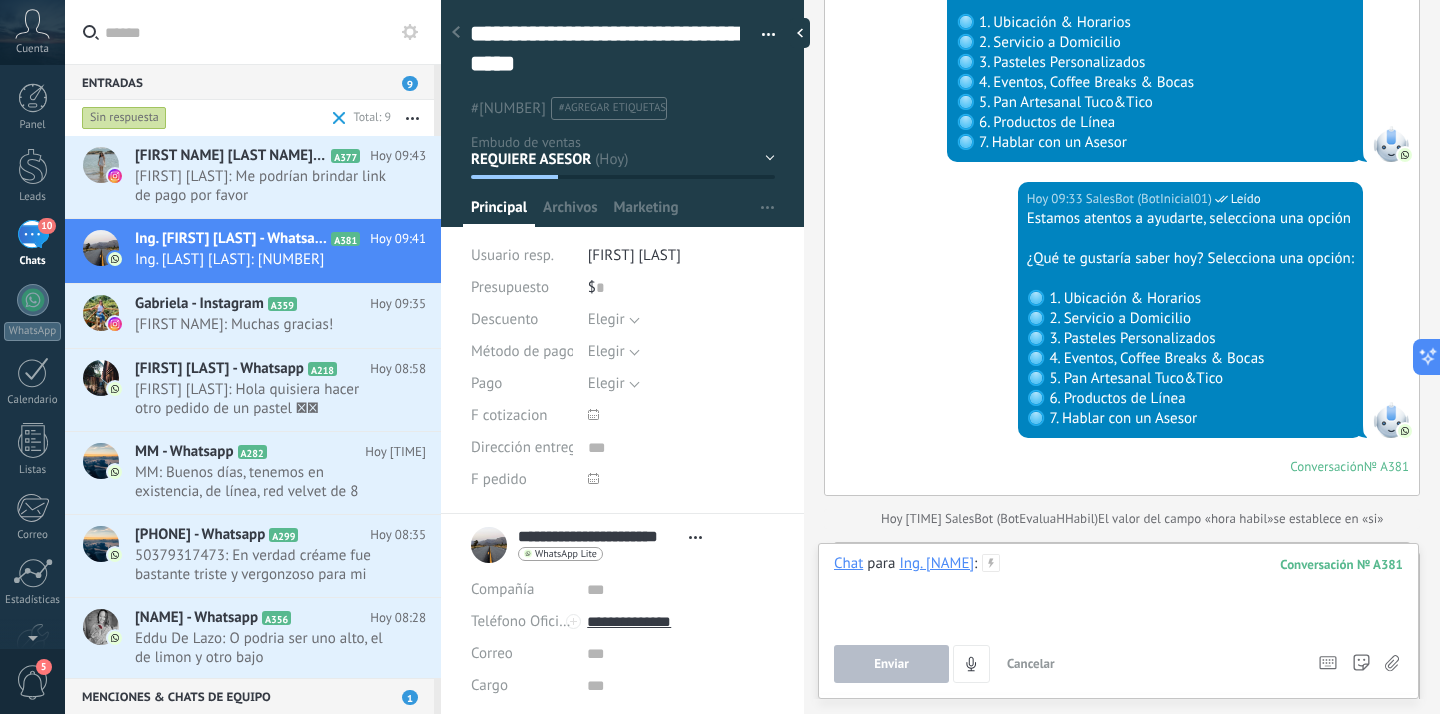type 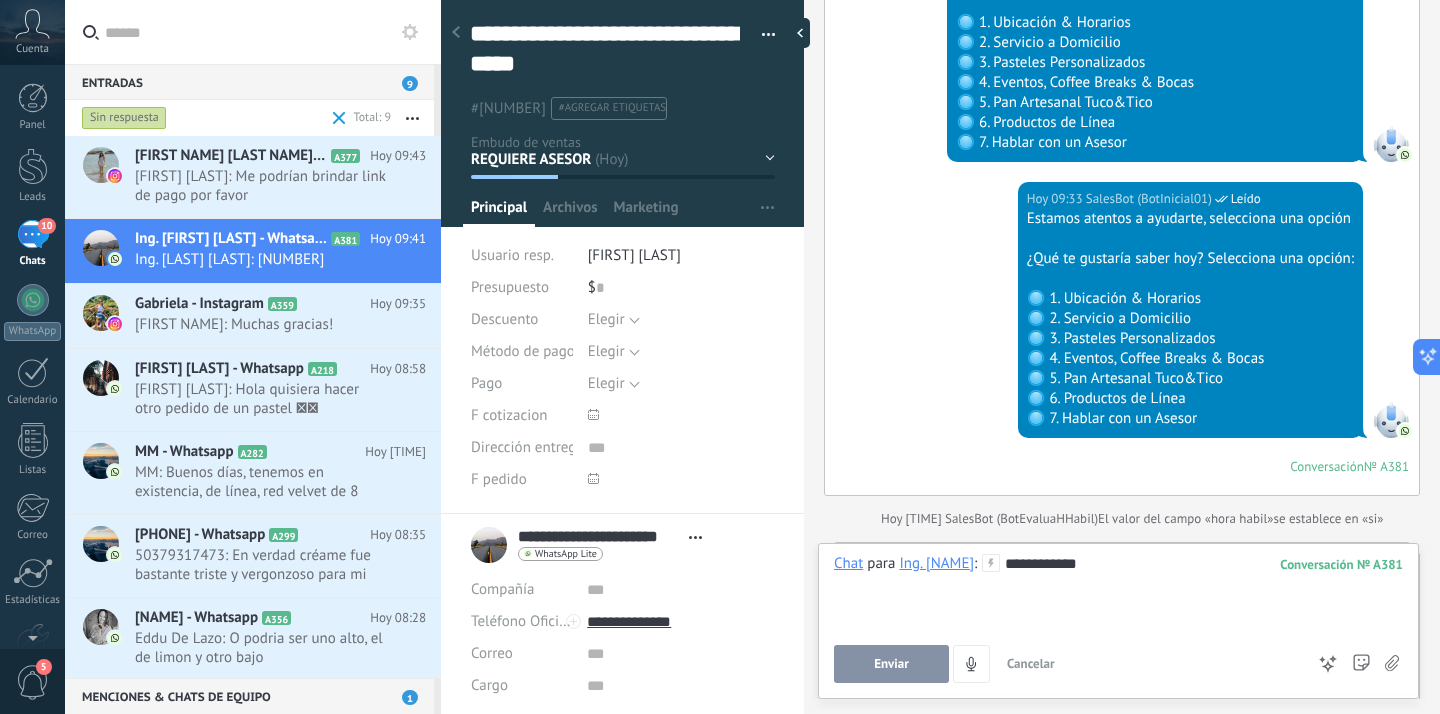 click on "Enviar" at bounding box center (891, 664) 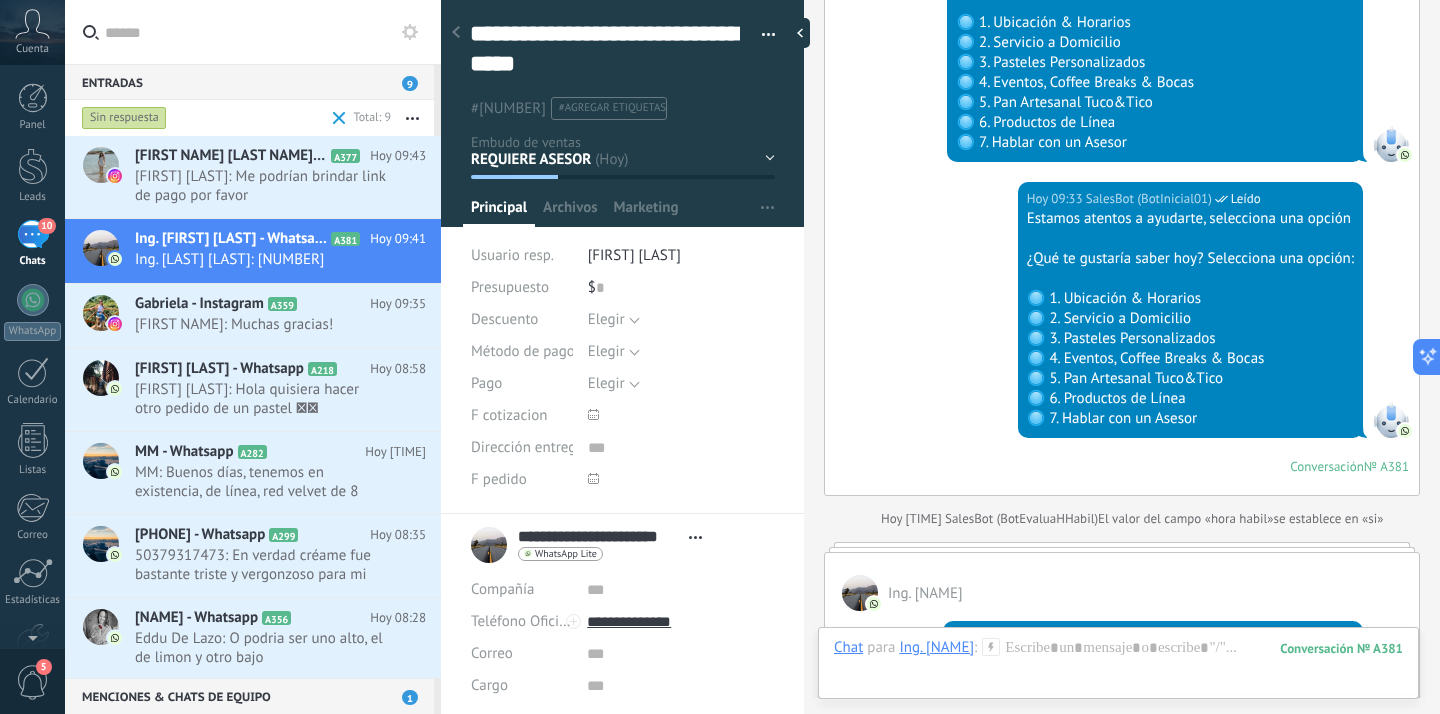 scroll, scrollTop: 1133, scrollLeft: 0, axis: vertical 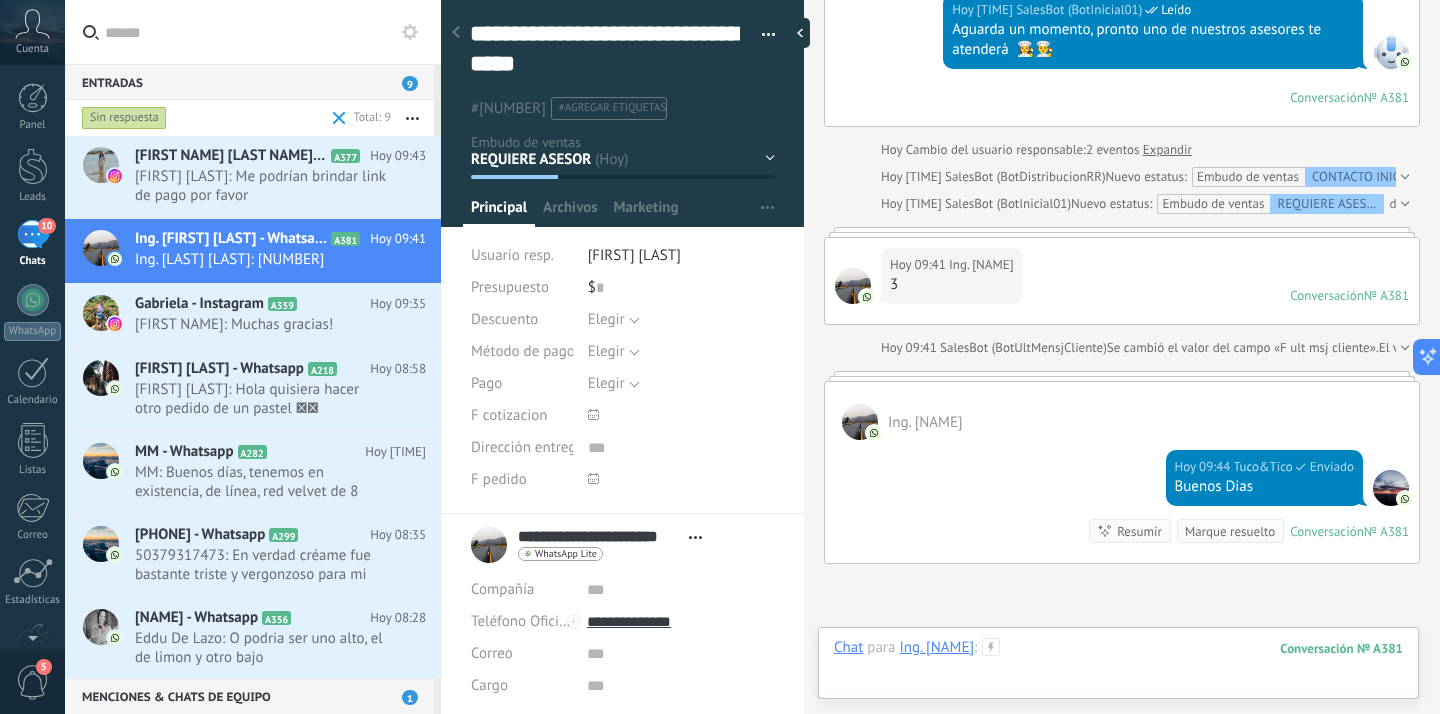 click at bounding box center [1118, 668] 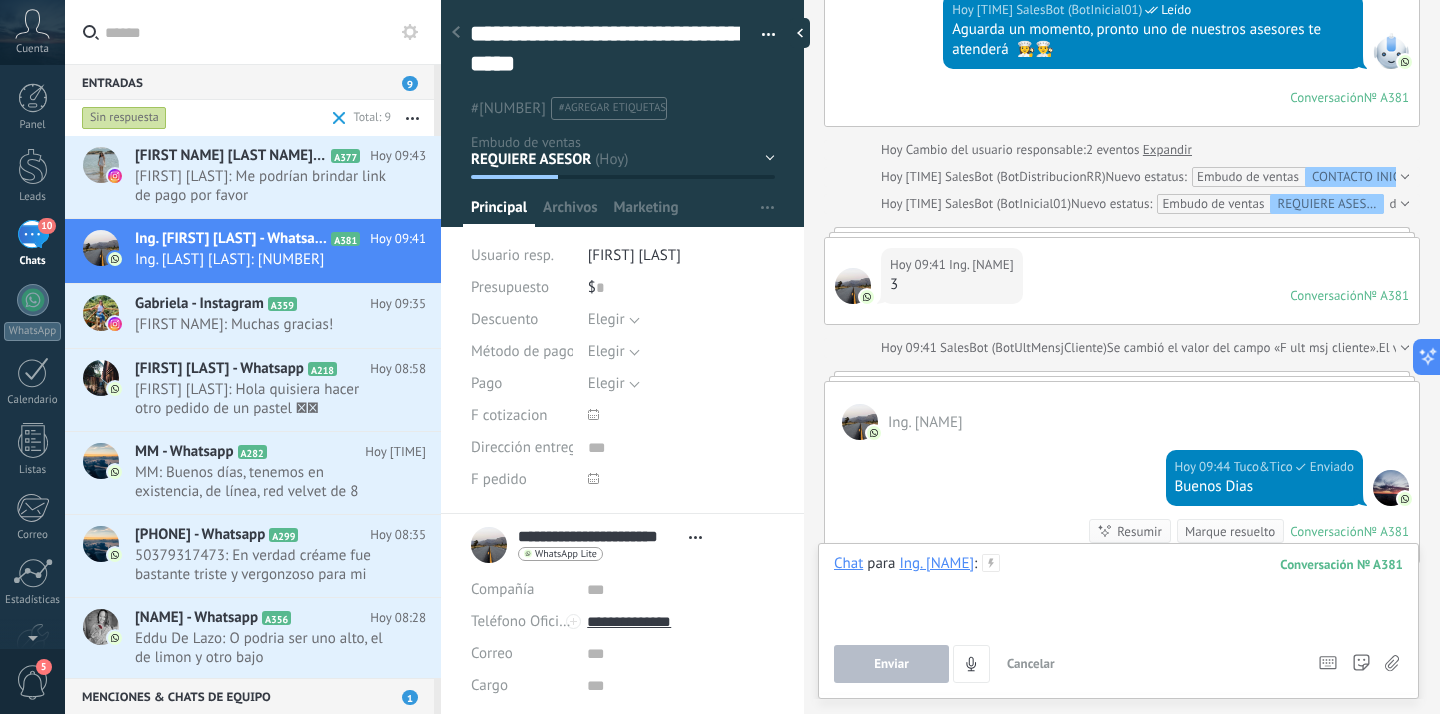 type 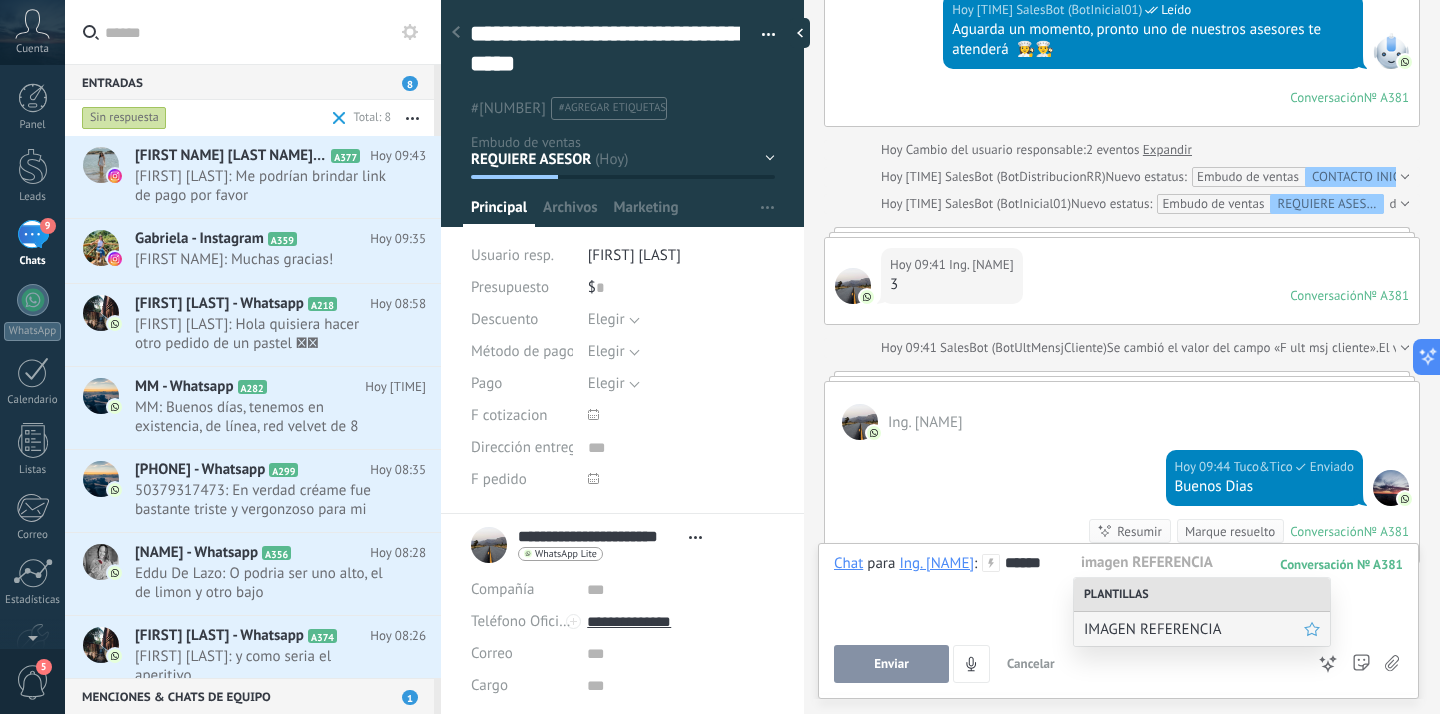 scroll, scrollTop: 1166, scrollLeft: 0, axis: vertical 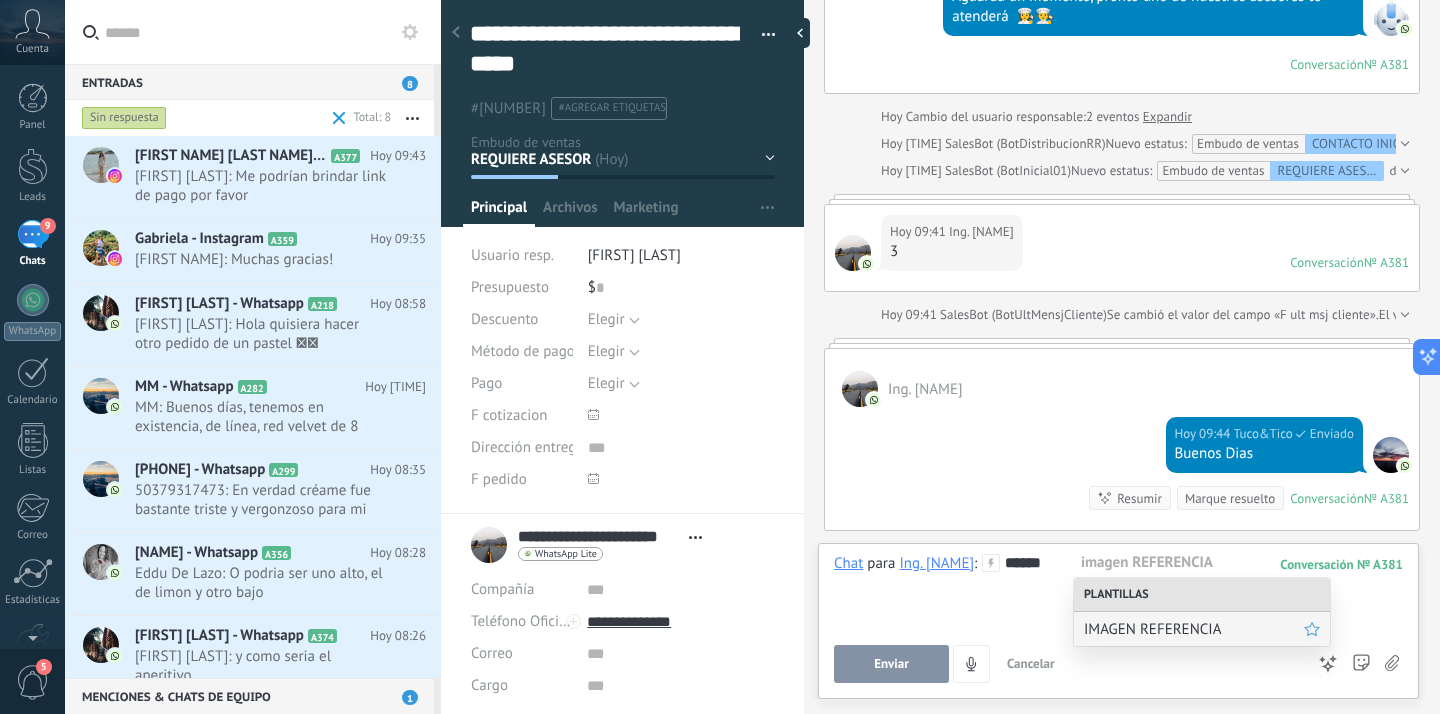 click on "IMAGEN REFERENCIA" at bounding box center (1194, 629) 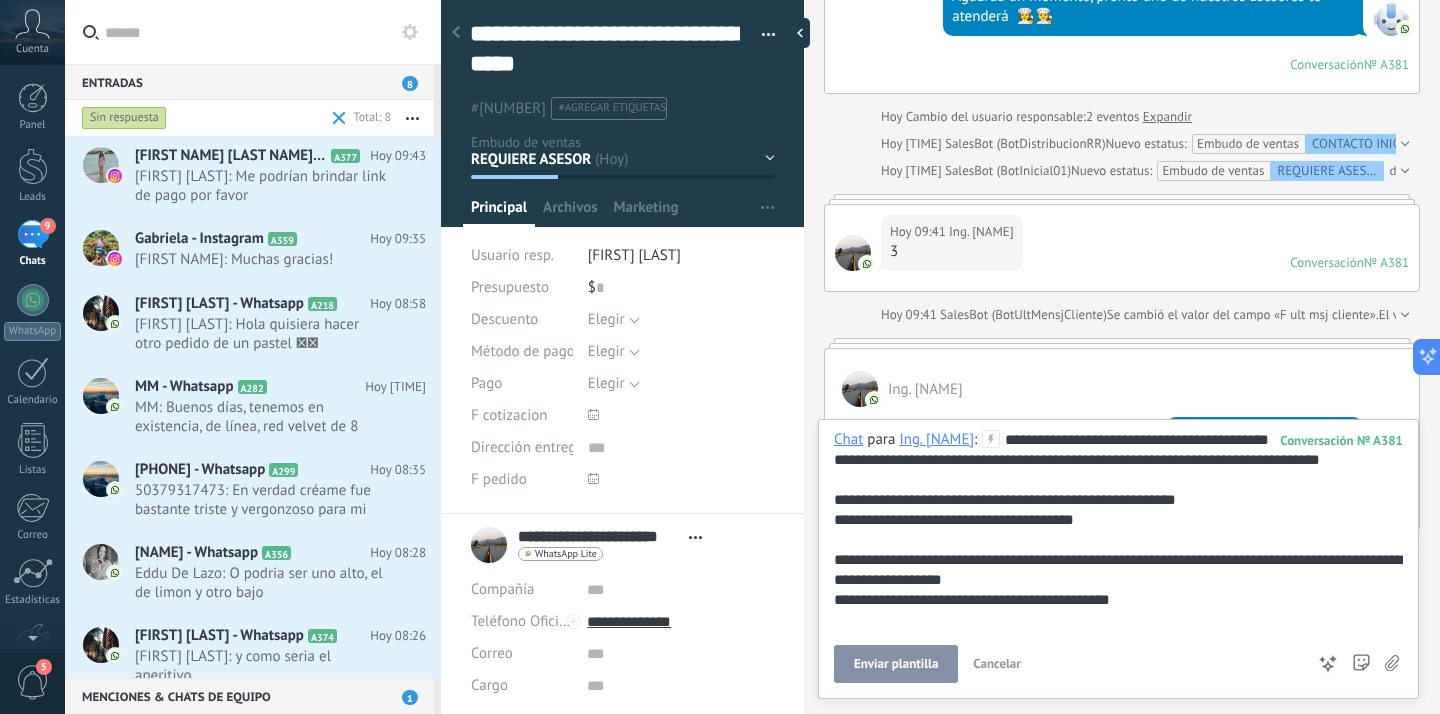 click on "Enviar plantilla" at bounding box center (896, 664) 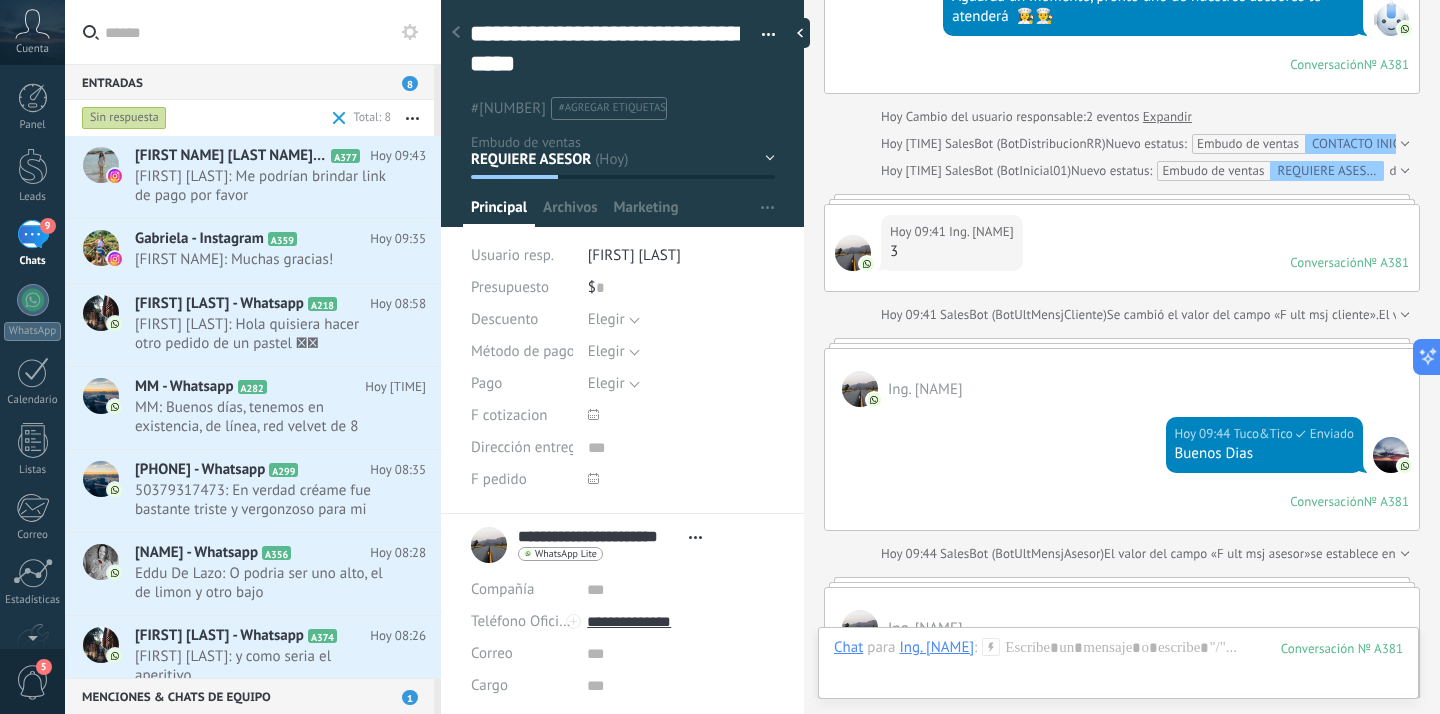 scroll, scrollTop: 1372, scrollLeft: 0, axis: vertical 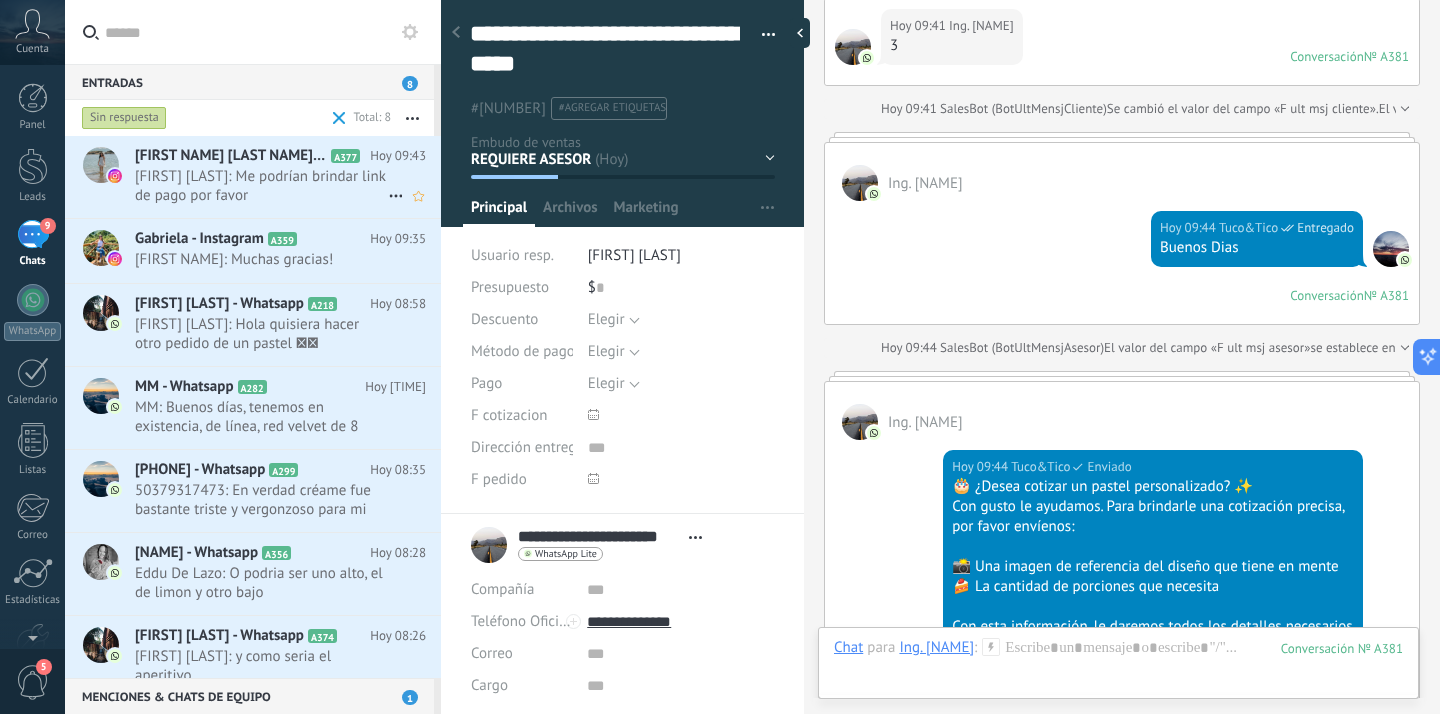 click on "[NAME] - Instagram A377" at bounding box center [252, 156] 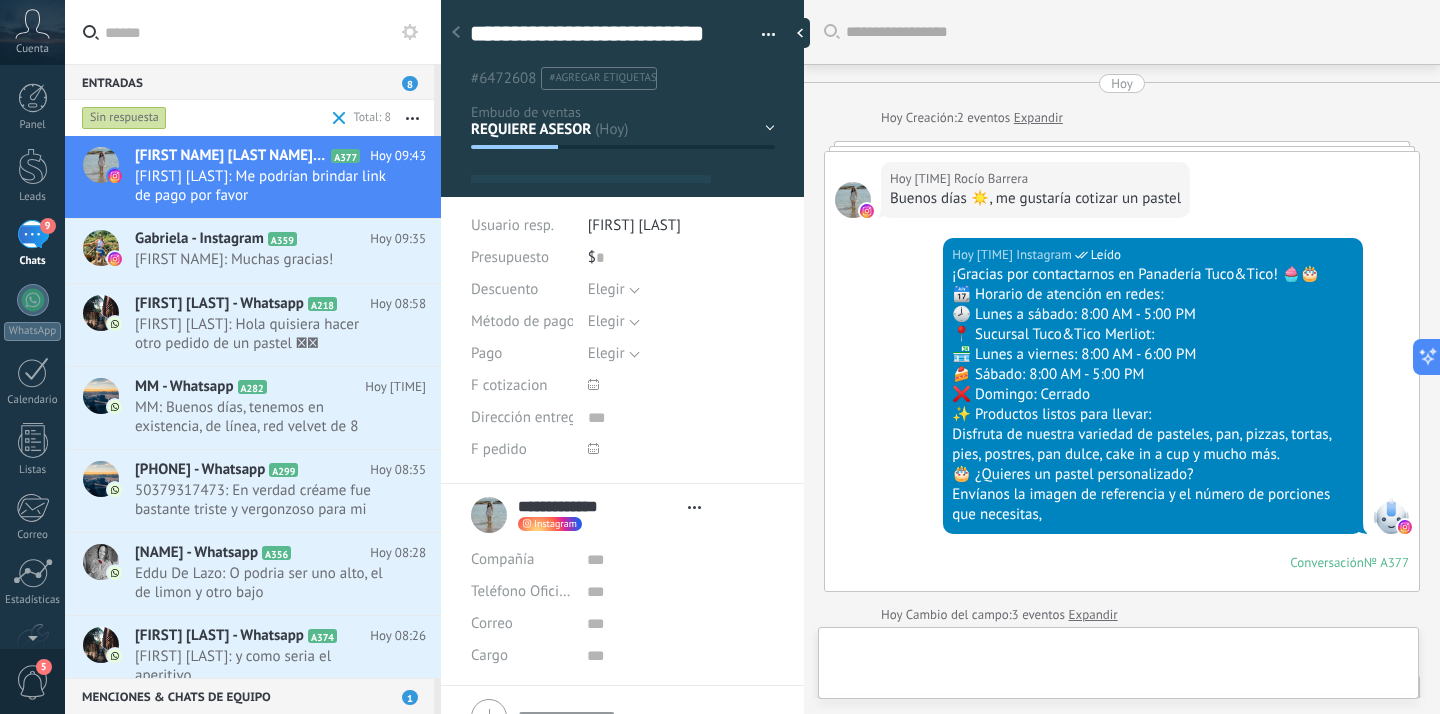 type on "**********" 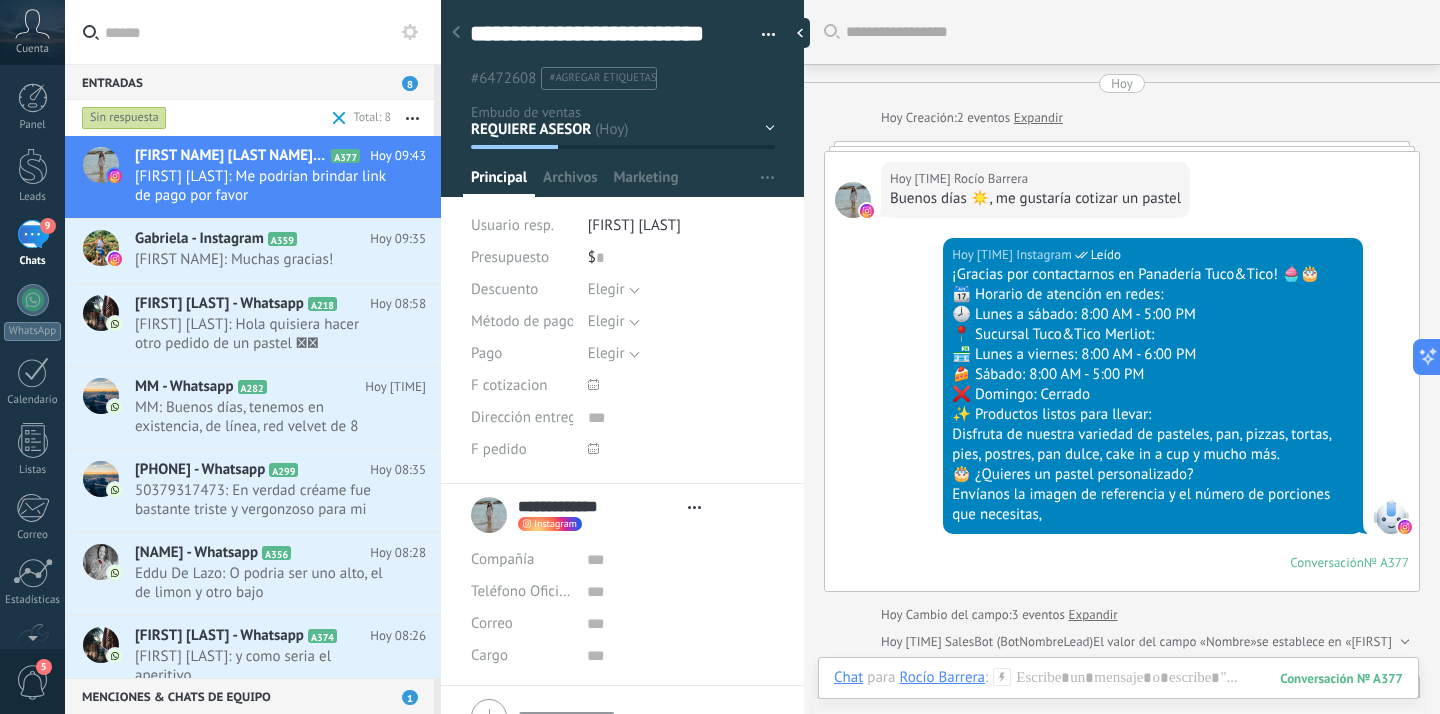 scroll, scrollTop: 30, scrollLeft: 0, axis: vertical 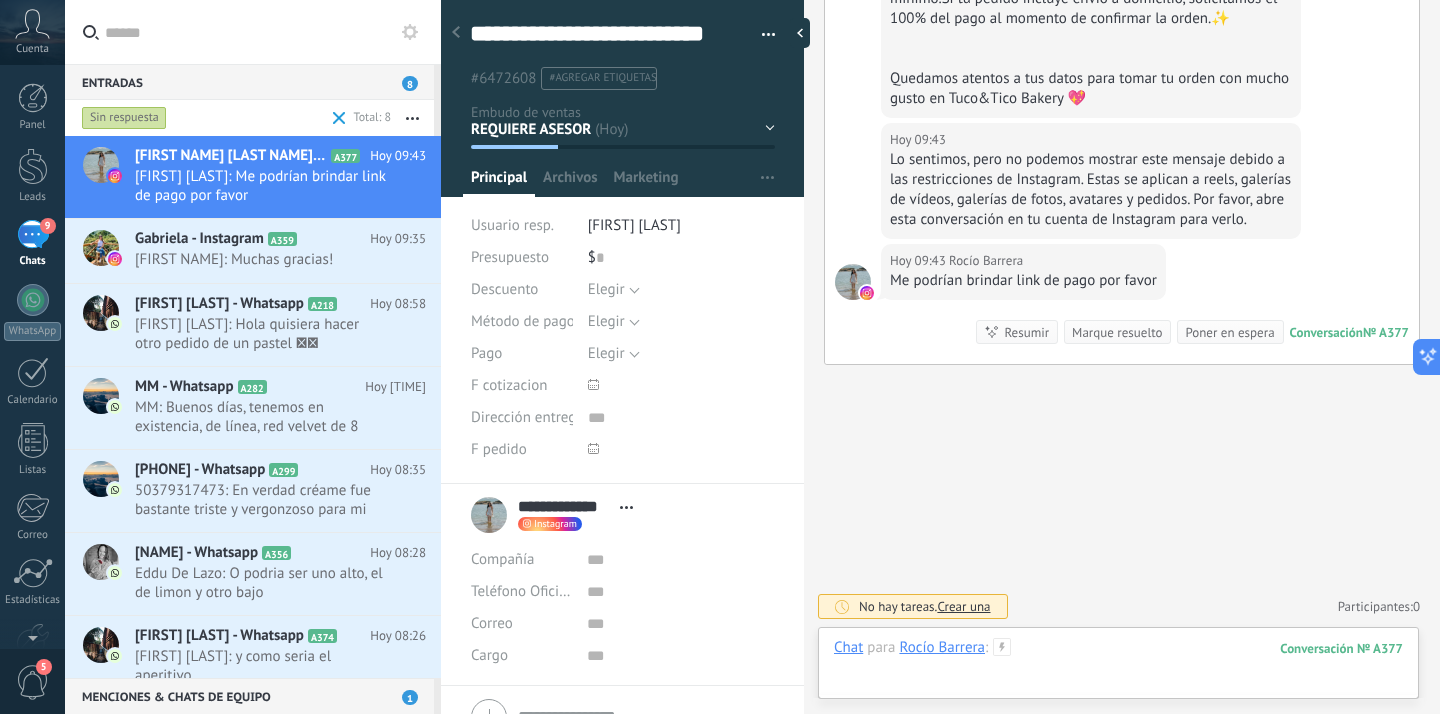click at bounding box center [1118, 668] 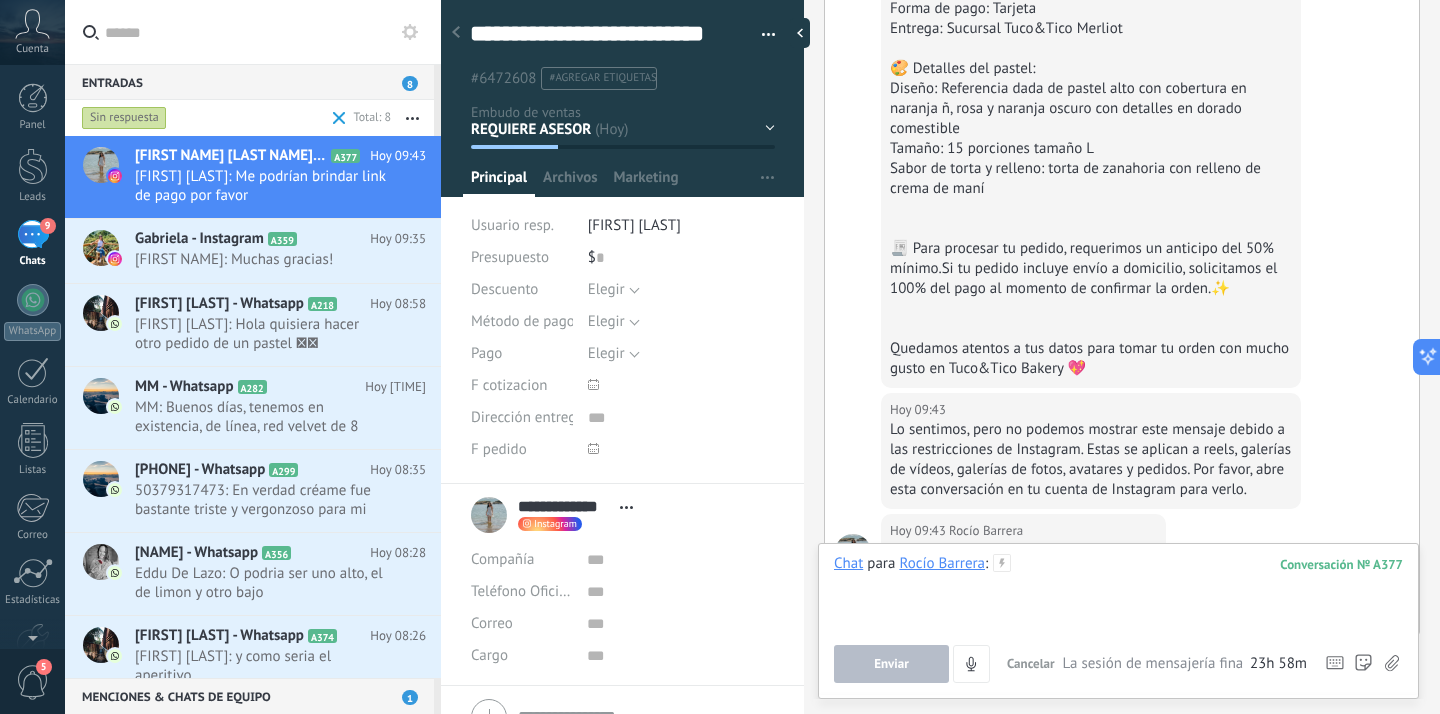 scroll, scrollTop: 4078, scrollLeft: 0, axis: vertical 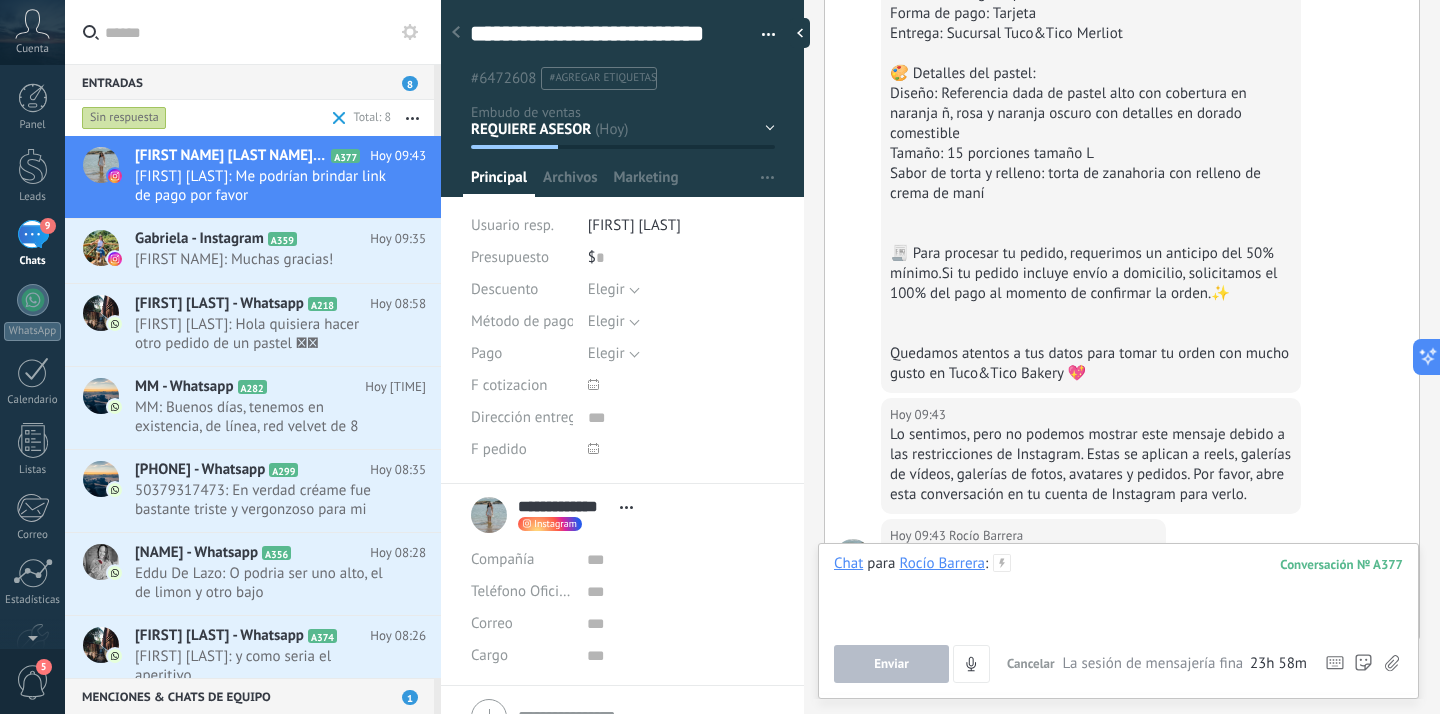 type 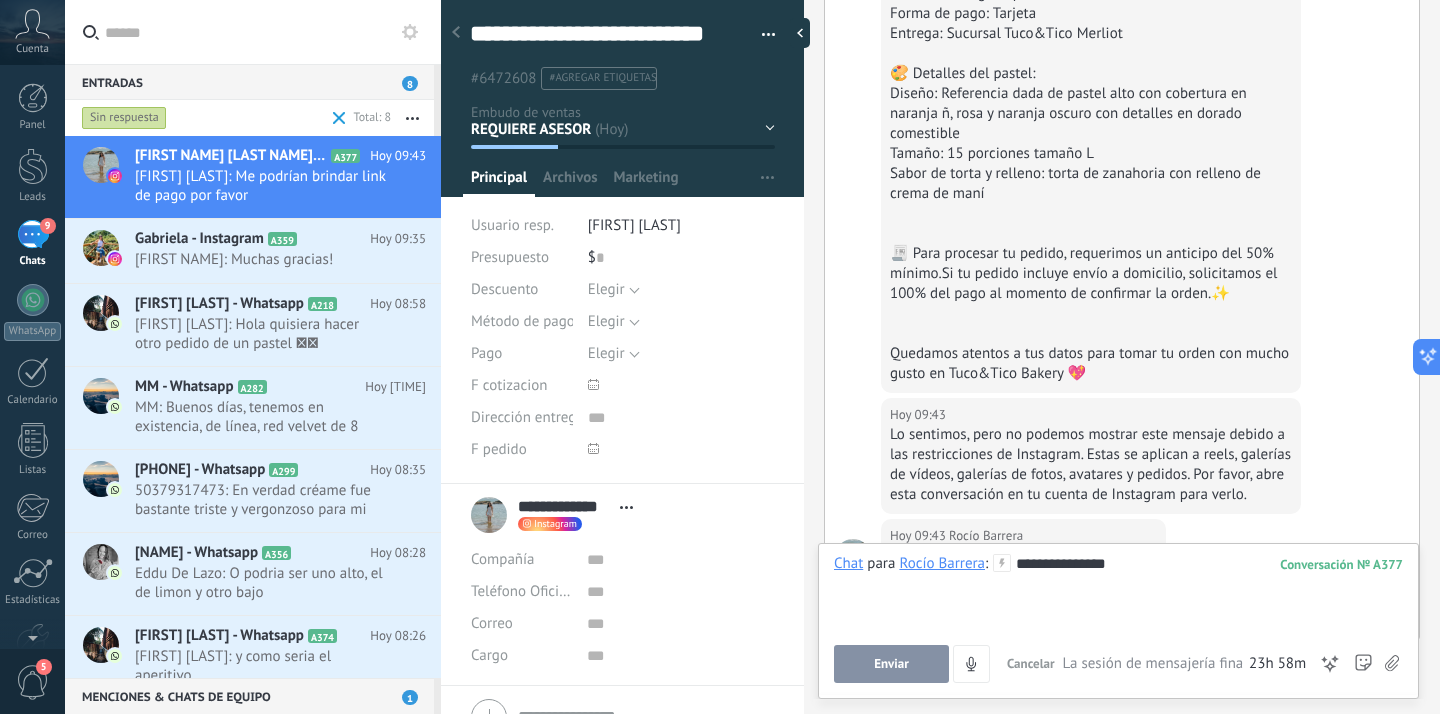 click on "Enviar" at bounding box center [891, 664] 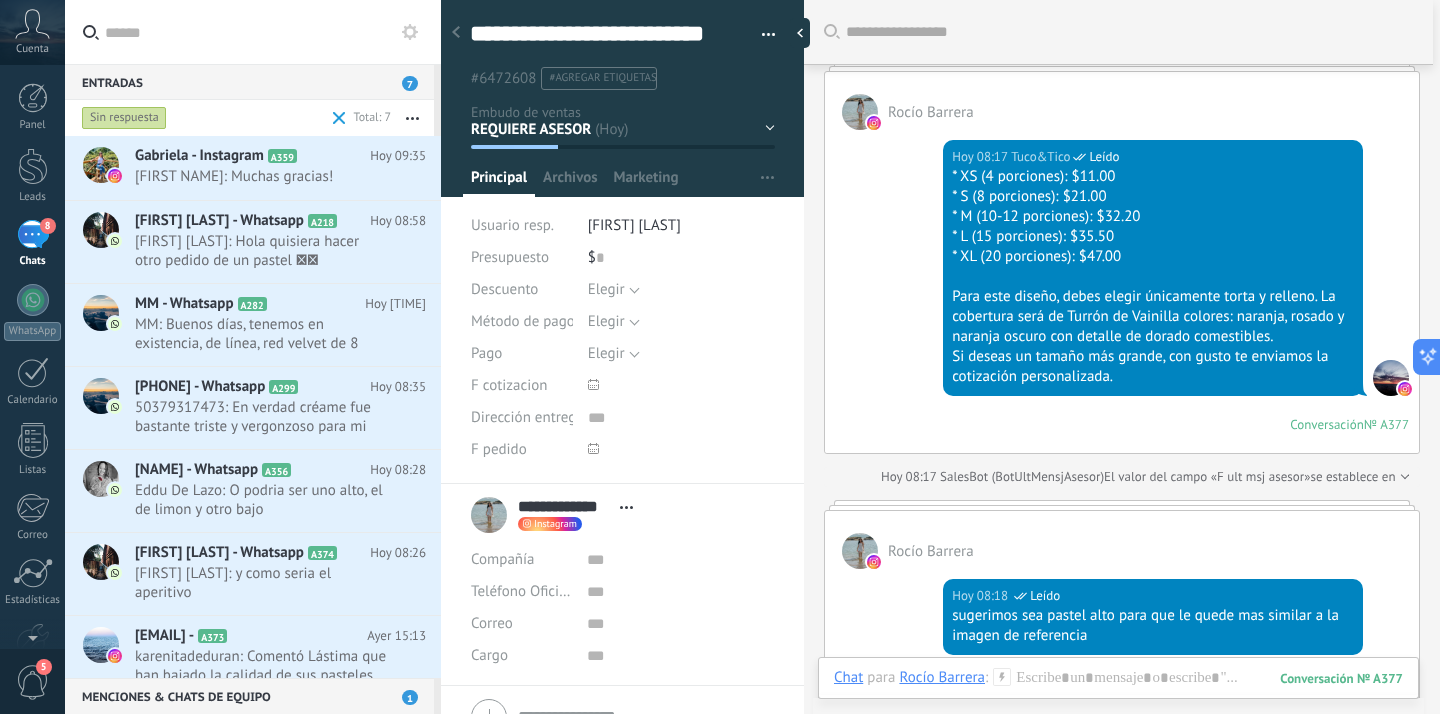 scroll, scrollTop: 1798, scrollLeft: 0, axis: vertical 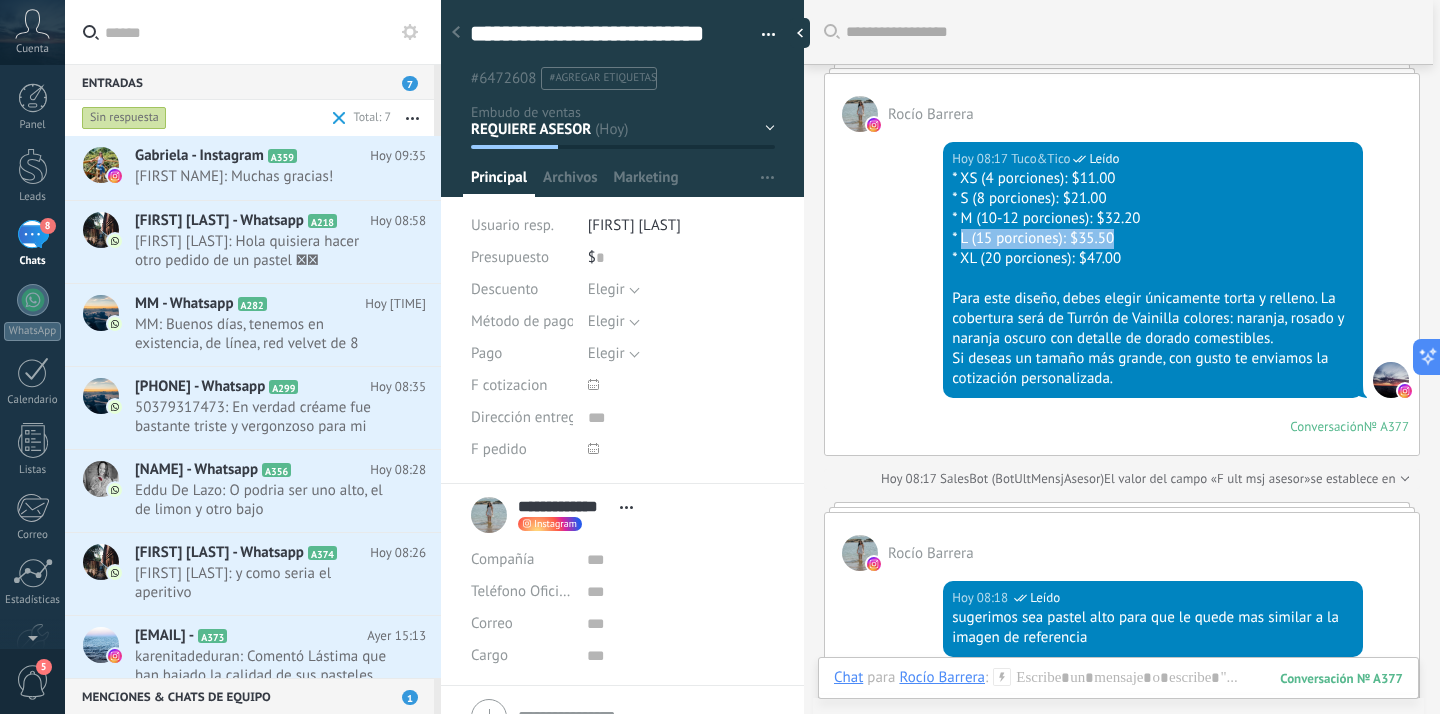 drag, startPoint x: 958, startPoint y: 258, endPoint x: 1132, endPoint y: 262, distance: 174.04597 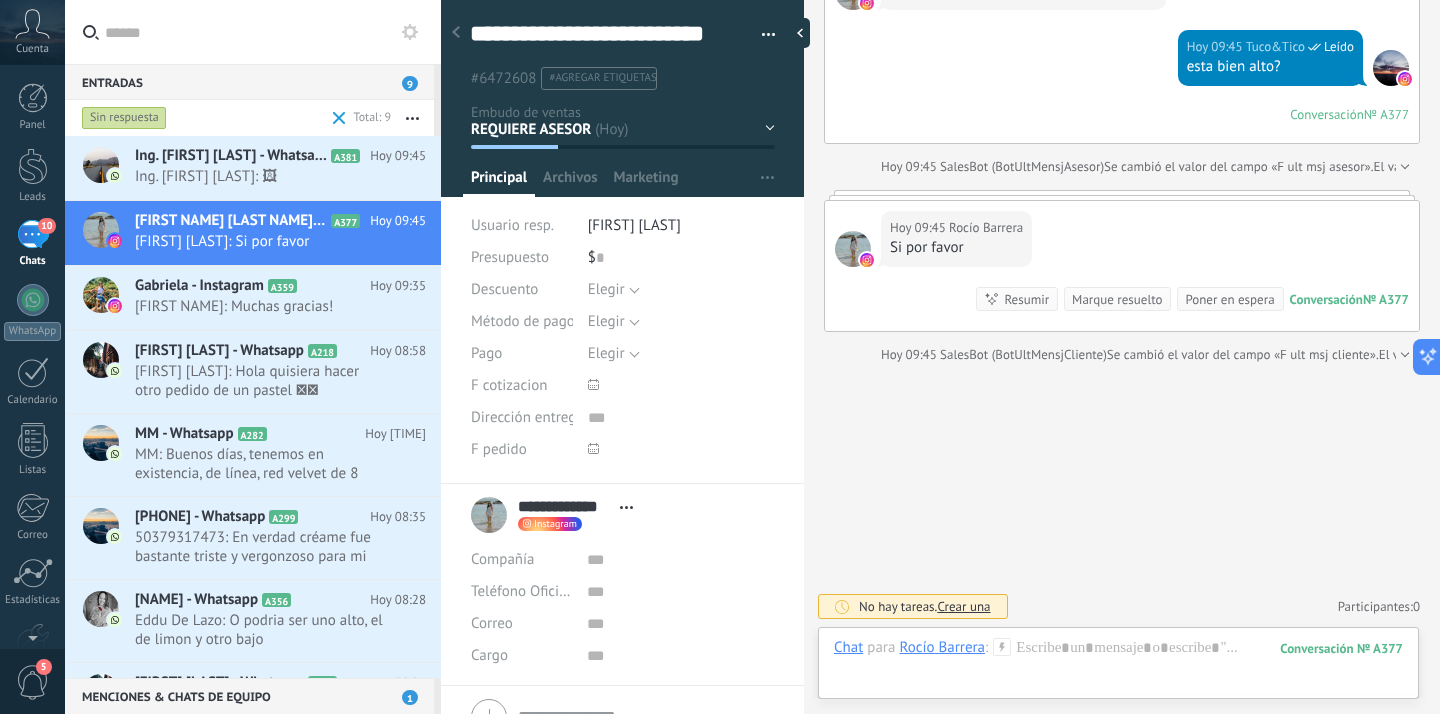 scroll, scrollTop: 4683, scrollLeft: 0, axis: vertical 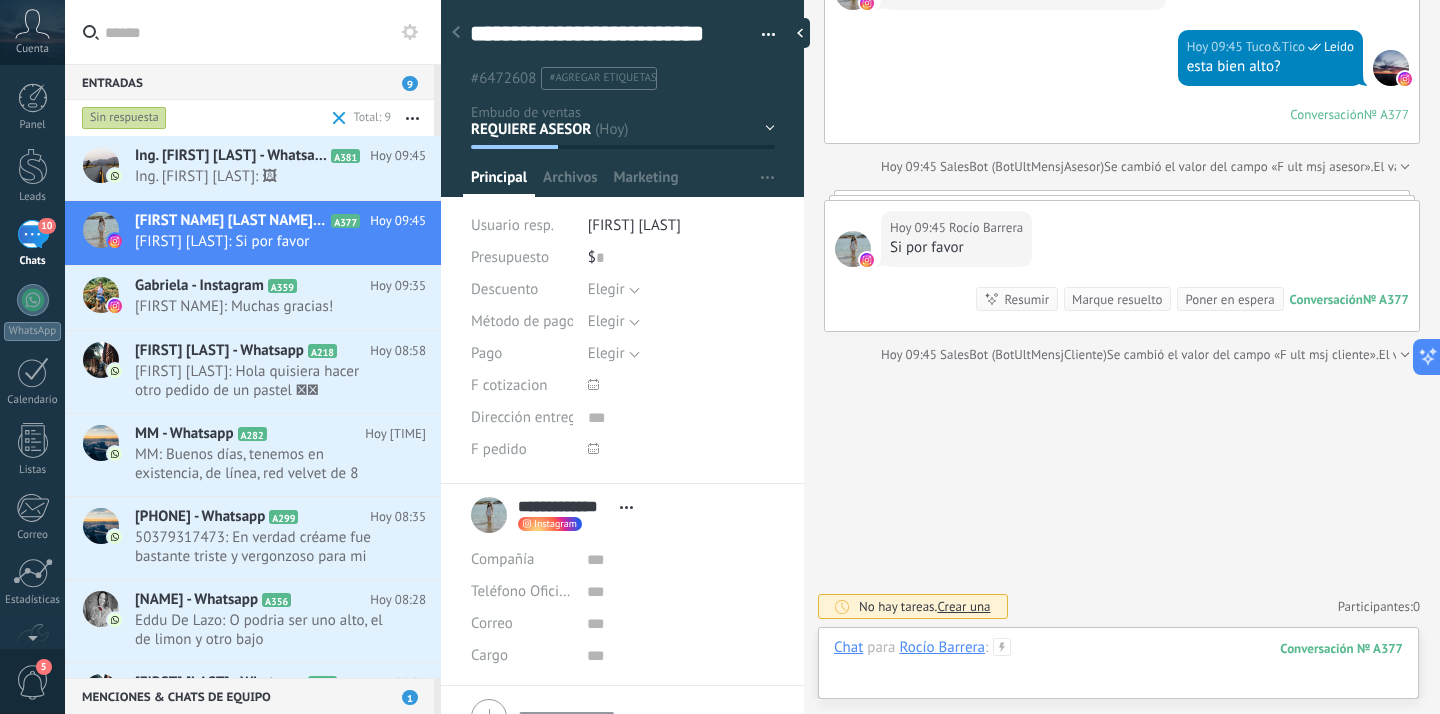 click at bounding box center [1118, 668] 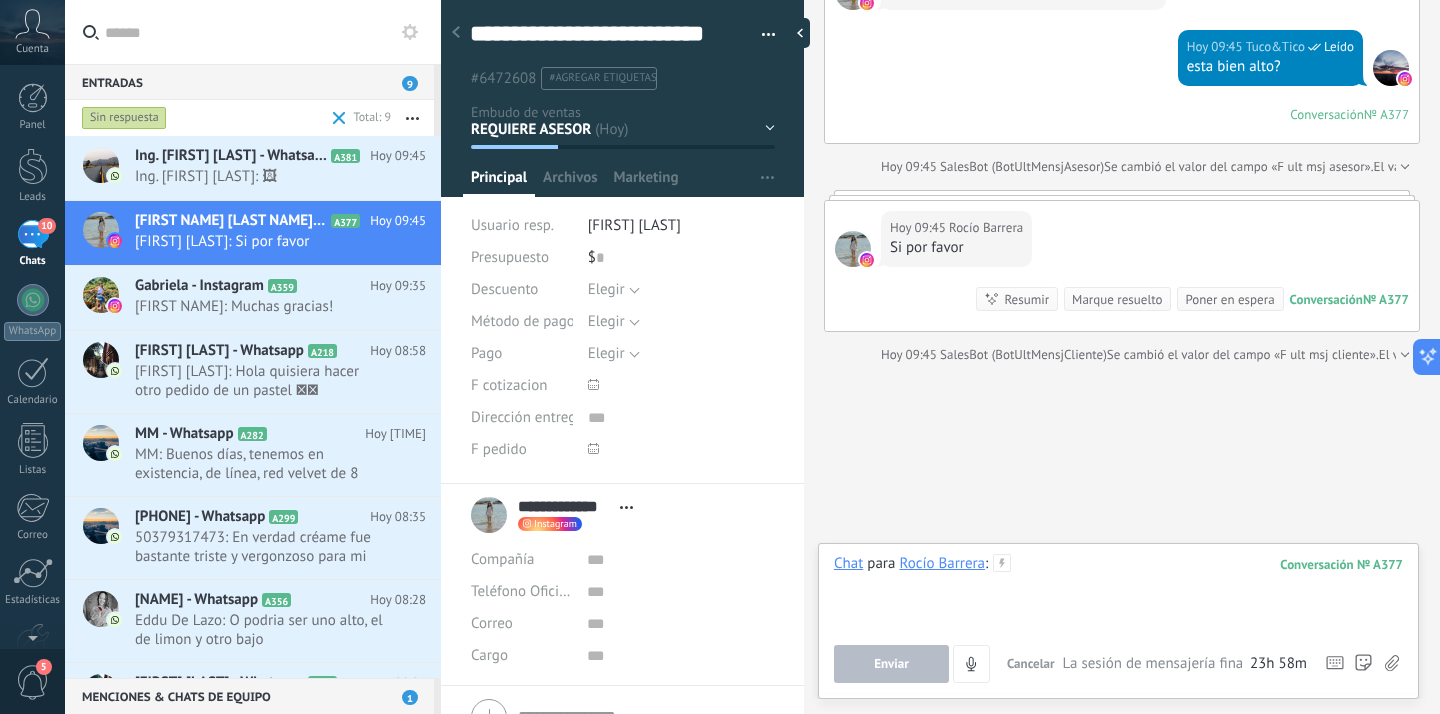 type 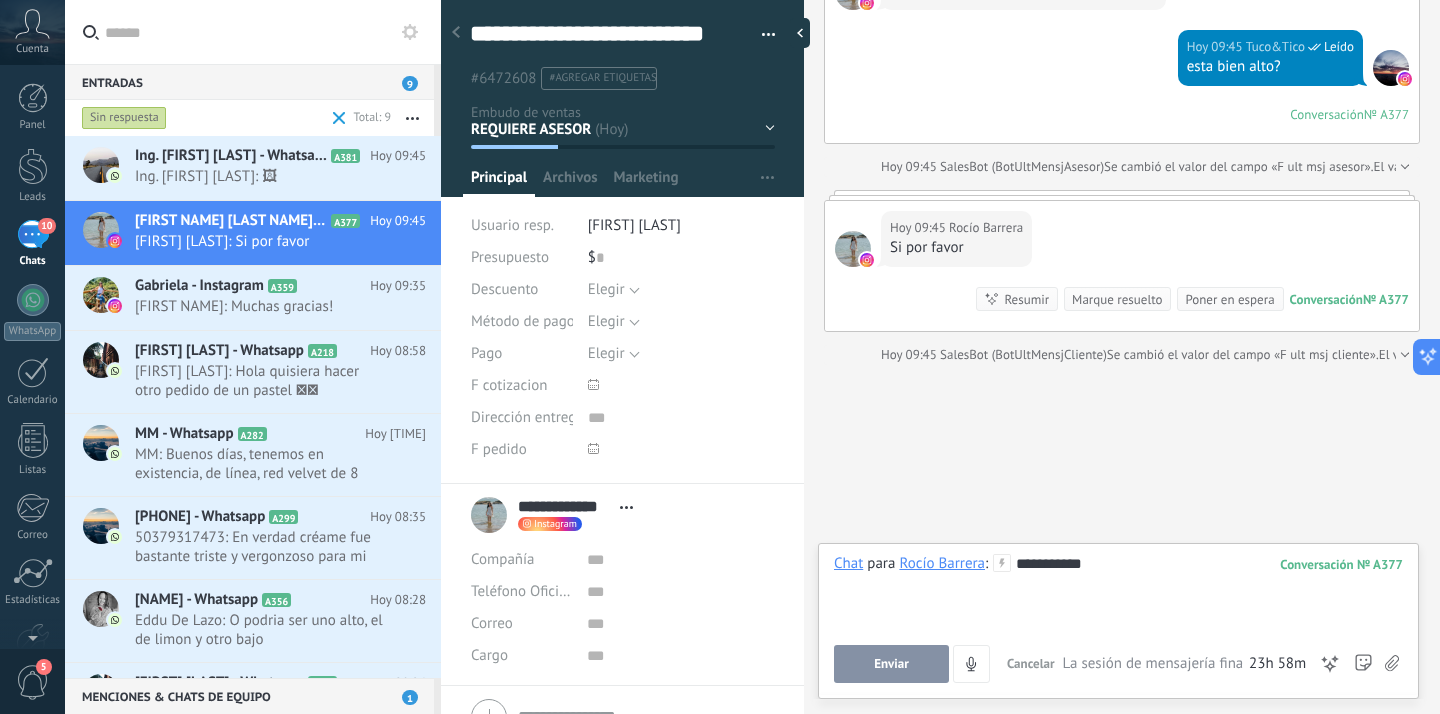 click on "Enviar" at bounding box center (891, 664) 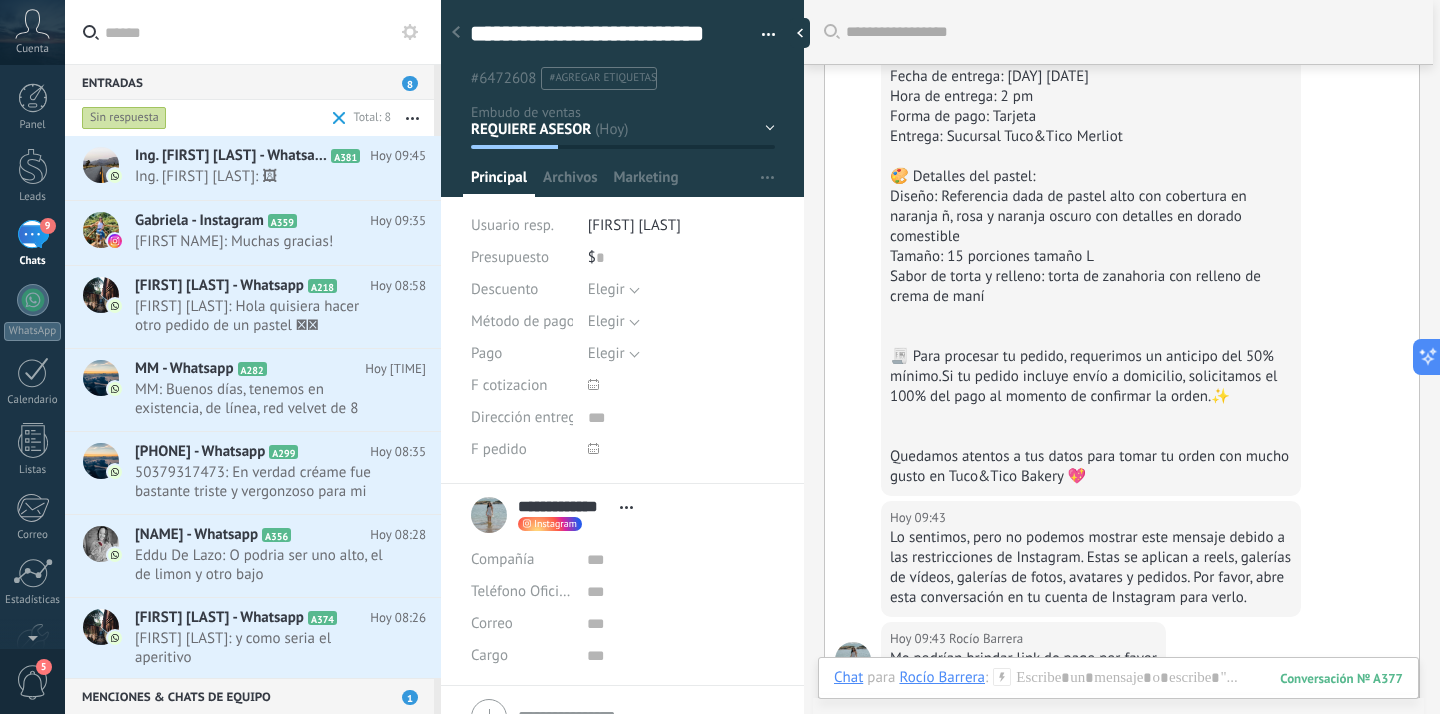 scroll, scrollTop: 3850, scrollLeft: 0, axis: vertical 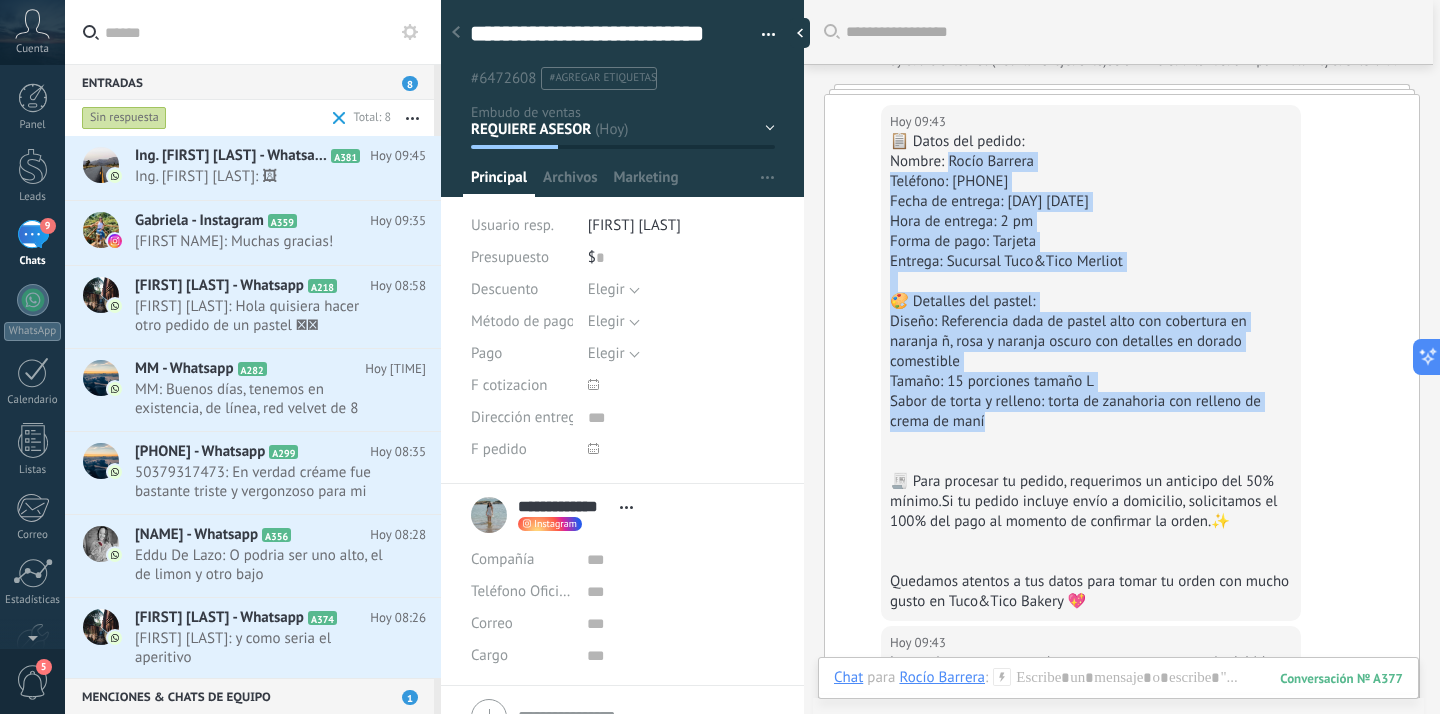 drag, startPoint x: 1019, startPoint y: 447, endPoint x: 951, endPoint y: 176, distance: 279.40115 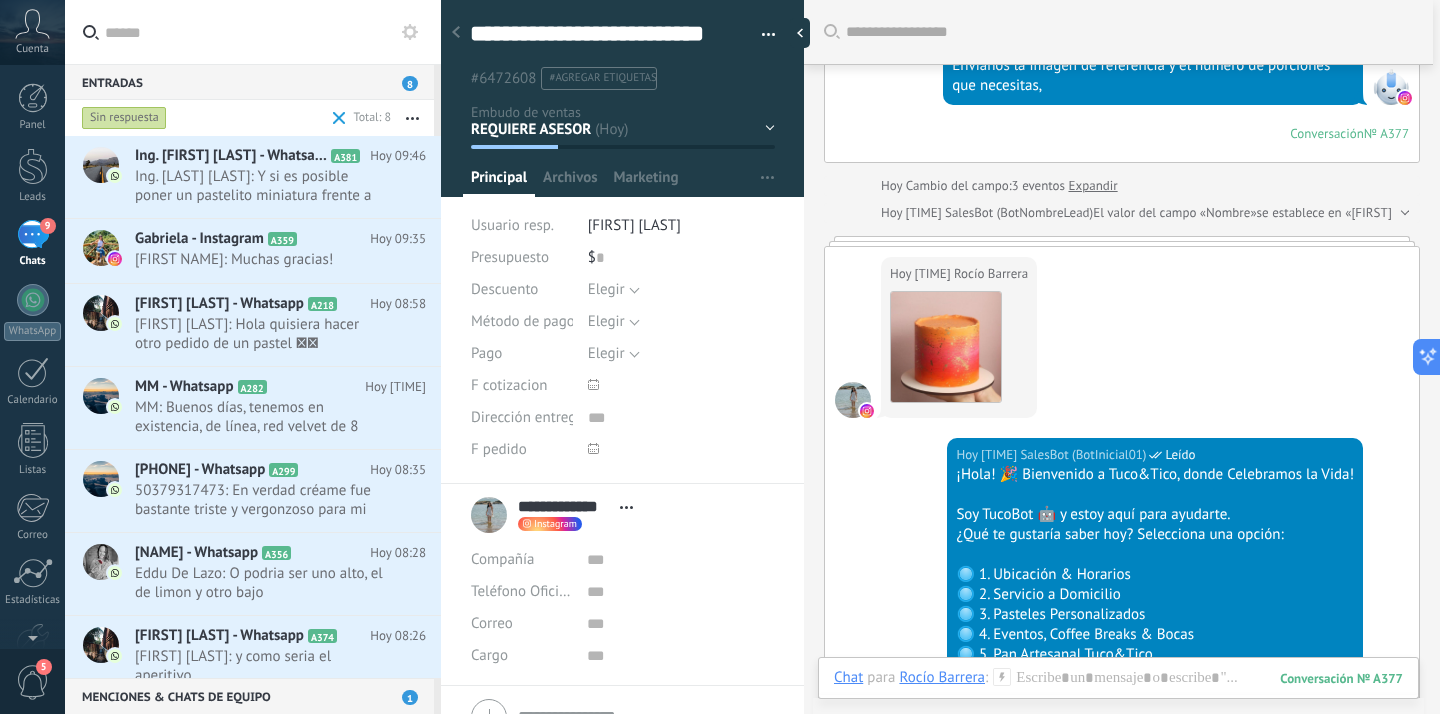 scroll, scrollTop: 409, scrollLeft: 0, axis: vertical 